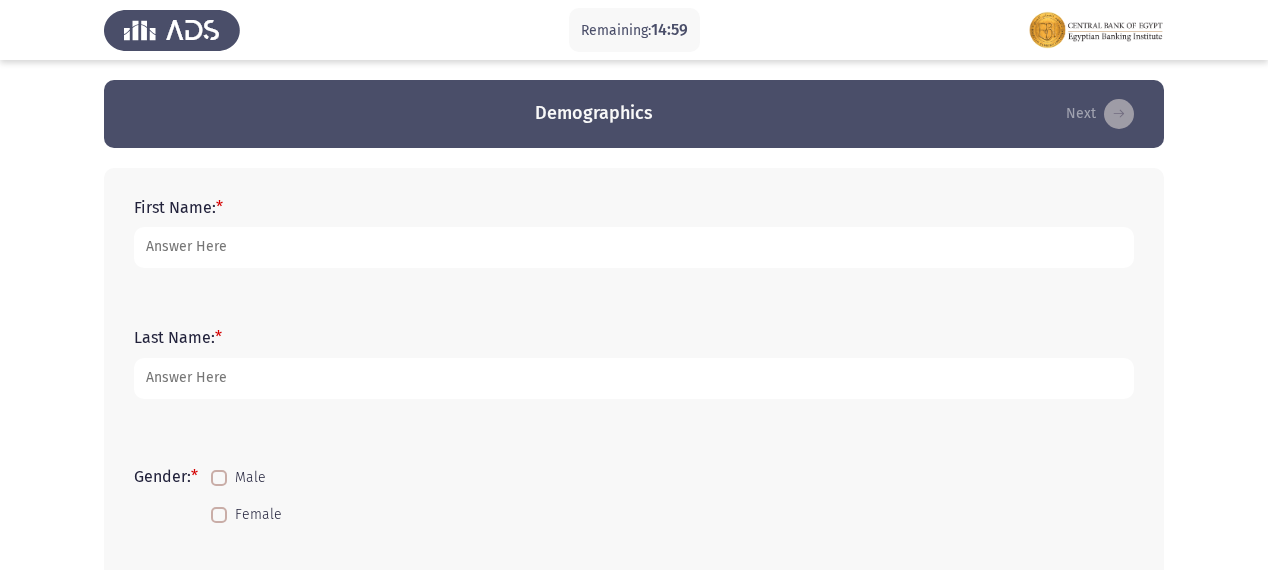 scroll, scrollTop: 0, scrollLeft: 0, axis: both 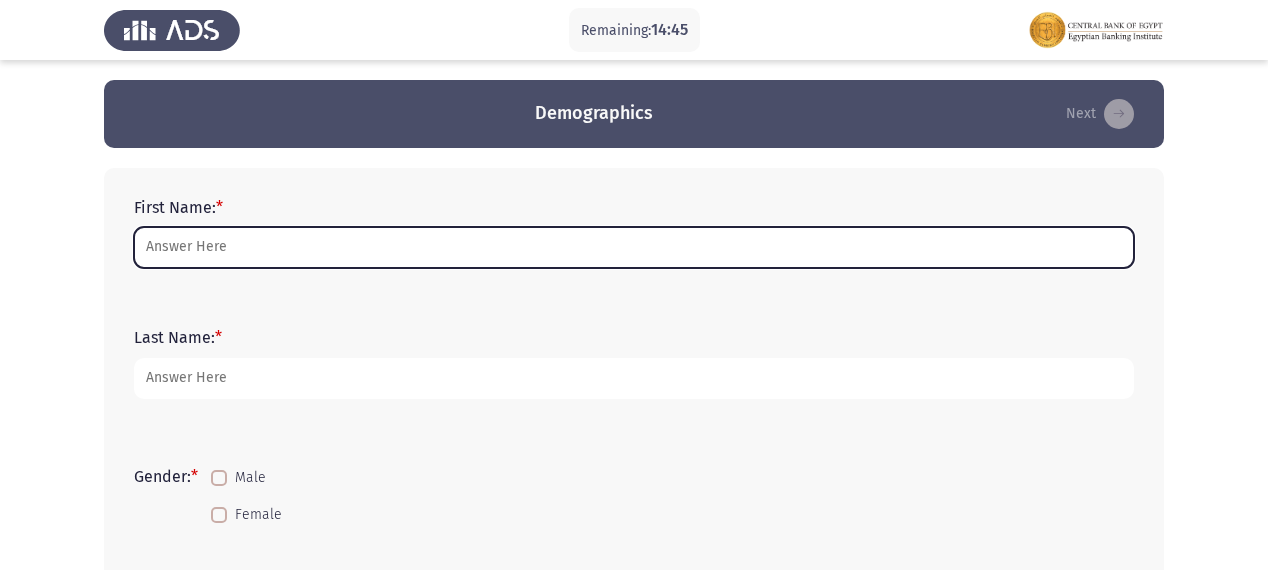 click on "First Name:   *" at bounding box center (634, 247) 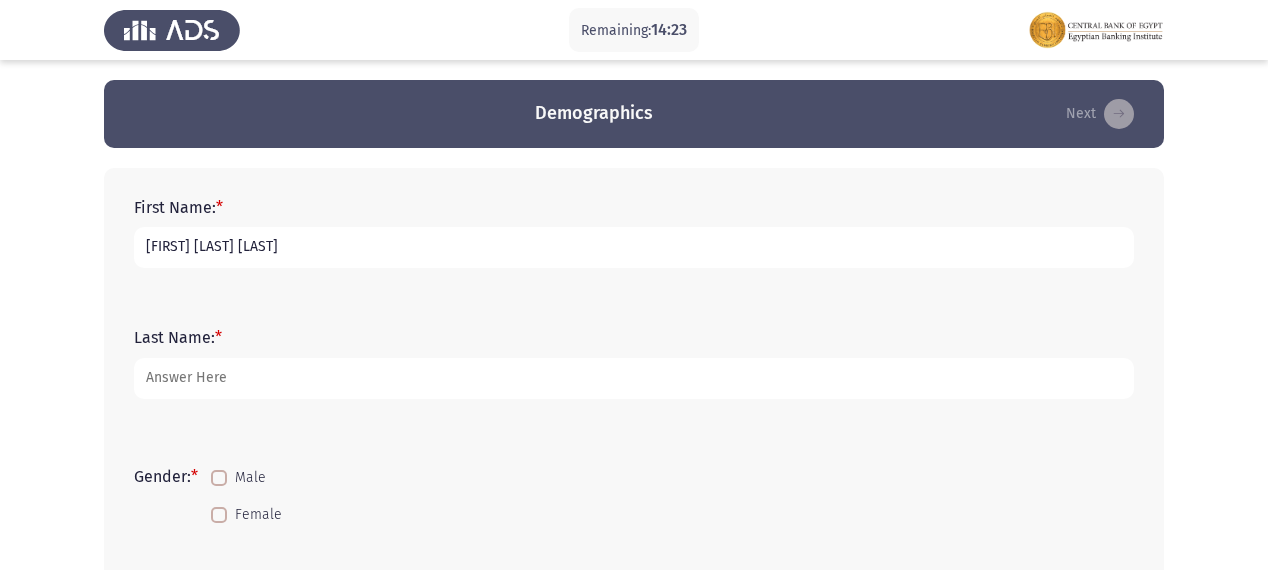 type on "[FIRST] [LAST] [LAST]" 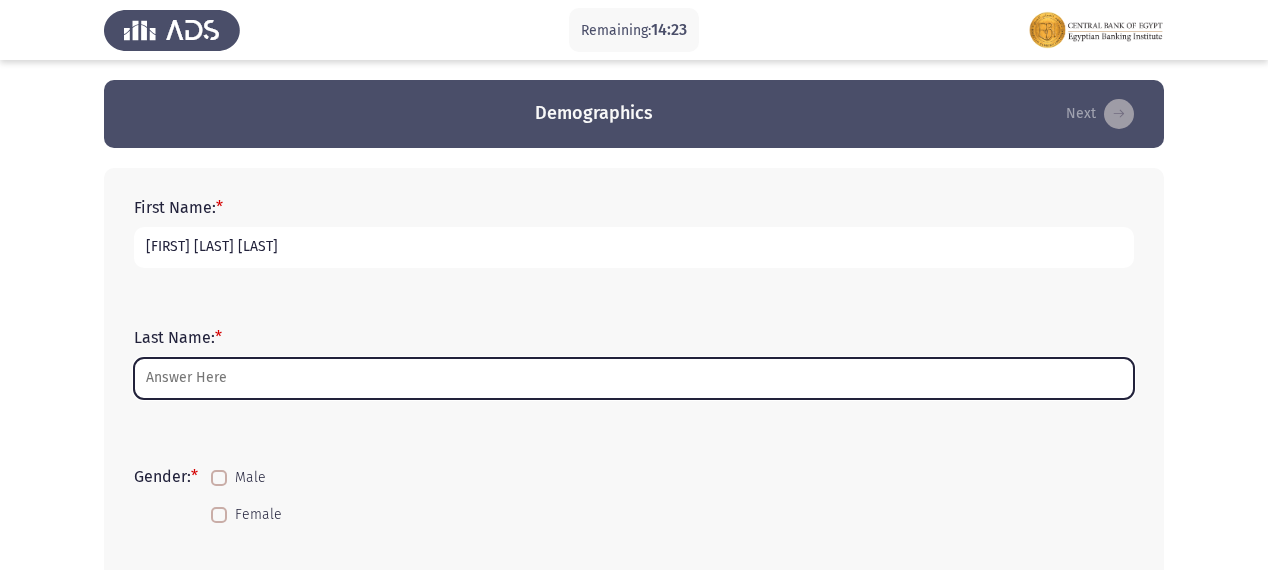 click on "Last Name:    *" at bounding box center (634, 378) 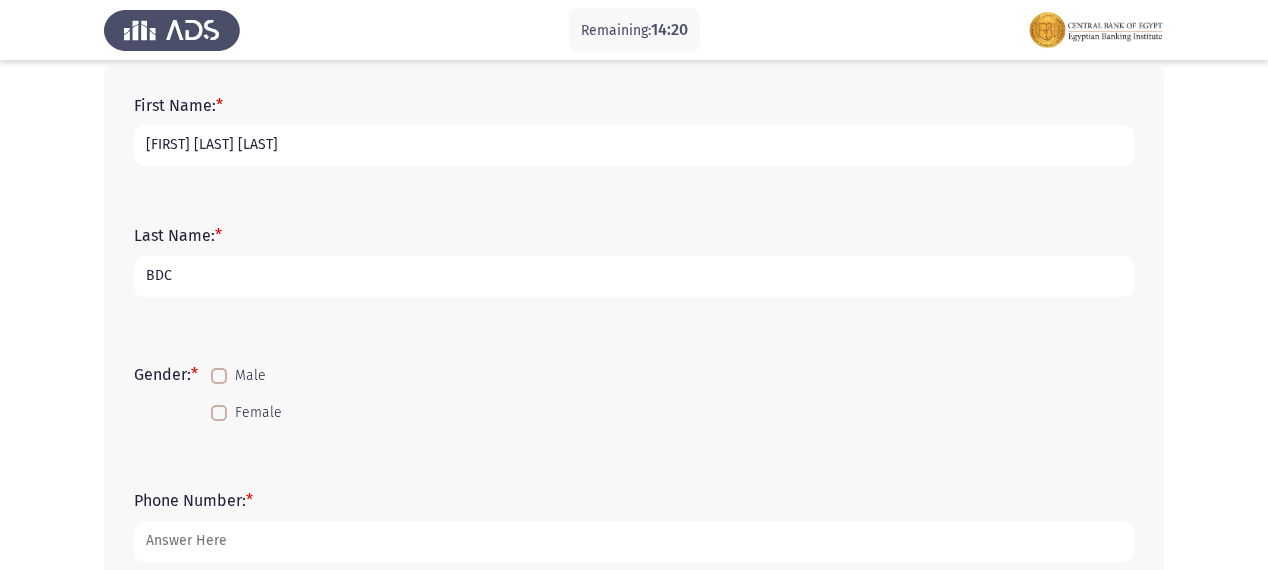 scroll, scrollTop: 320, scrollLeft: 0, axis: vertical 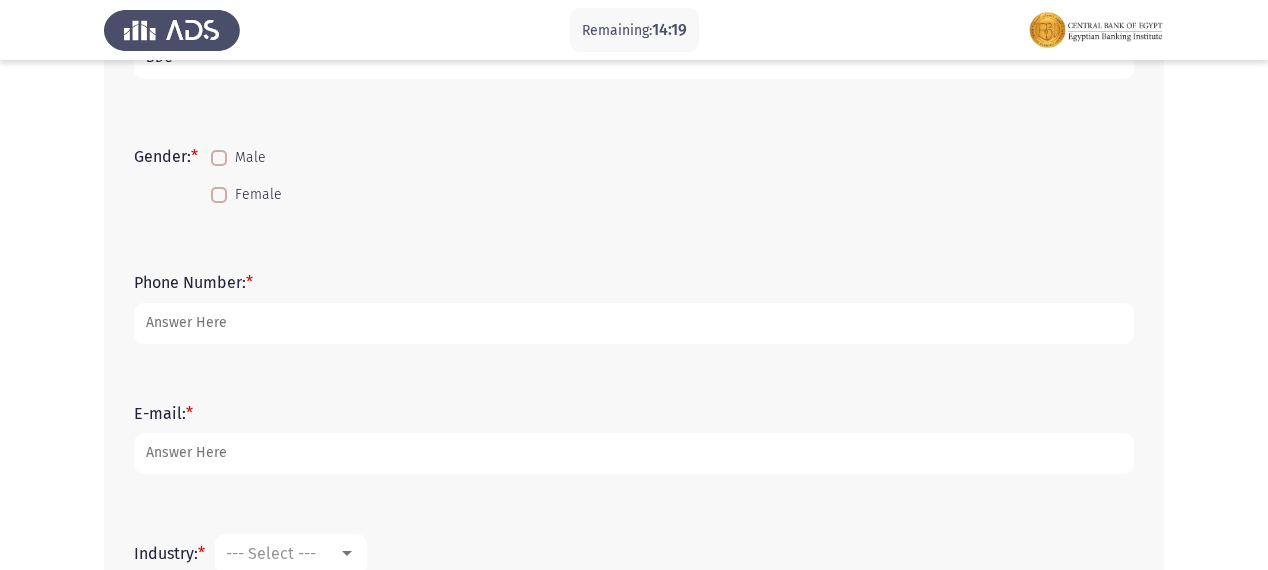 type on "BDC" 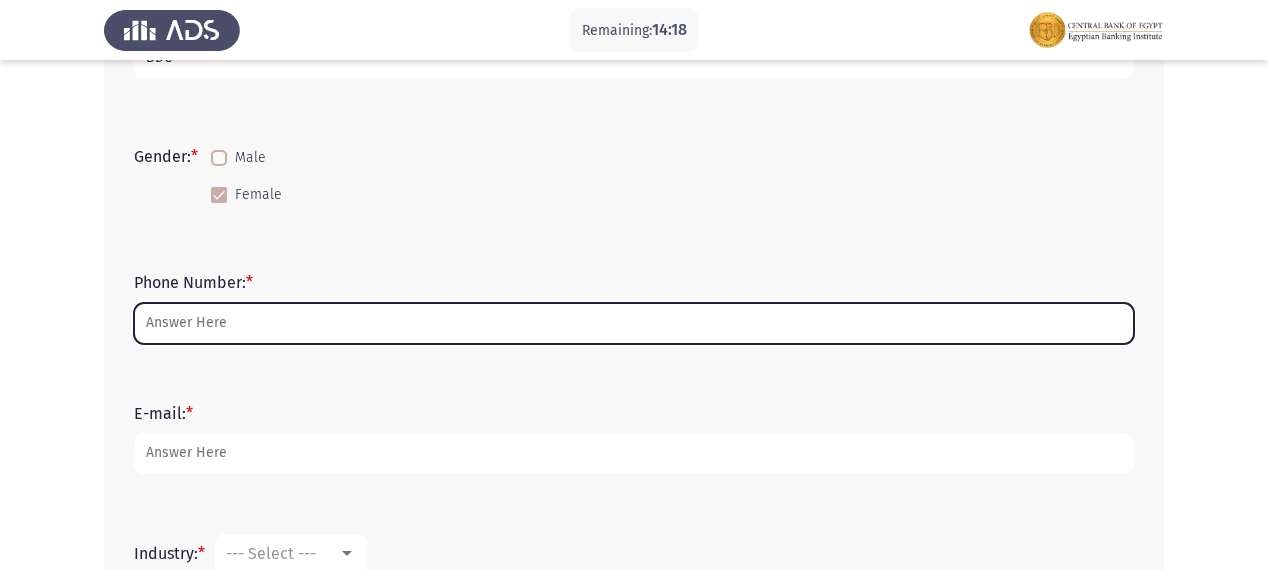 click on "Phone Number:    *" at bounding box center (634, 323) 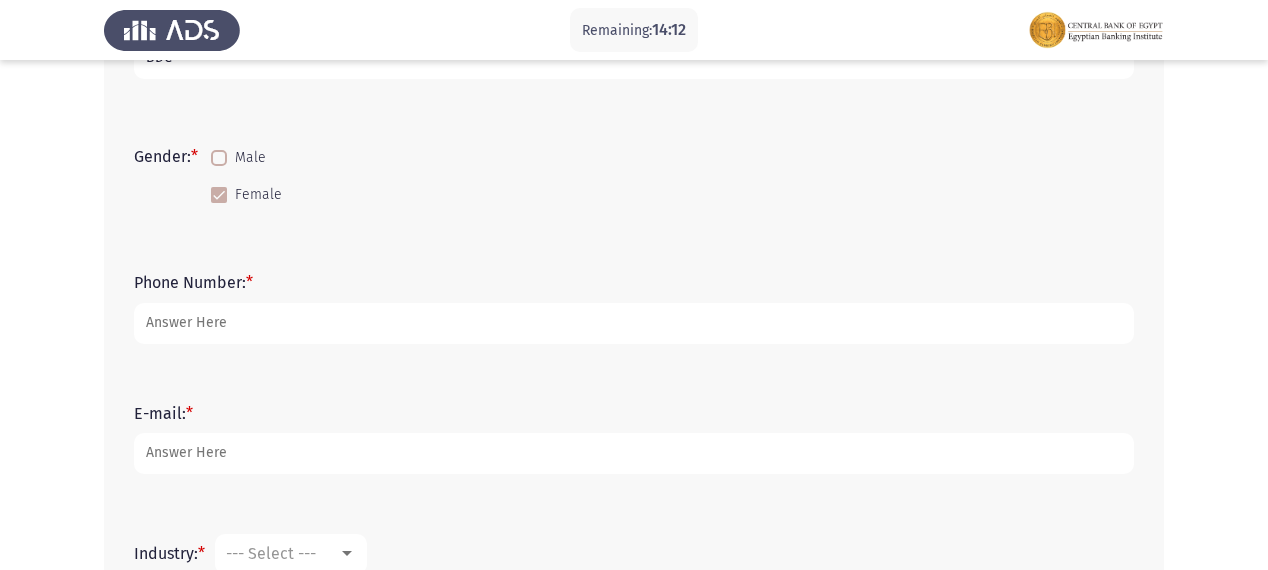type on "[PHONE]" 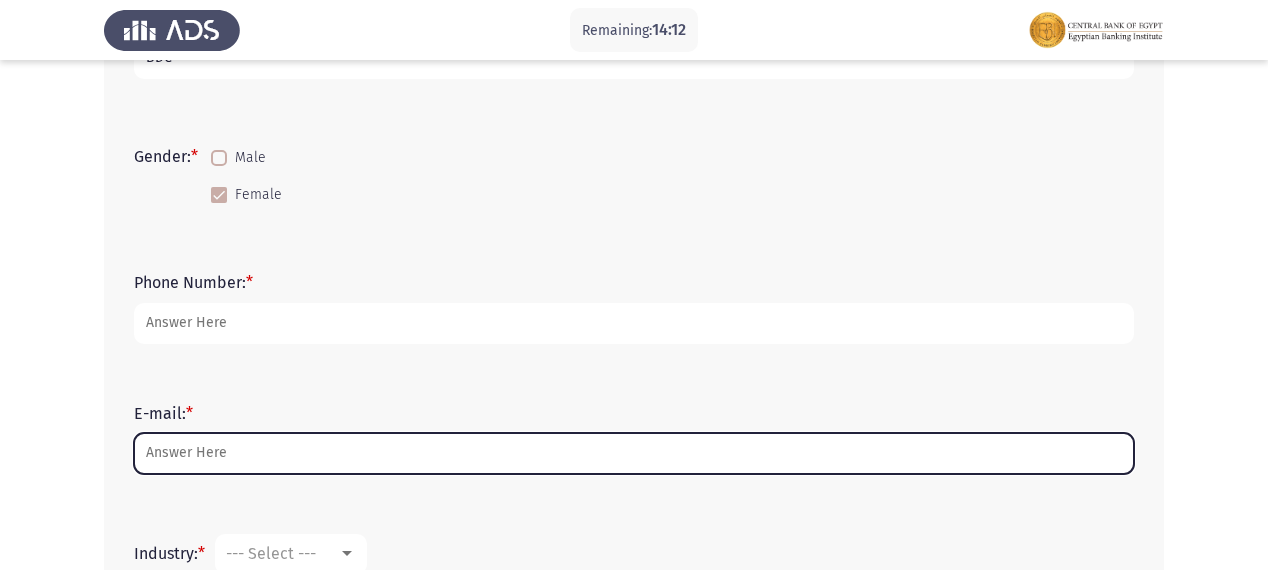 click on "E-mail:   *" at bounding box center [634, 453] 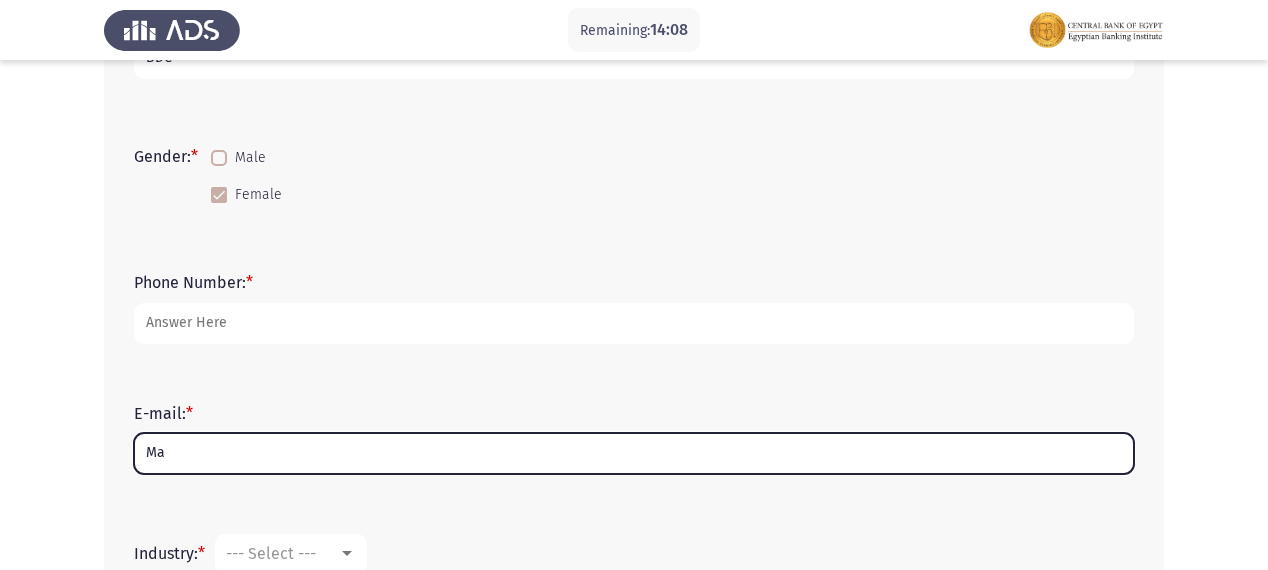 type on "M" 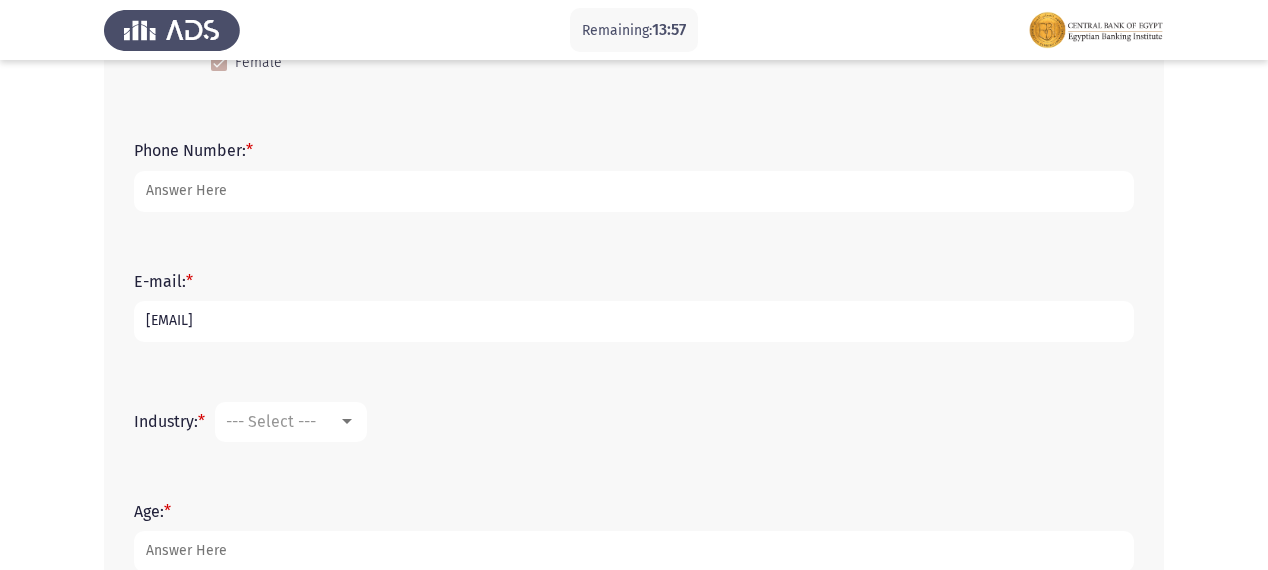 scroll, scrollTop: 480, scrollLeft: 0, axis: vertical 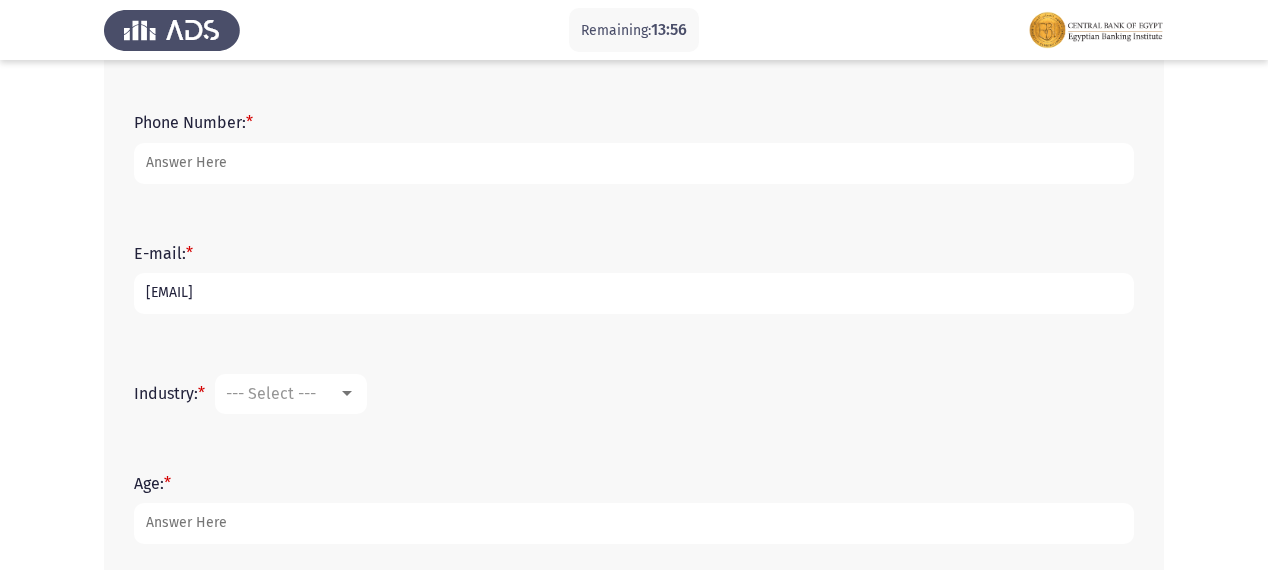 type on "[EMAIL]" 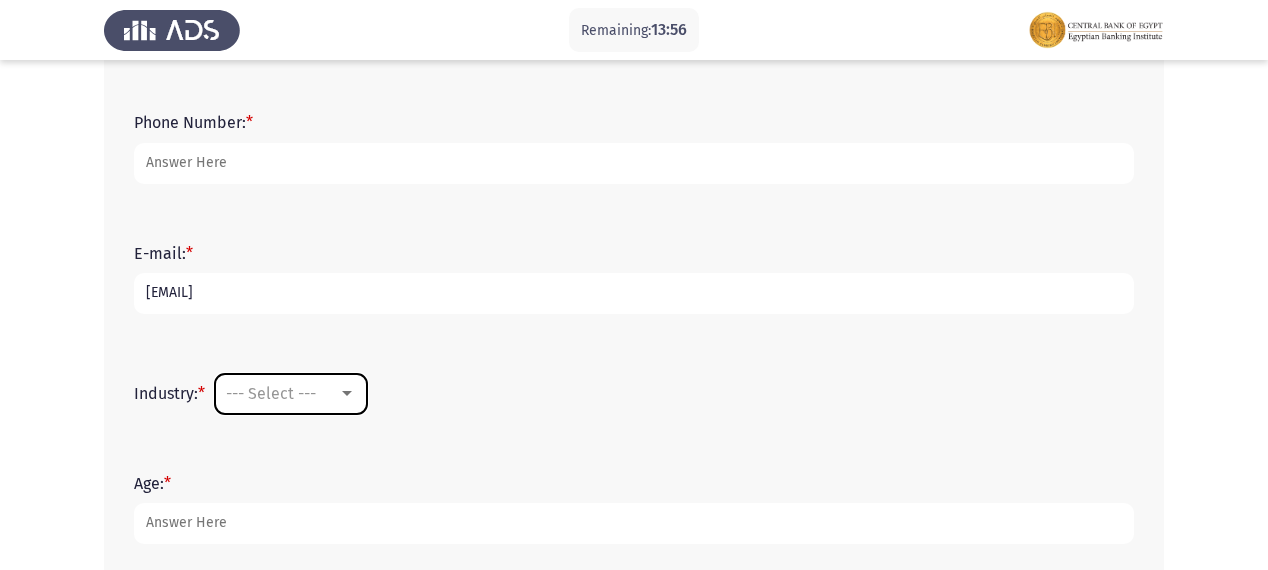 click at bounding box center (347, 394) 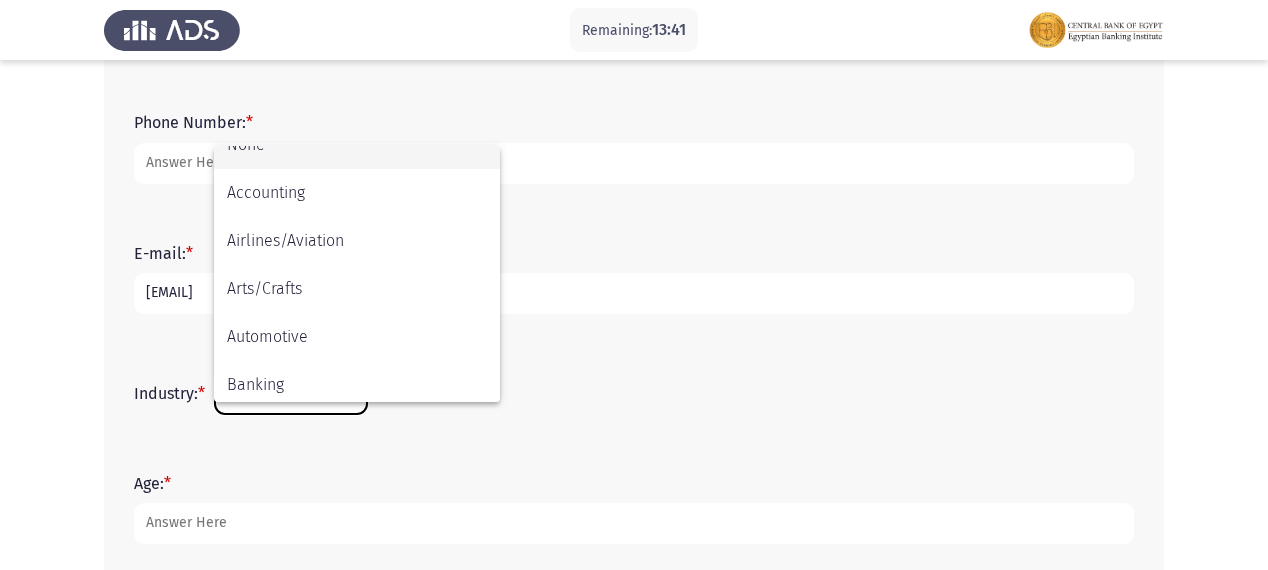 scroll, scrollTop: 0, scrollLeft: 0, axis: both 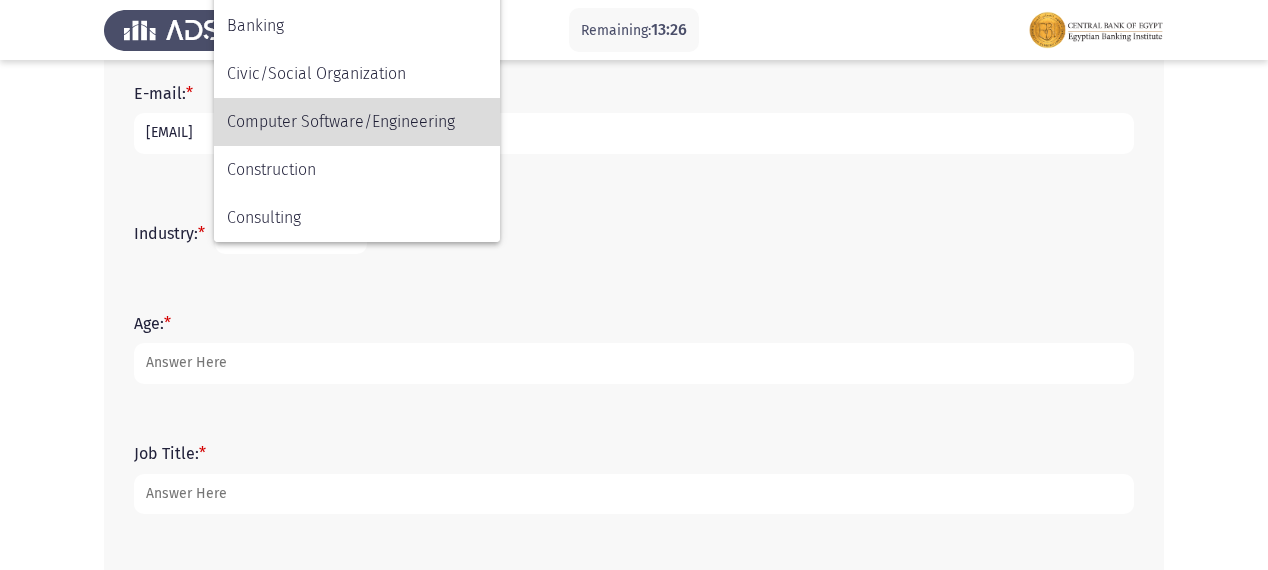 click on "Computer Software/Engineering" at bounding box center (357, 122) 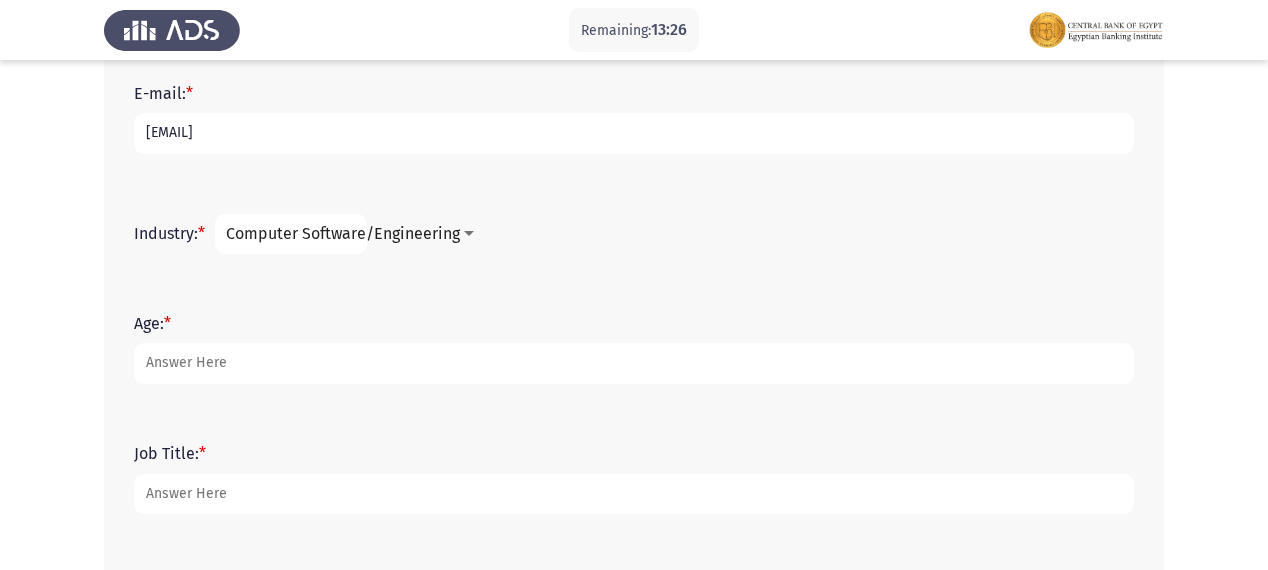 click on "Age:   *" 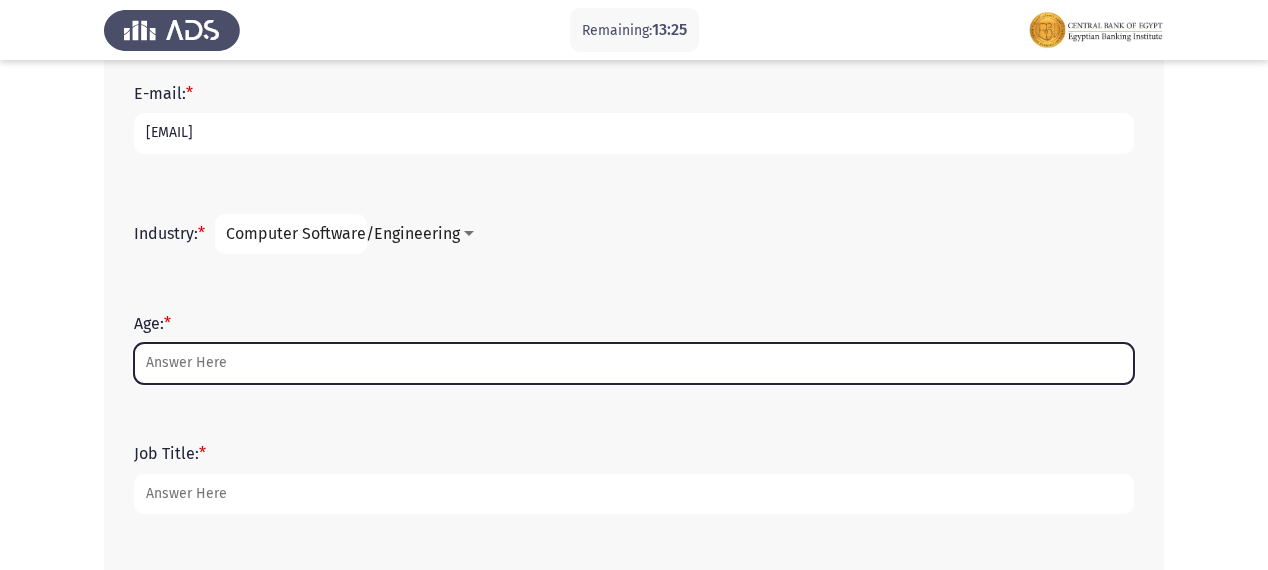 click on "Age:   *" at bounding box center (634, 363) 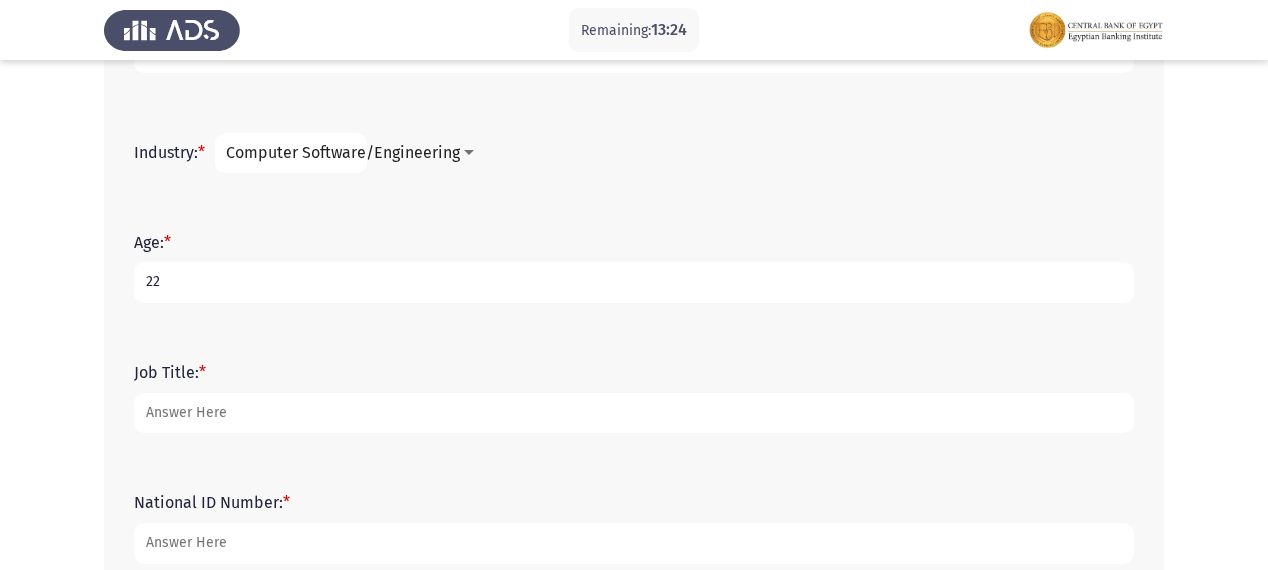 scroll, scrollTop: 844, scrollLeft: 0, axis: vertical 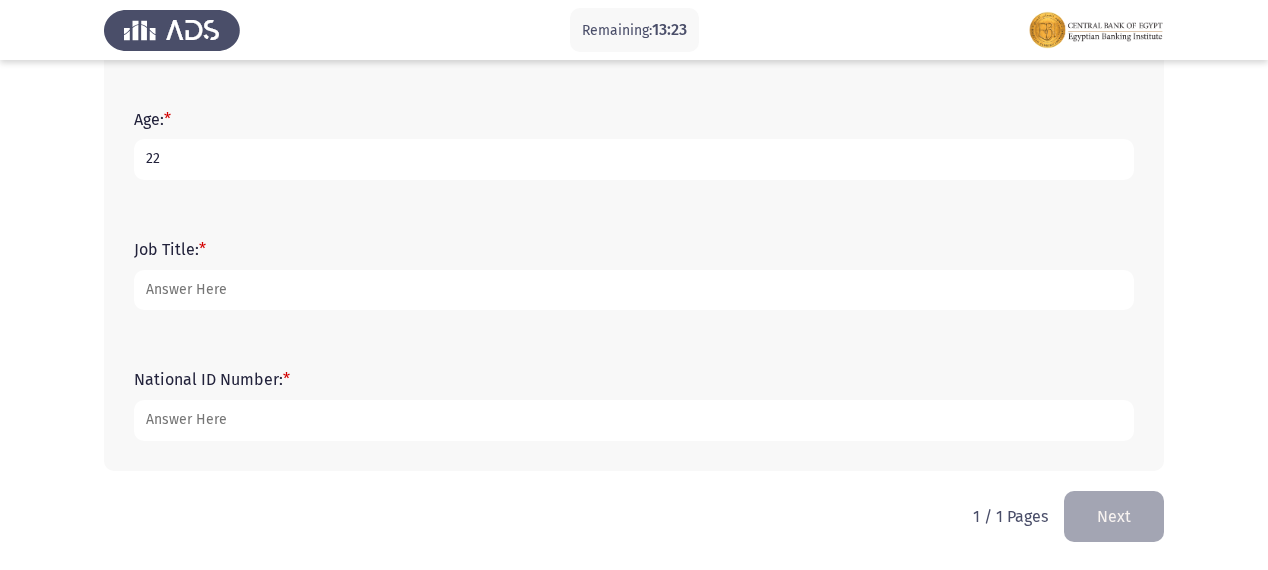 type on "22" 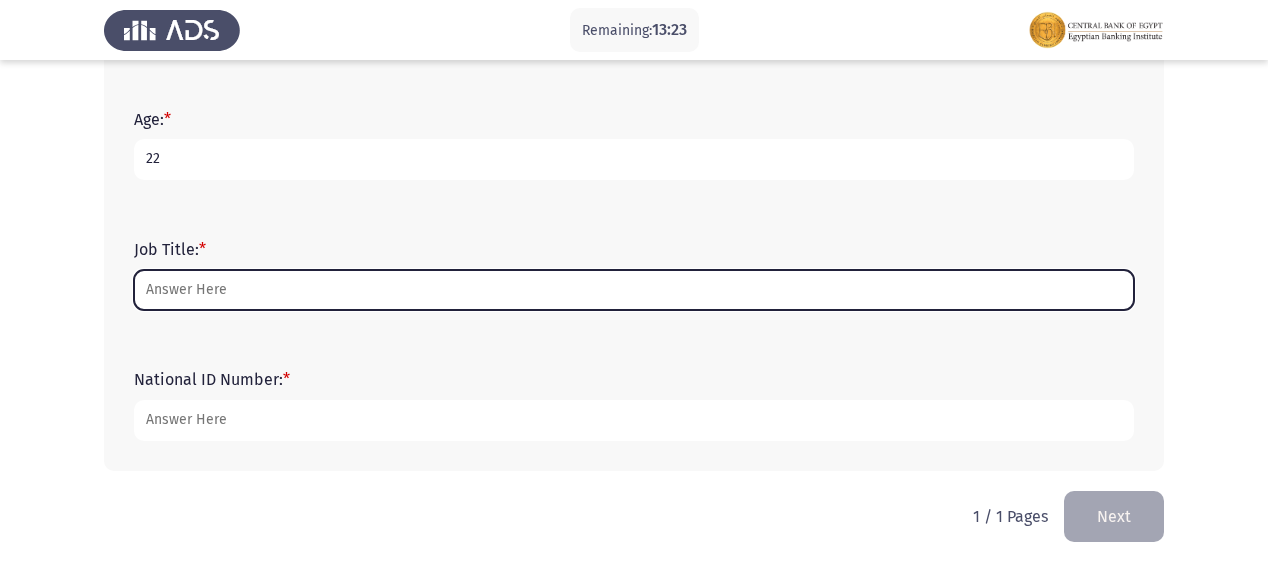 click on "Job Title:   *" at bounding box center (634, 290) 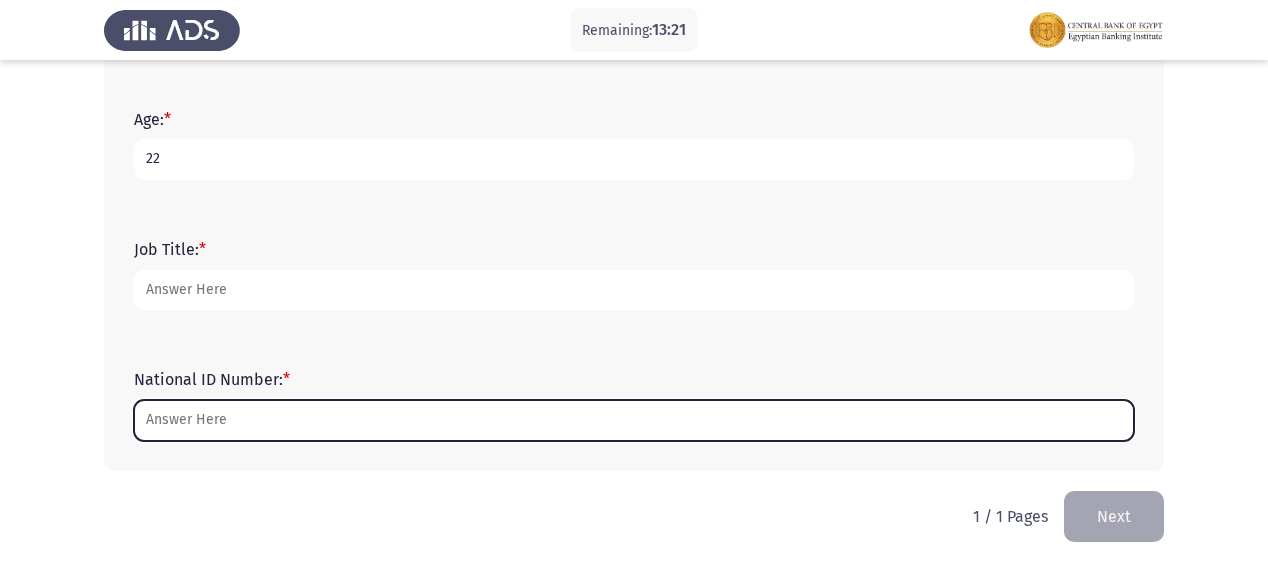 click on "National ID Number:   *" at bounding box center (634, 420) 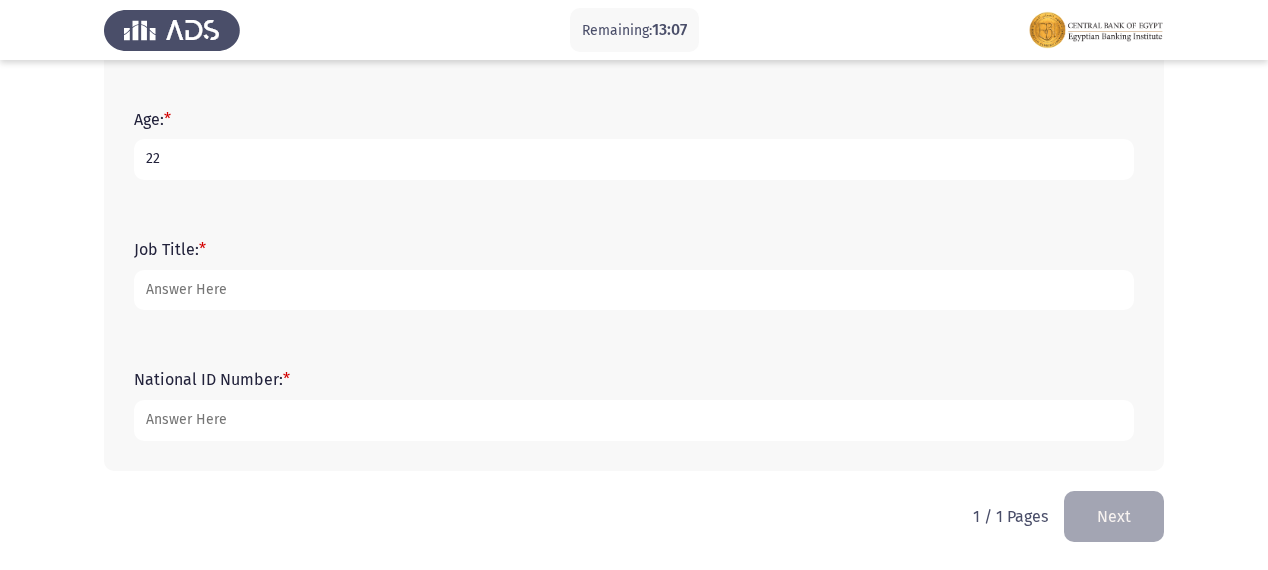 type on "[PHONE]" 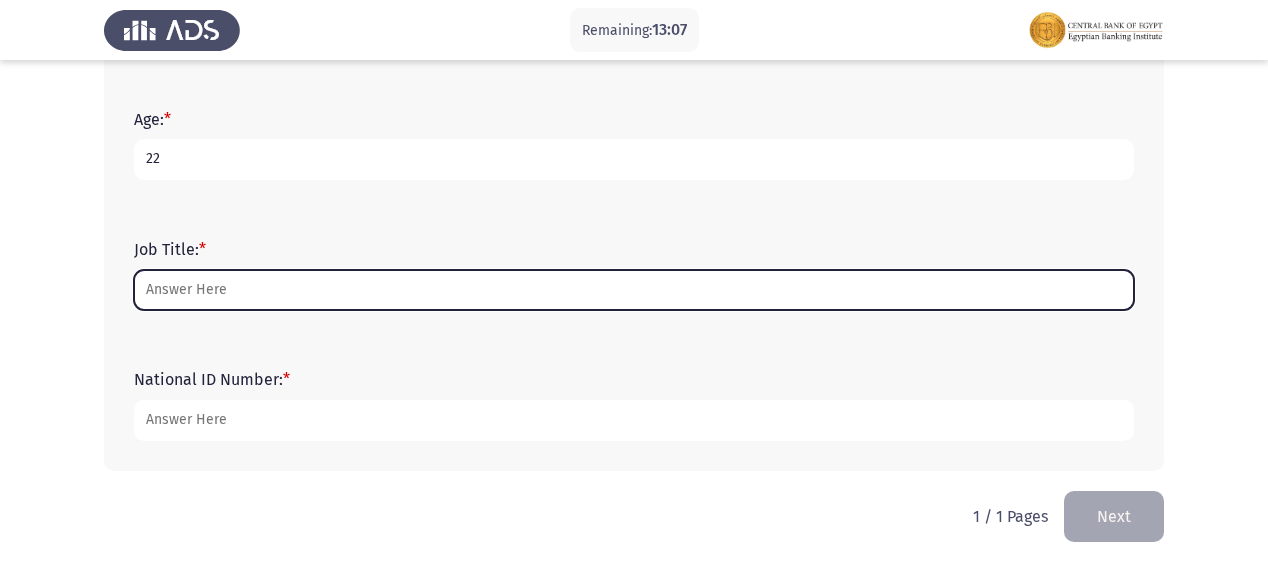 click on "Job Title:   *" at bounding box center [634, 290] 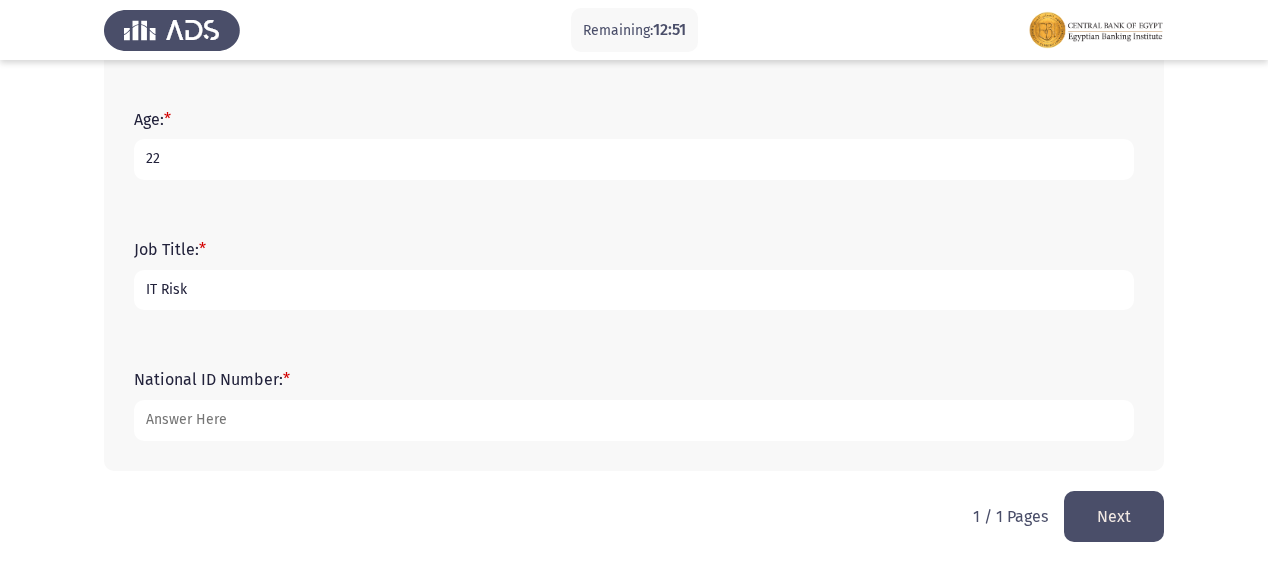 drag, startPoint x: 250, startPoint y: 262, endPoint x: 227, endPoint y: 295, distance: 40.22437 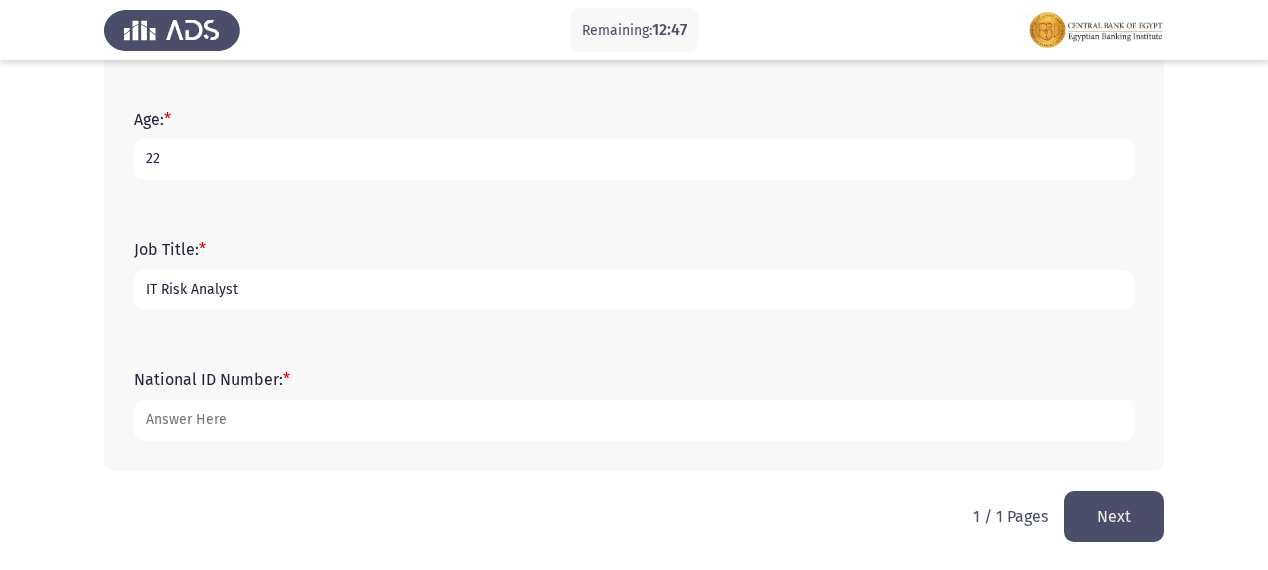 type on "IT Risk Analyst" 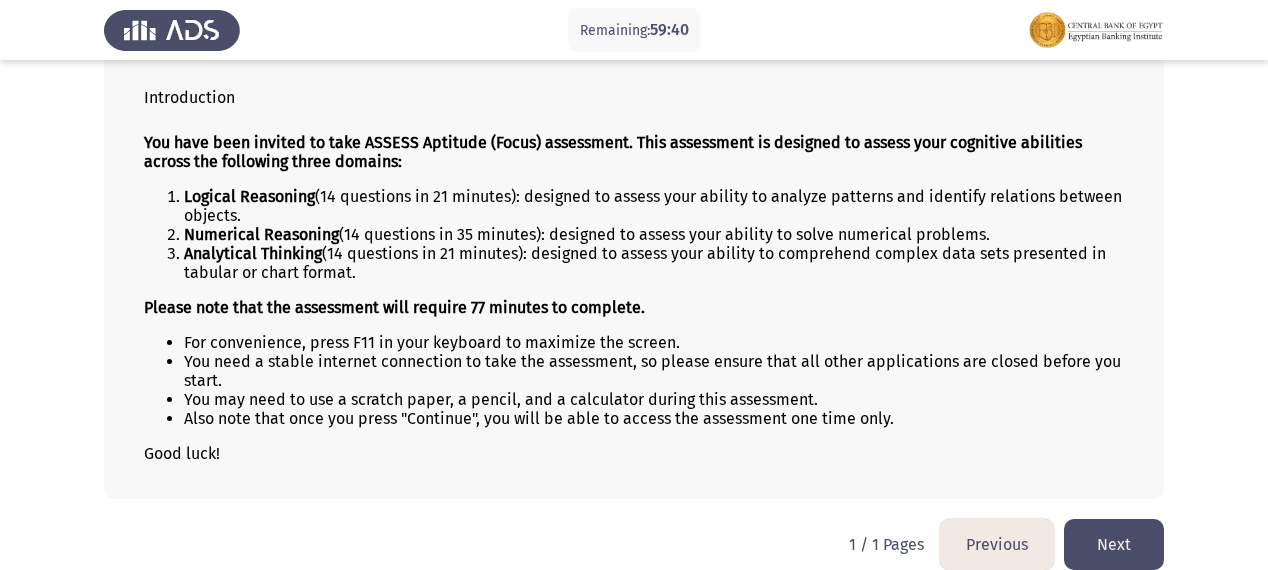 scroll, scrollTop: 143, scrollLeft: 0, axis: vertical 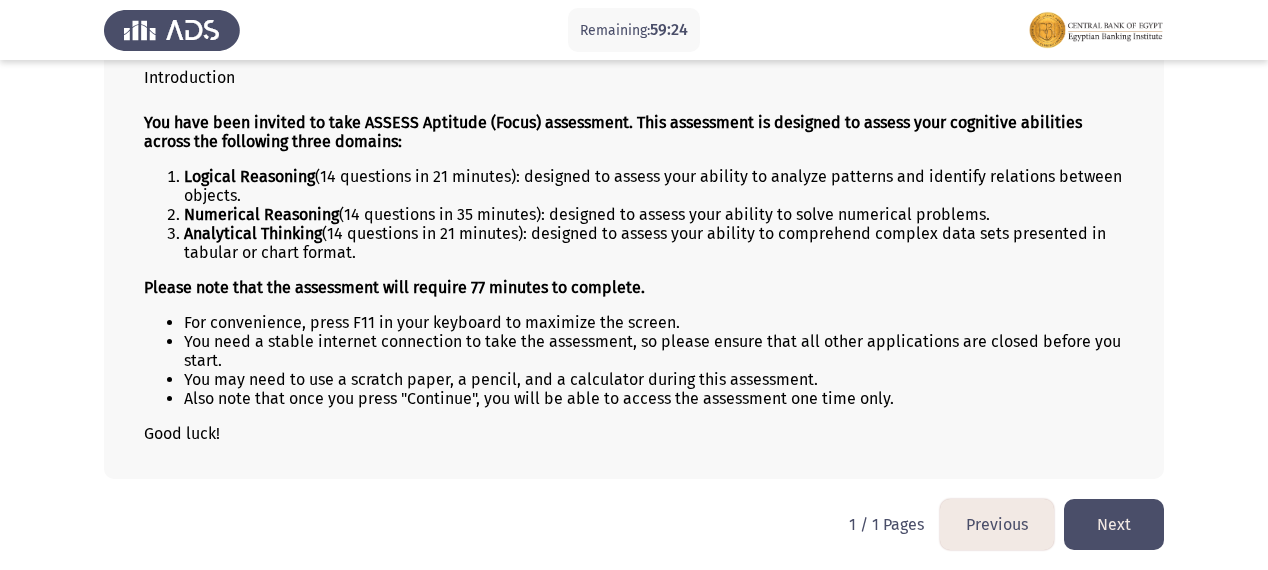 click on "Next" 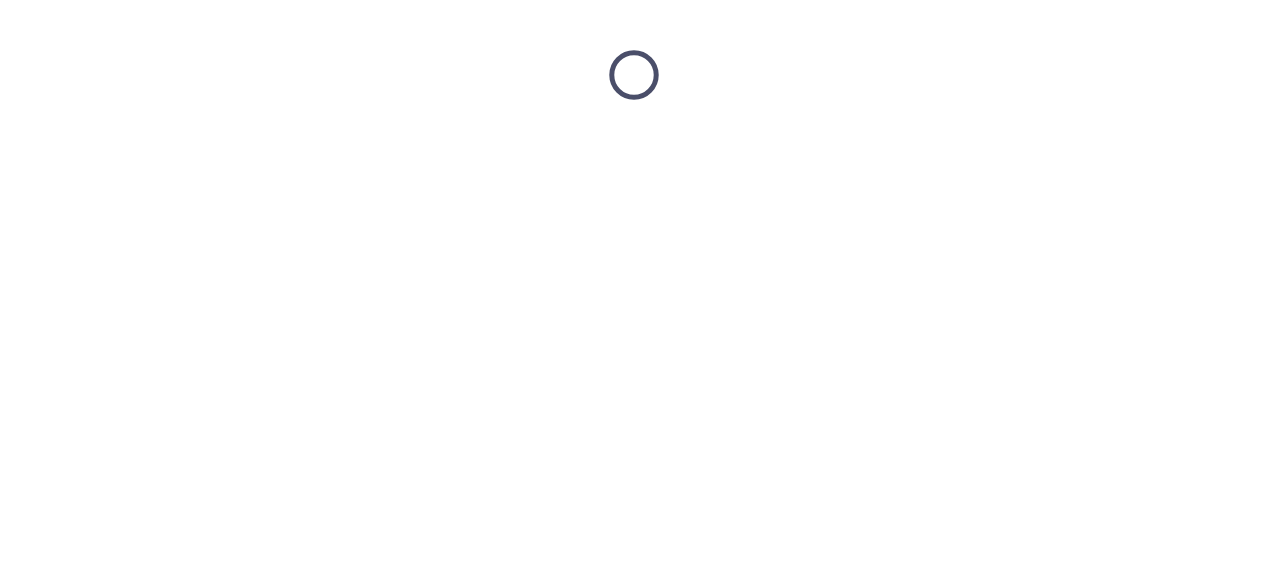 scroll, scrollTop: 0, scrollLeft: 0, axis: both 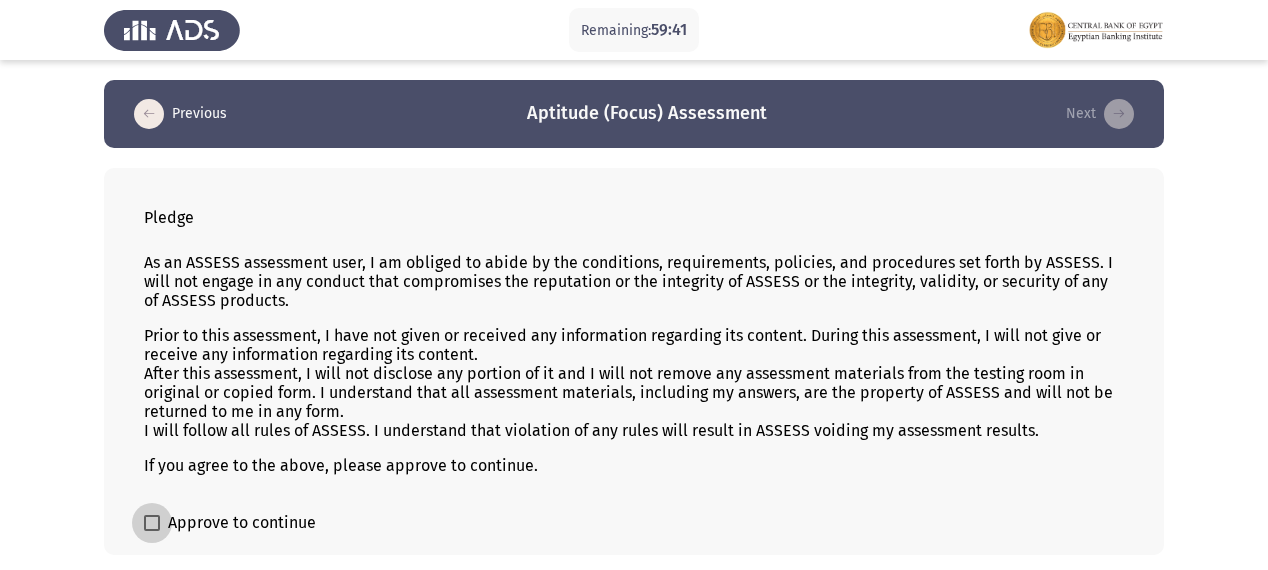 click on "Approve to continue" at bounding box center [230, 523] 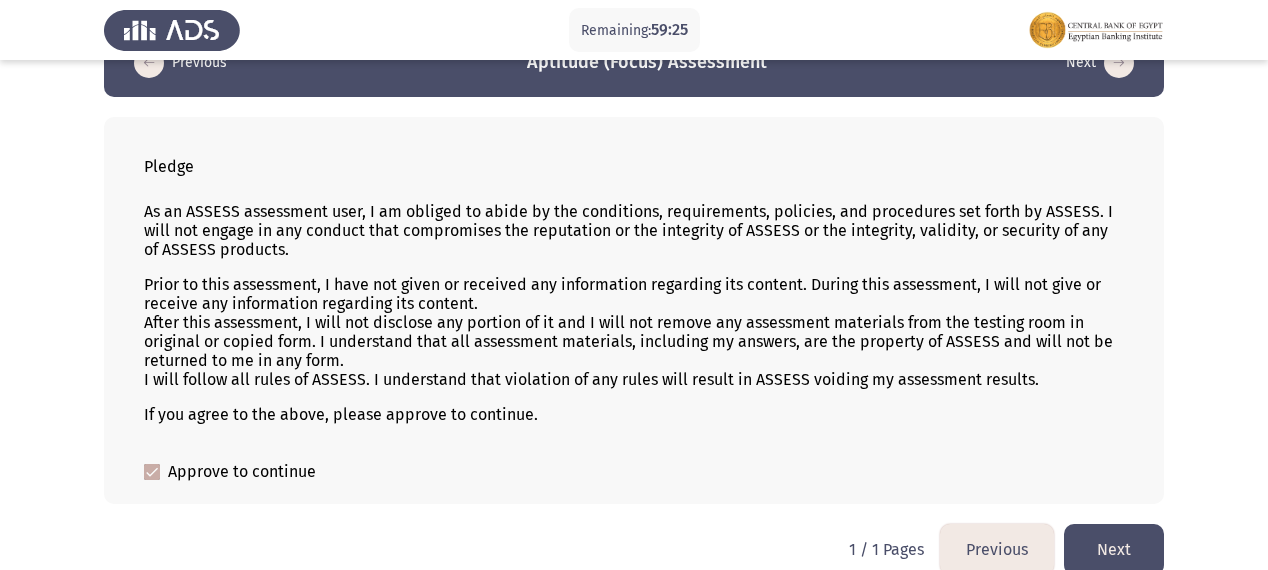 scroll, scrollTop: 78, scrollLeft: 0, axis: vertical 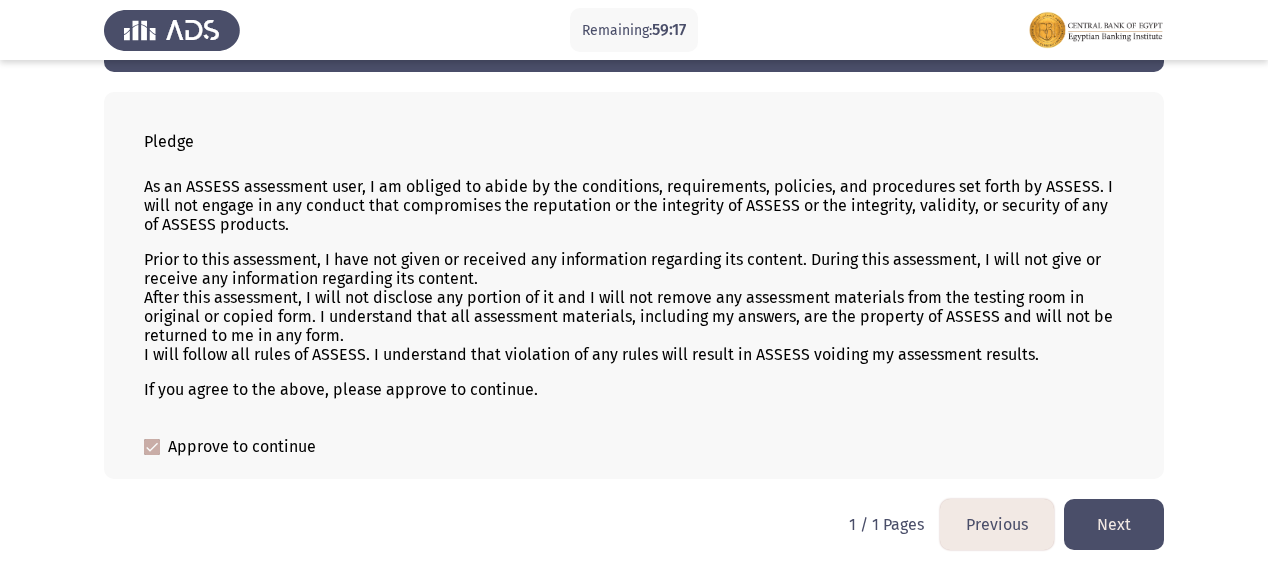 click on "Next" 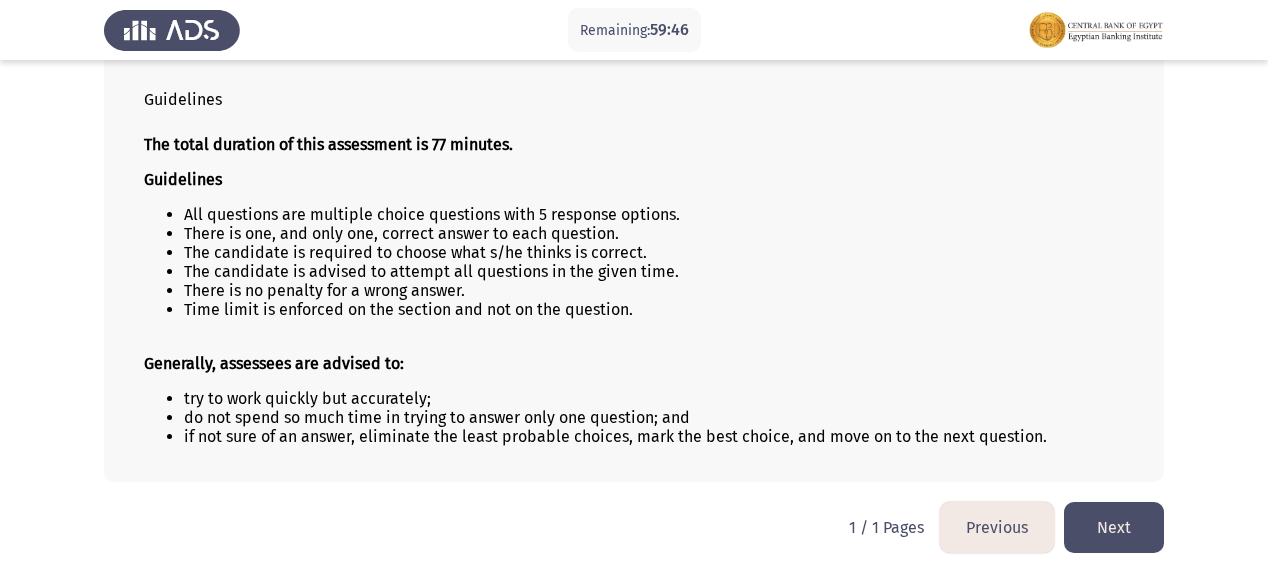 scroll, scrollTop: 124, scrollLeft: 0, axis: vertical 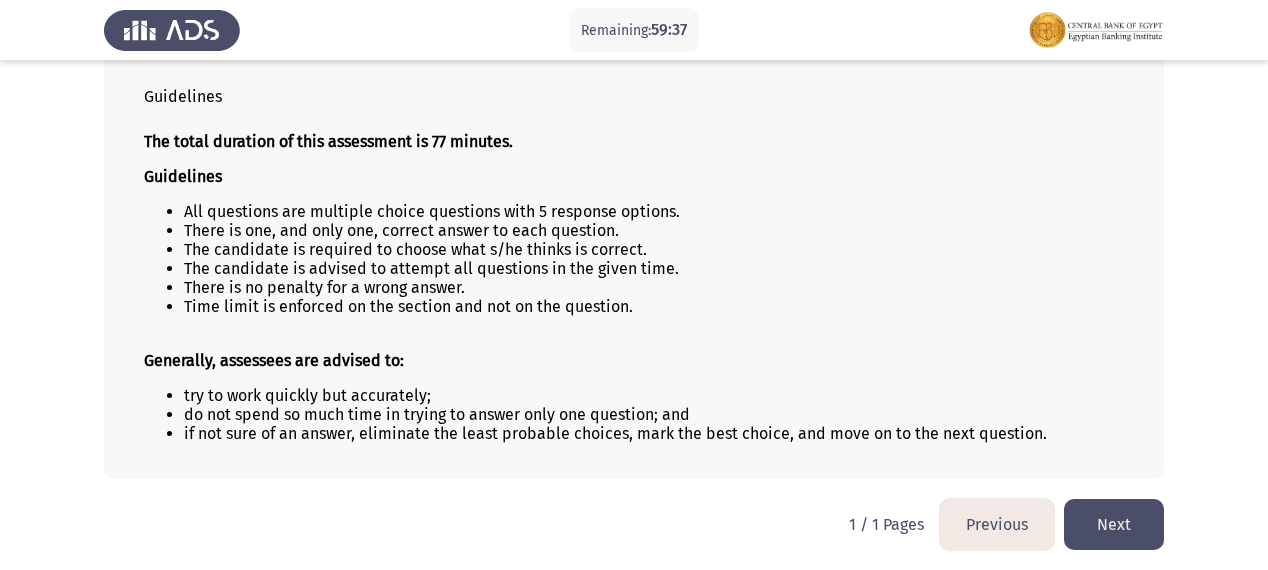 click on "Next" 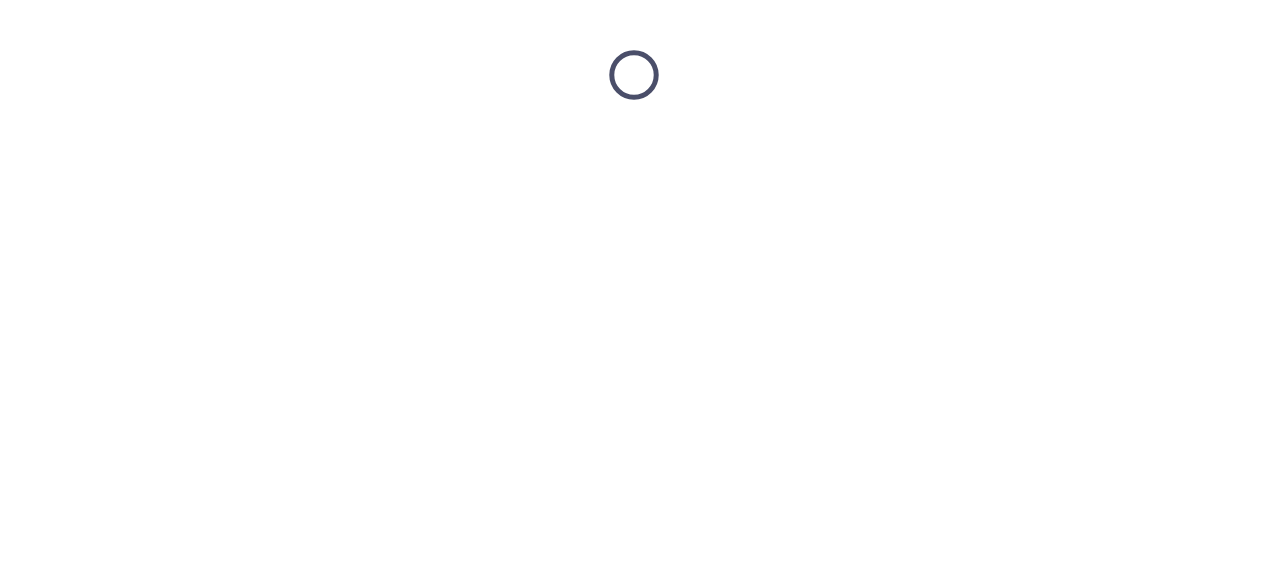 scroll, scrollTop: 0, scrollLeft: 0, axis: both 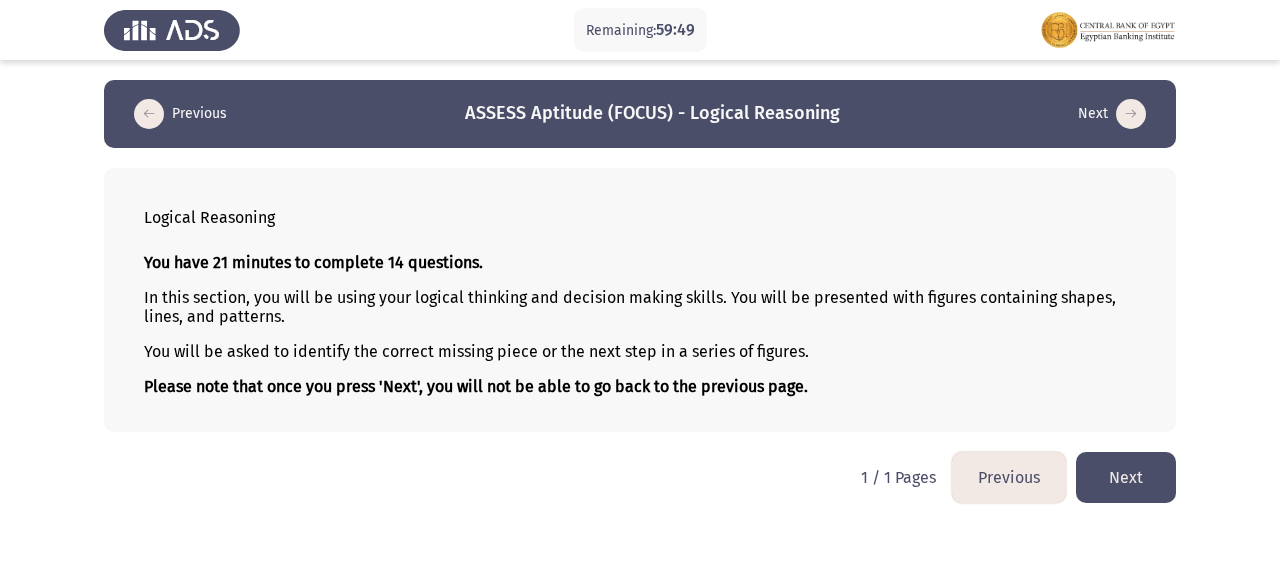click on "Next" 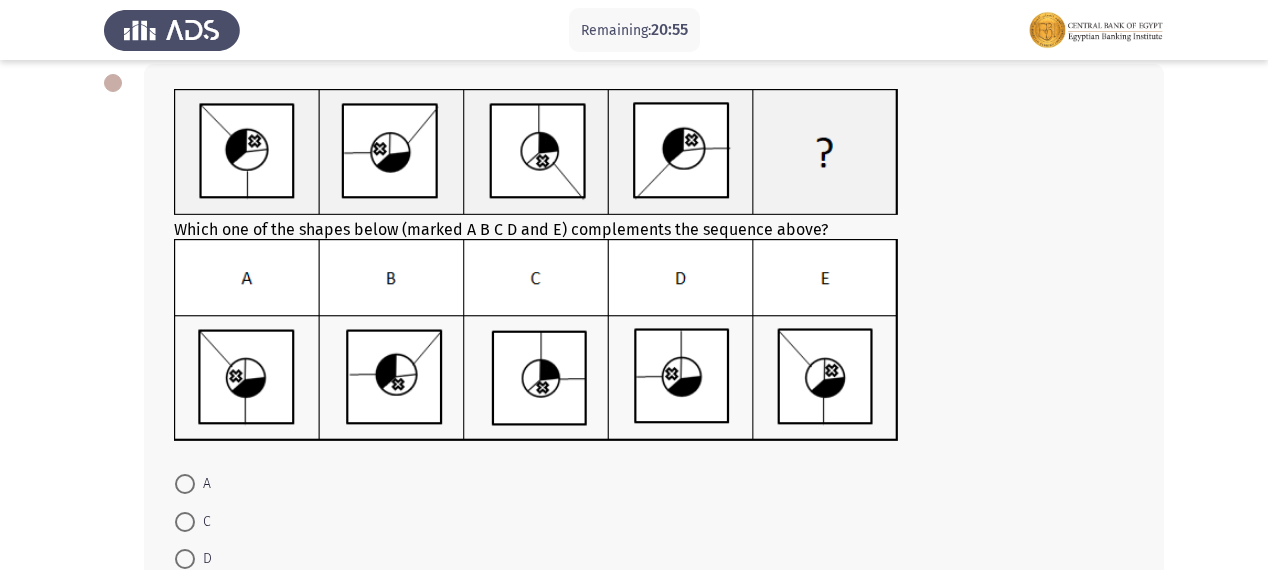 scroll, scrollTop: 80, scrollLeft: 0, axis: vertical 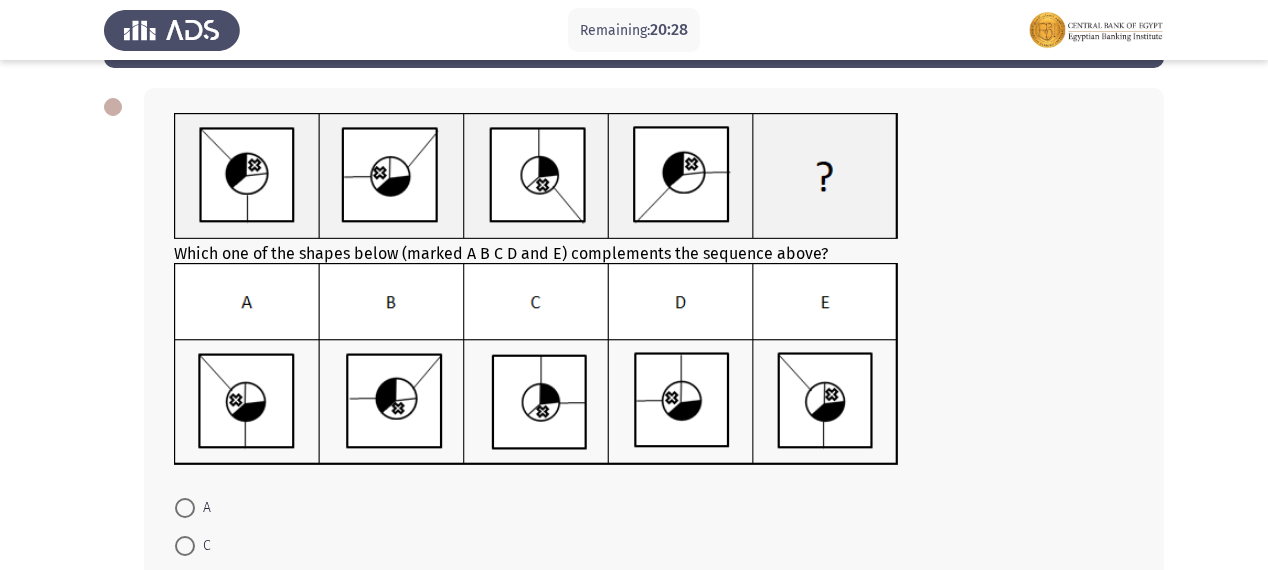 click 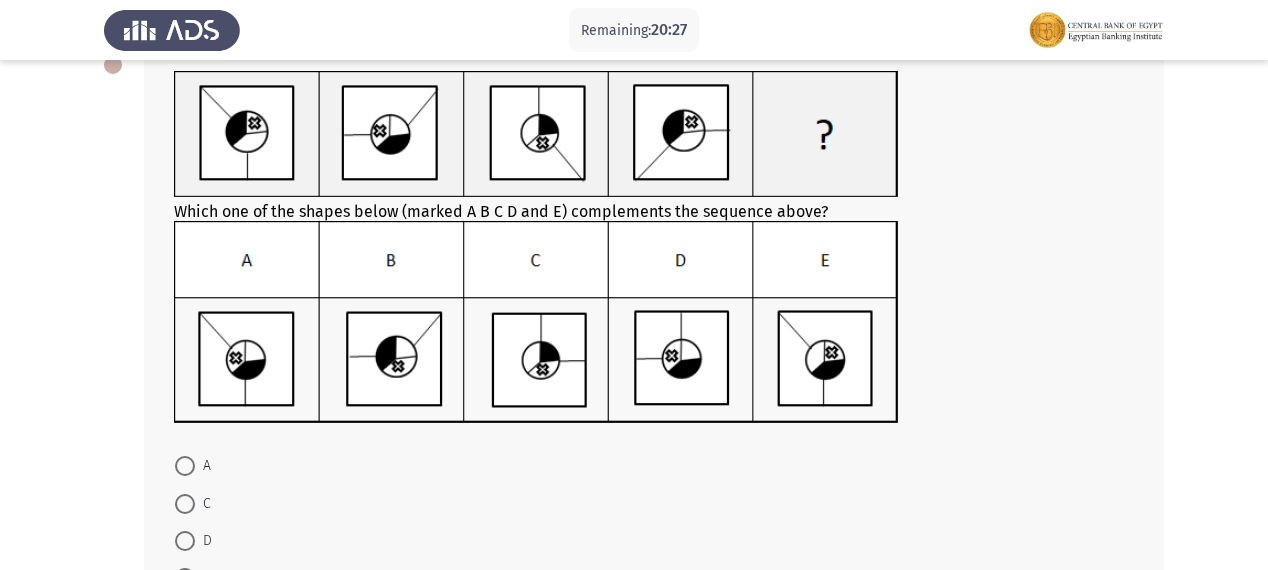 scroll, scrollTop: 160, scrollLeft: 0, axis: vertical 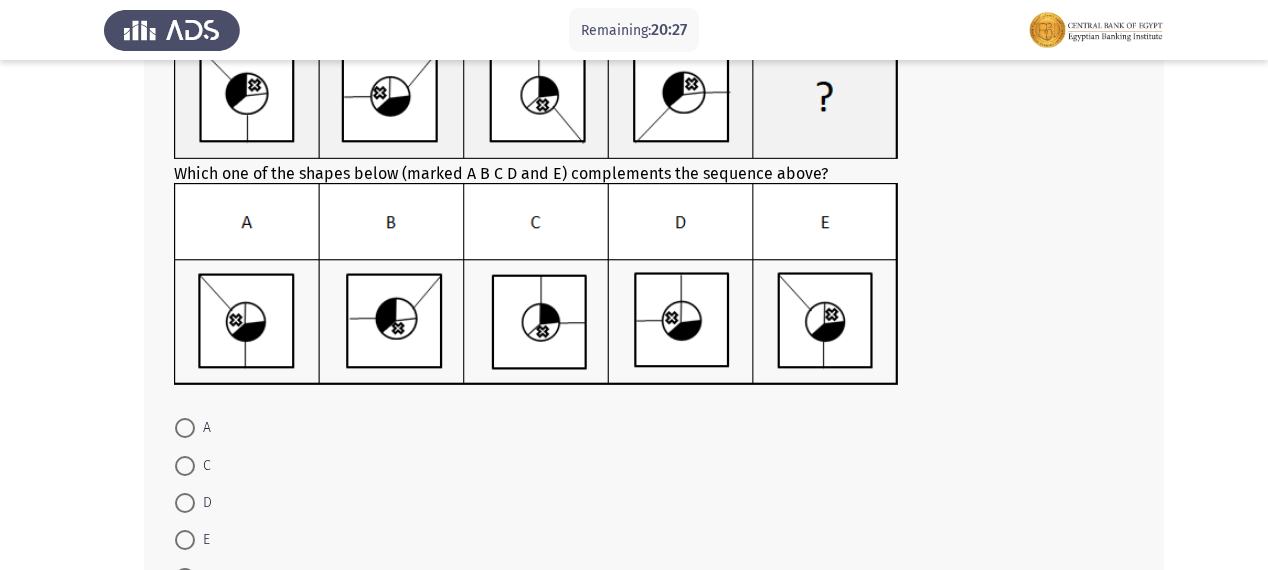 click at bounding box center (185, 503) 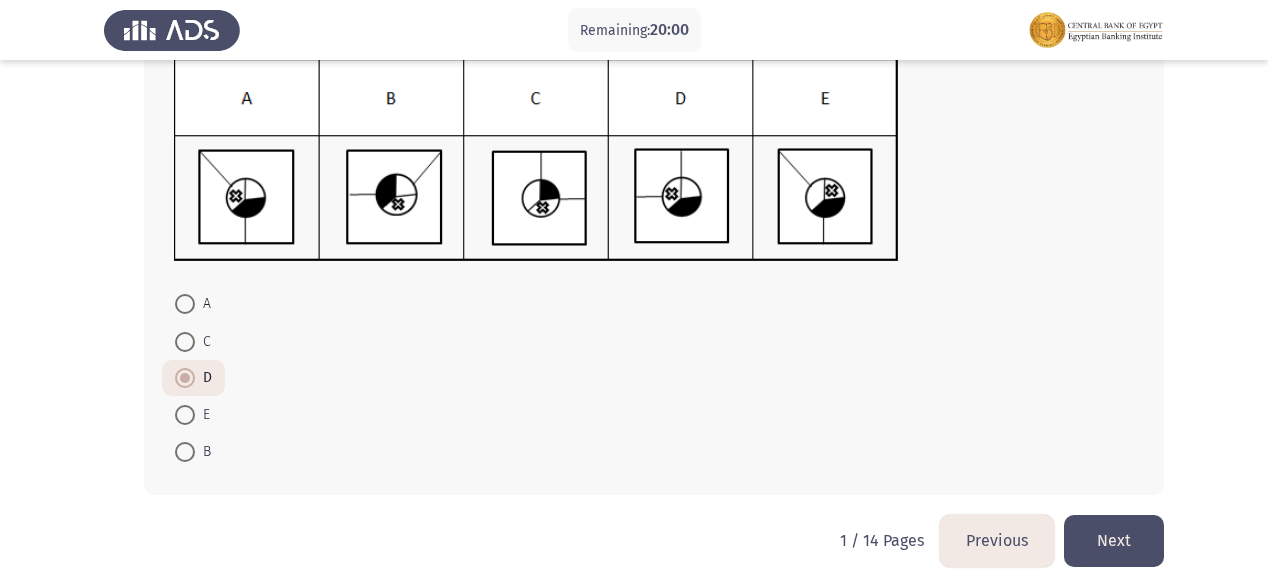 scroll, scrollTop: 308, scrollLeft: 0, axis: vertical 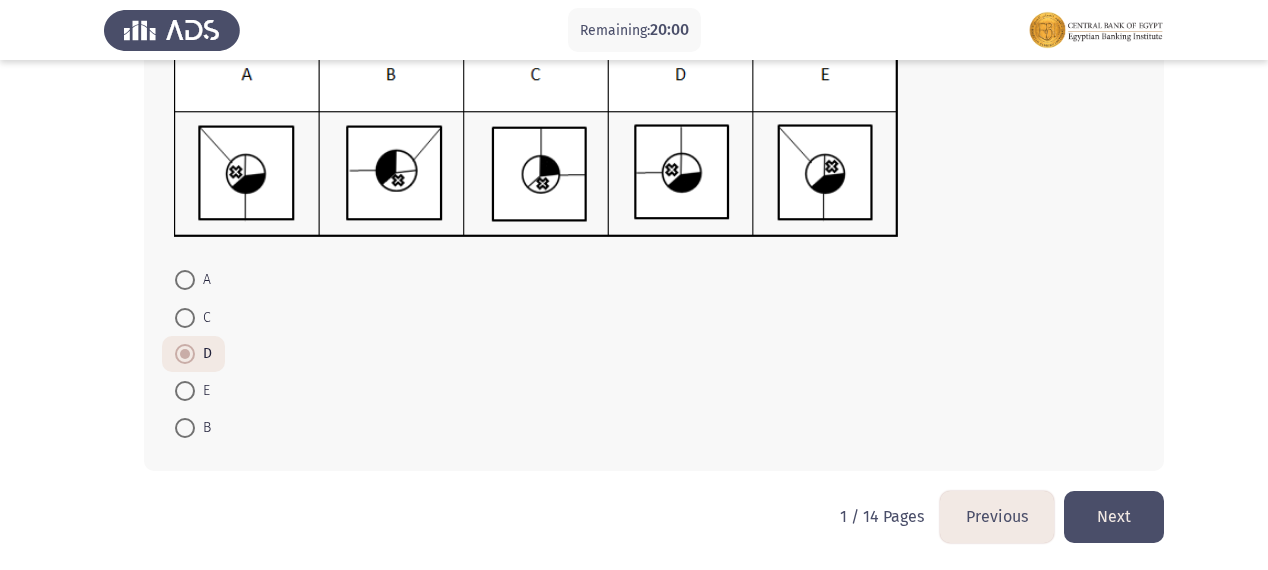 click on "Next" 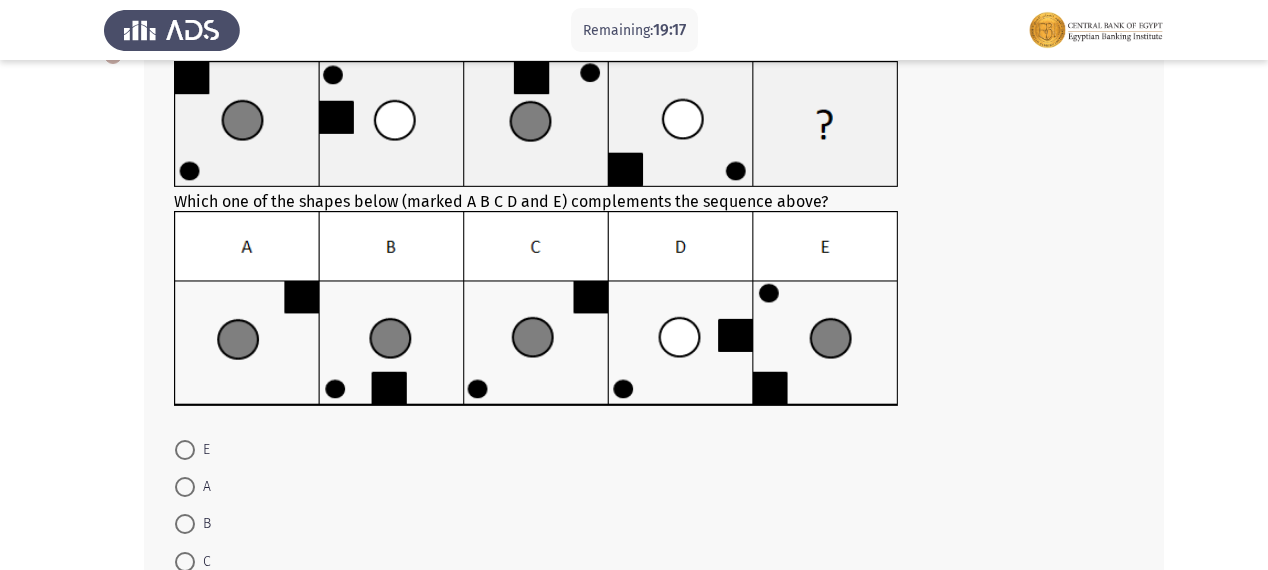 scroll, scrollTop: 160, scrollLeft: 0, axis: vertical 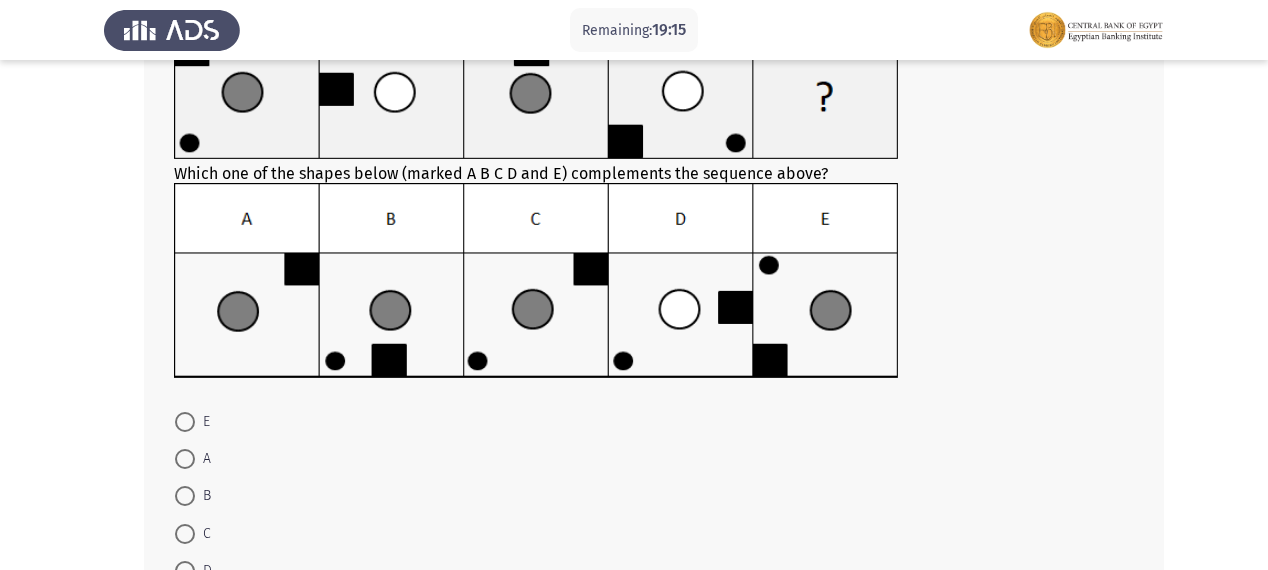 click at bounding box center [185, 534] 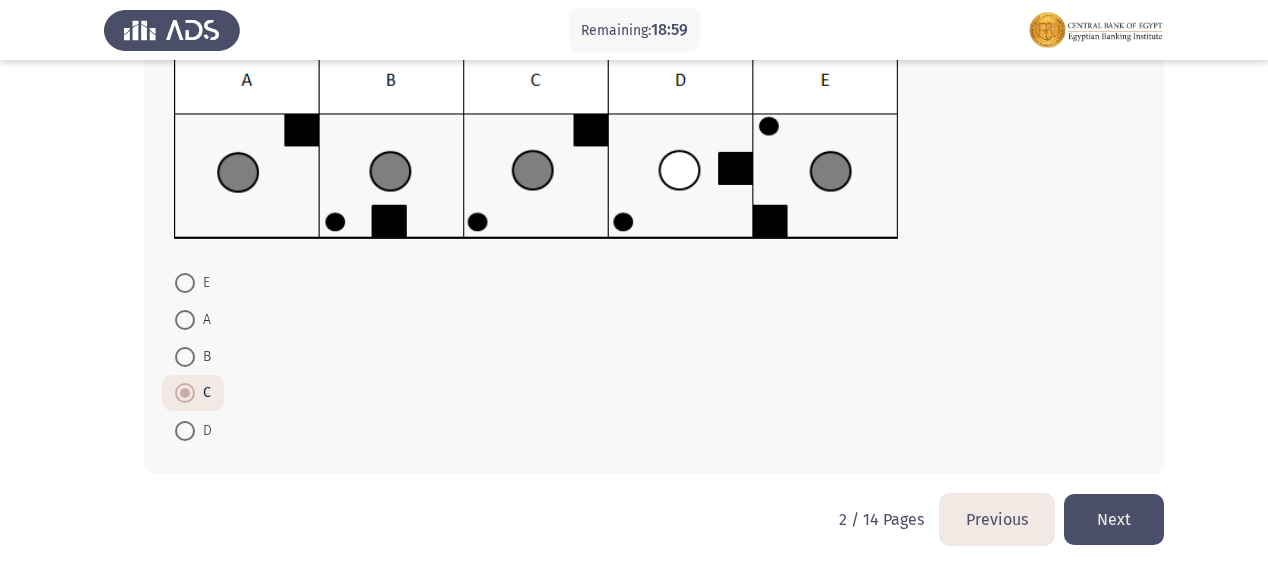scroll, scrollTop: 301, scrollLeft: 0, axis: vertical 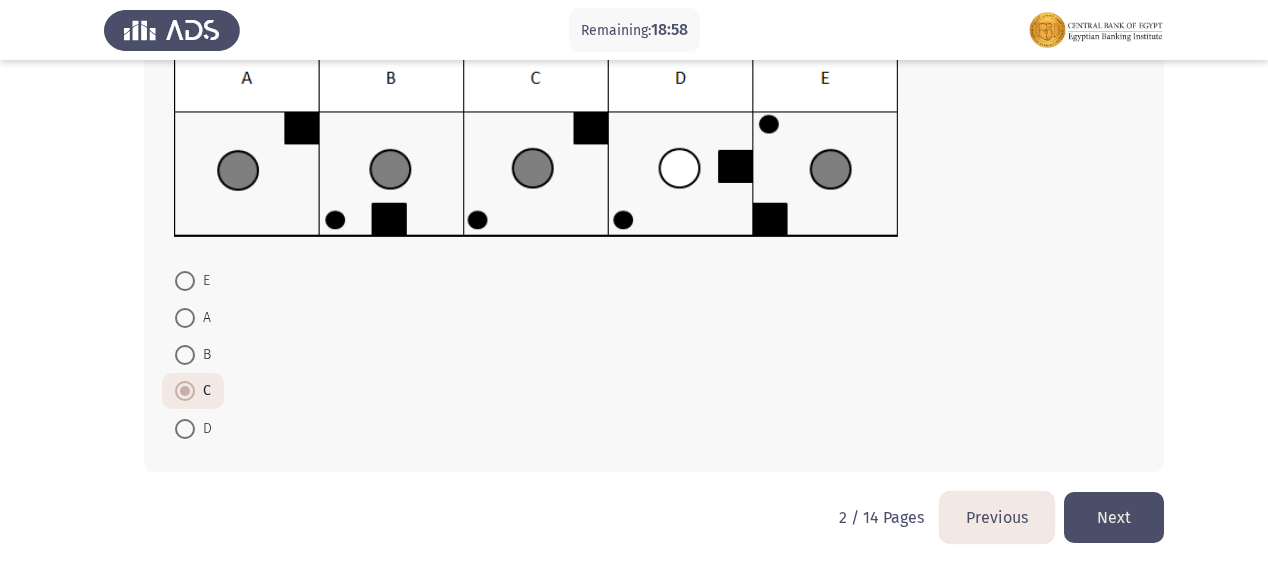 click on "Next" 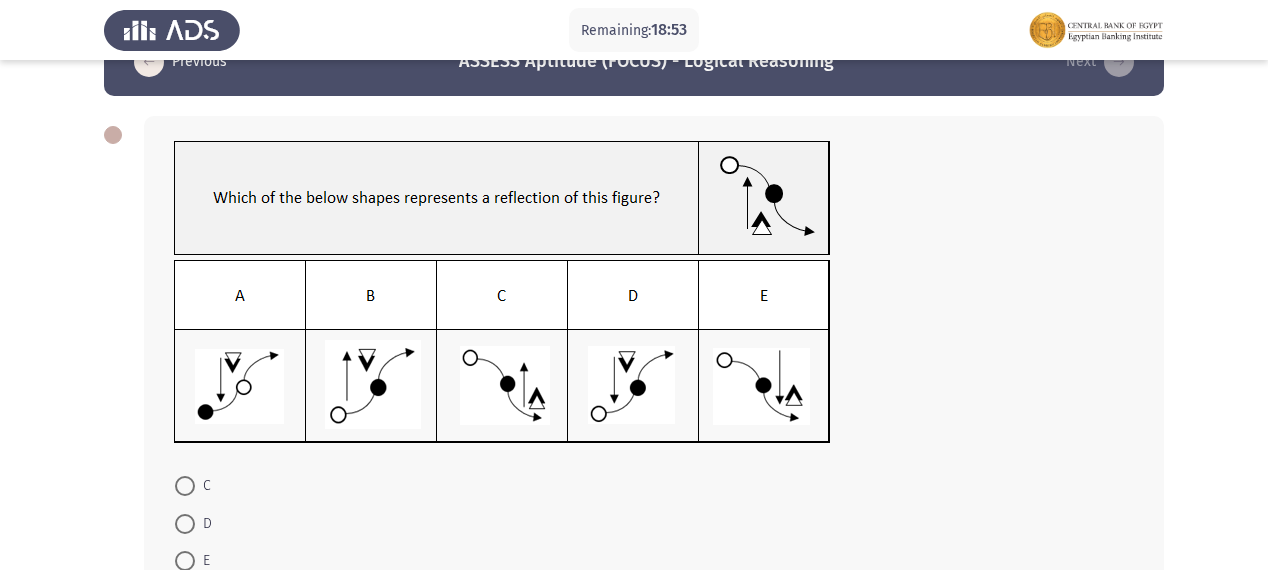 scroll, scrollTop: 80, scrollLeft: 0, axis: vertical 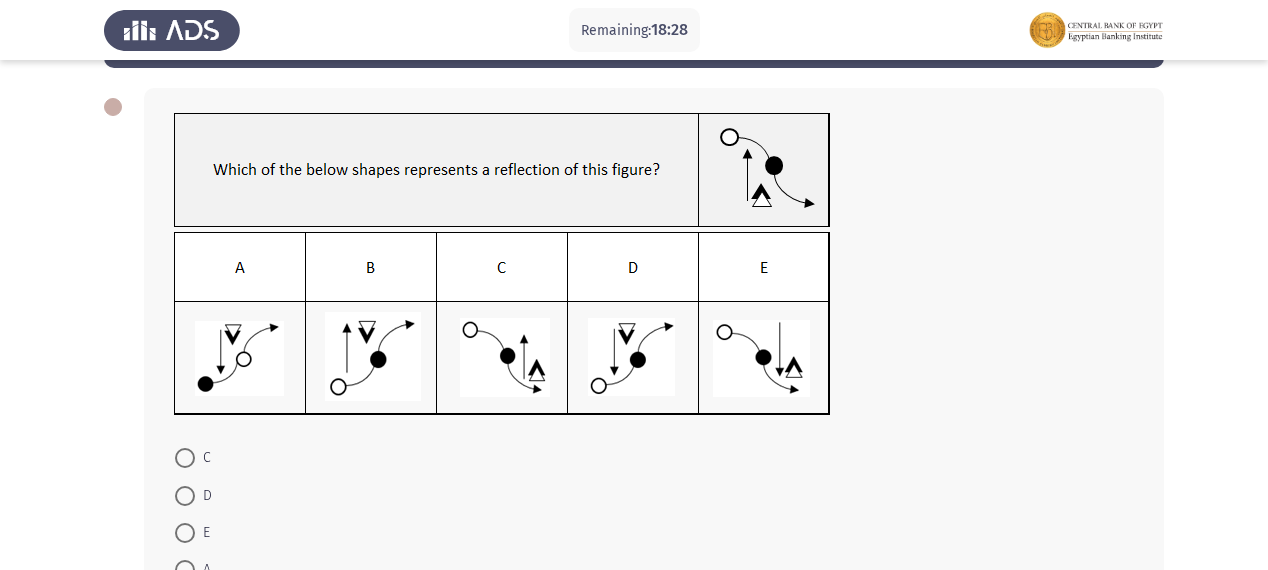 click on "D" at bounding box center (193, 496) 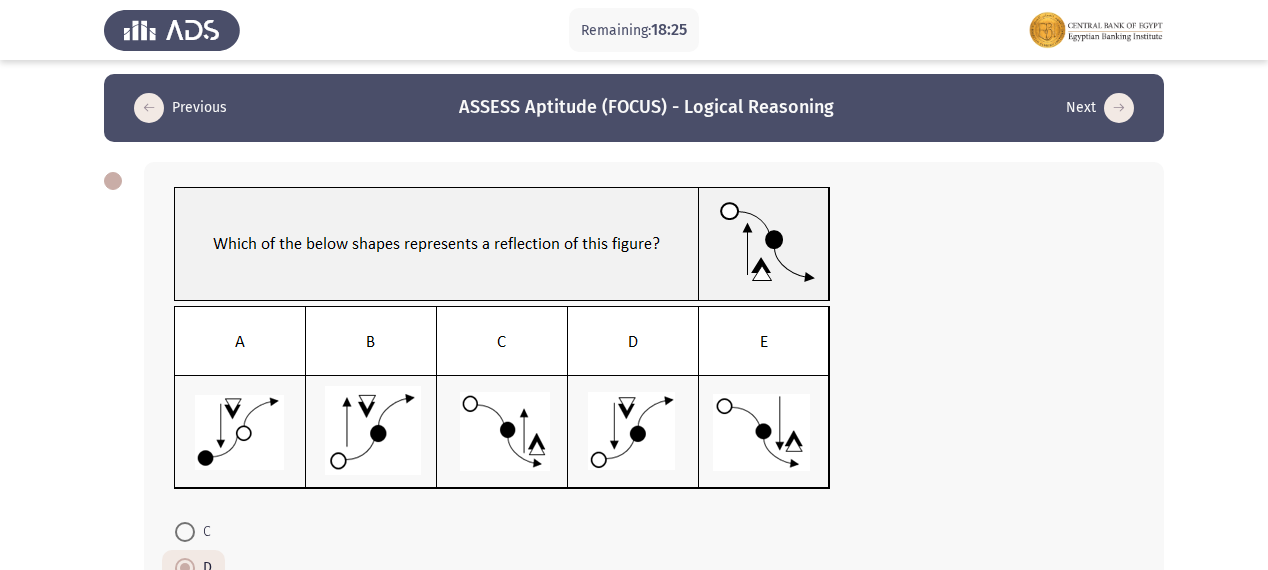 scroll, scrollTop: 0, scrollLeft: 0, axis: both 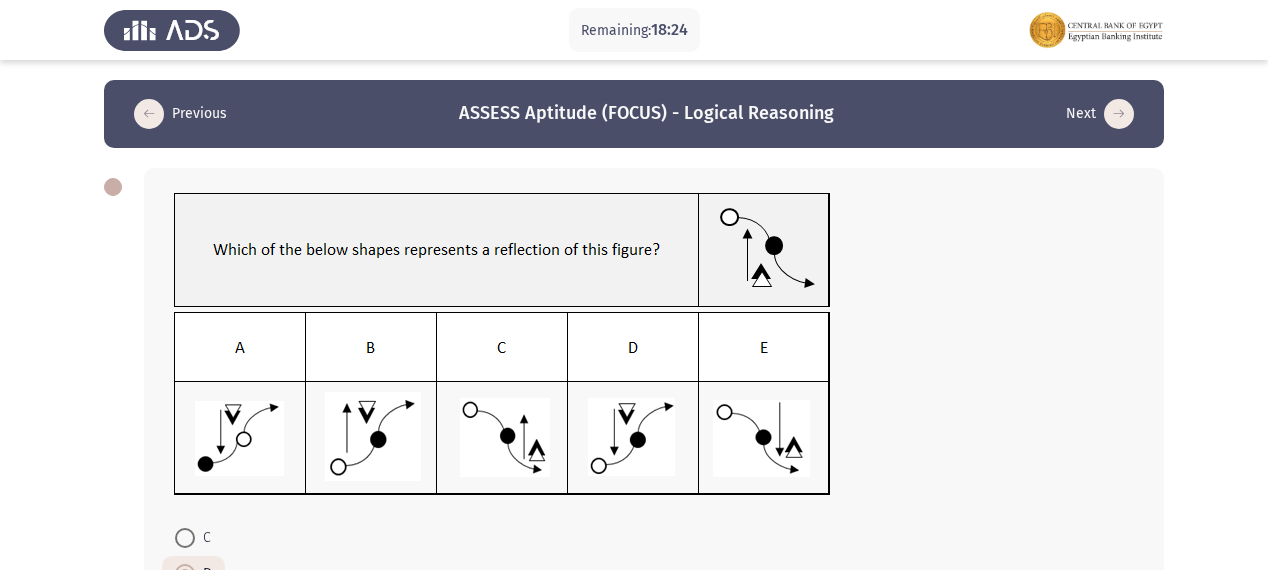 click 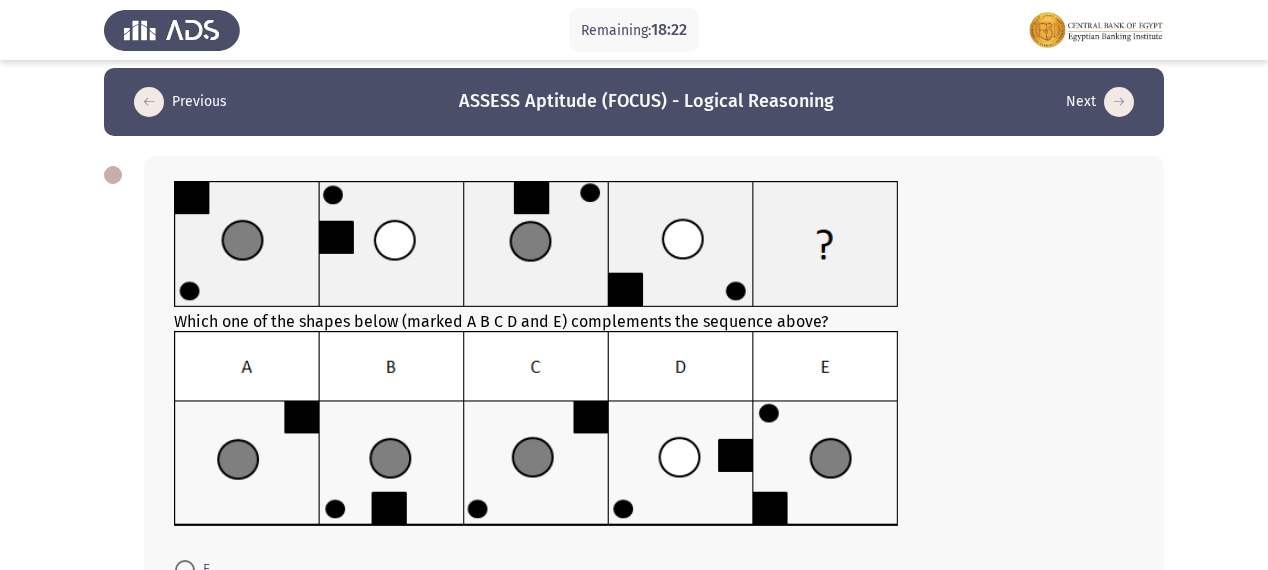 scroll, scrollTop: 0, scrollLeft: 0, axis: both 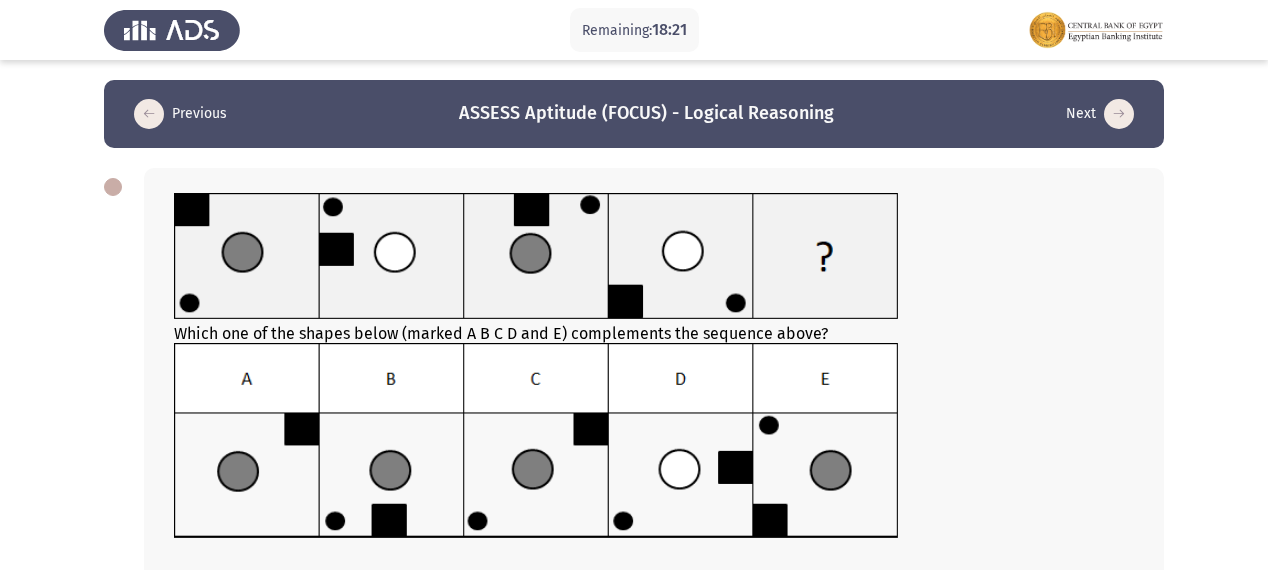 drag, startPoint x: 1134, startPoint y: 102, endPoint x: 1124, endPoint y: 110, distance: 12.806249 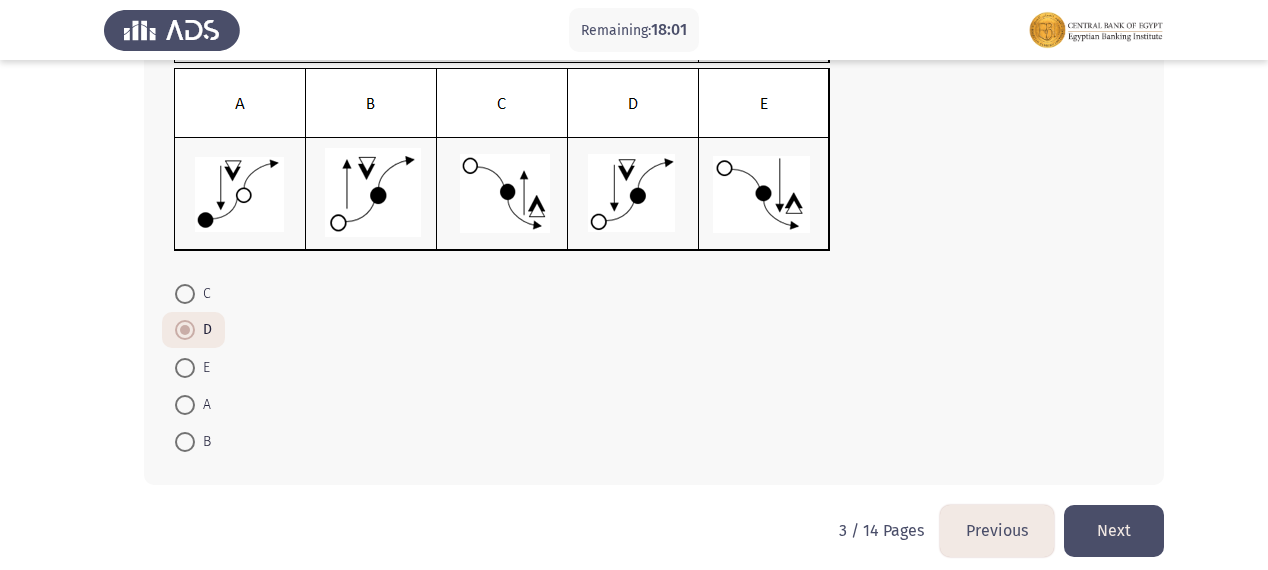 scroll, scrollTop: 258, scrollLeft: 0, axis: vertical 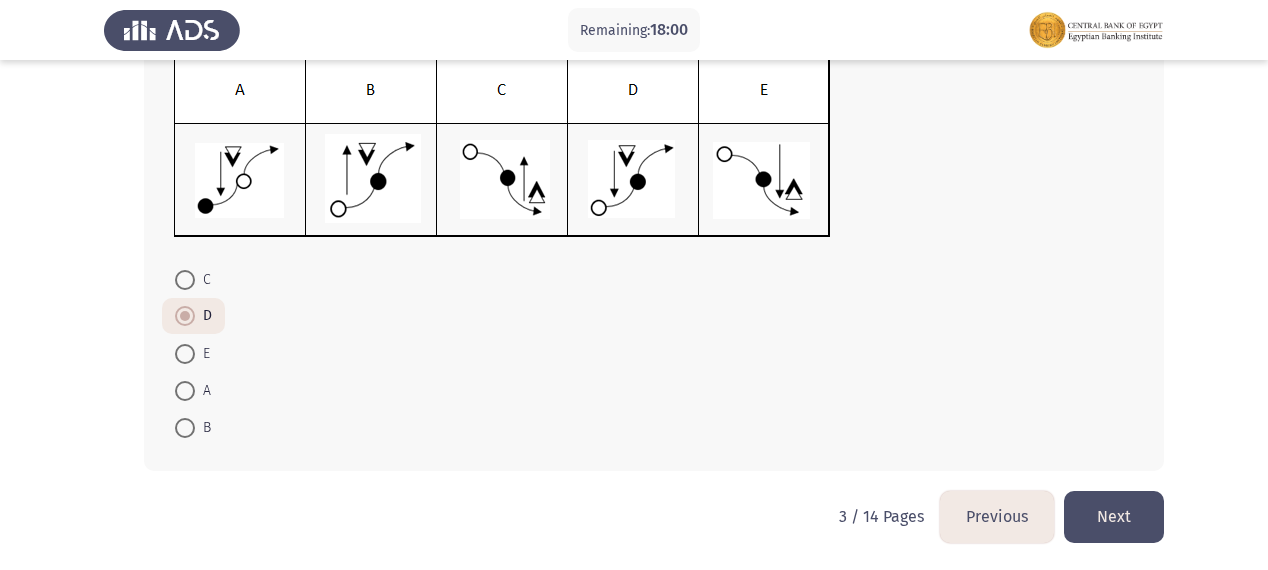 click on "Next" 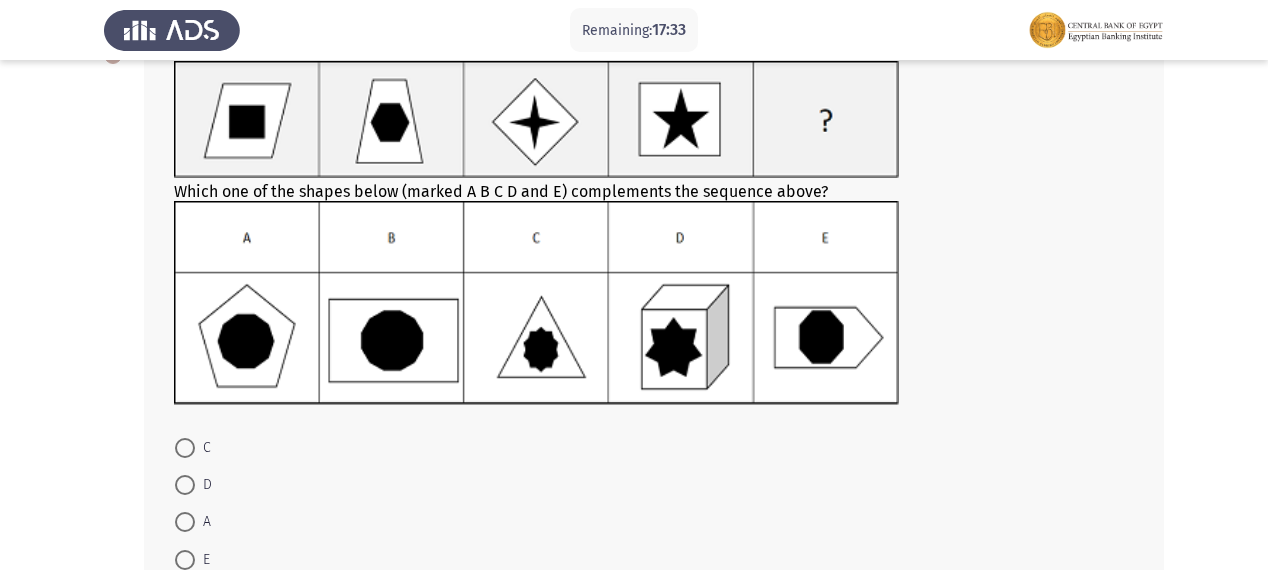 scroll, scrollTop: 160, scrollLeft: 0, axis: vertical 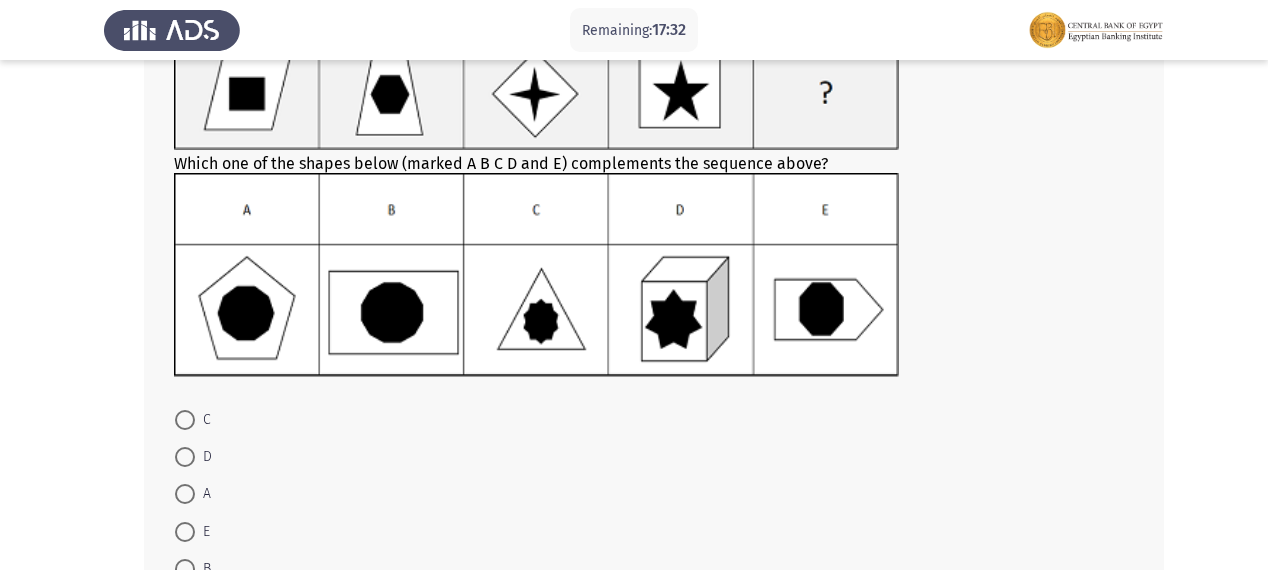 click at bounding box center [185, 569] 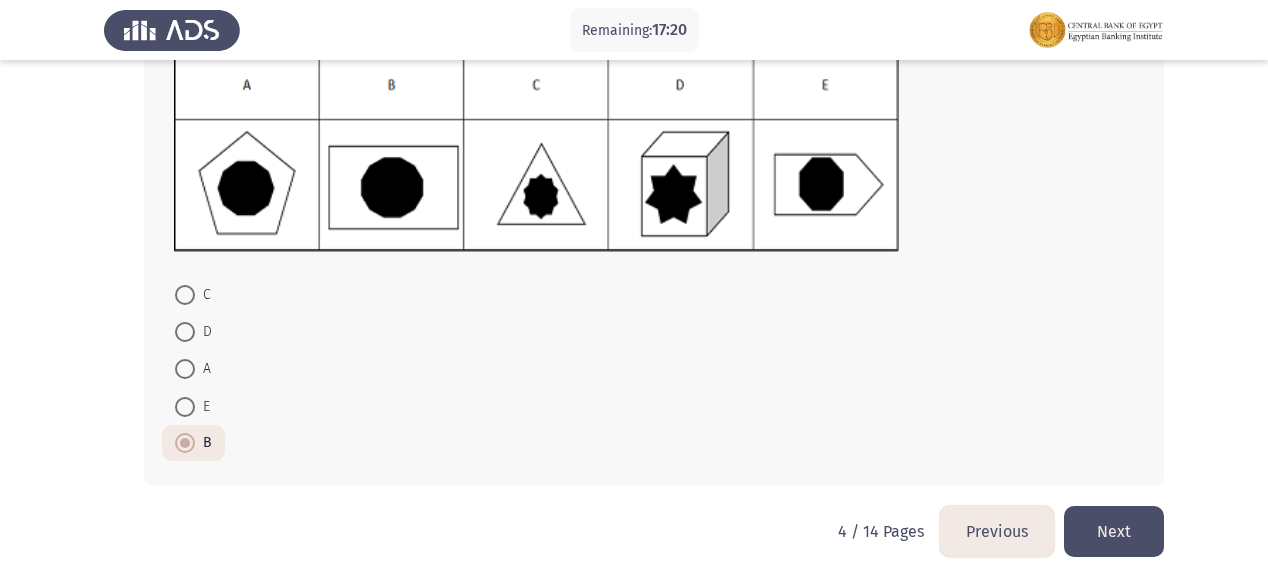 scroll, scrollTop: 300, scrollLeft: 0, axis: vertical 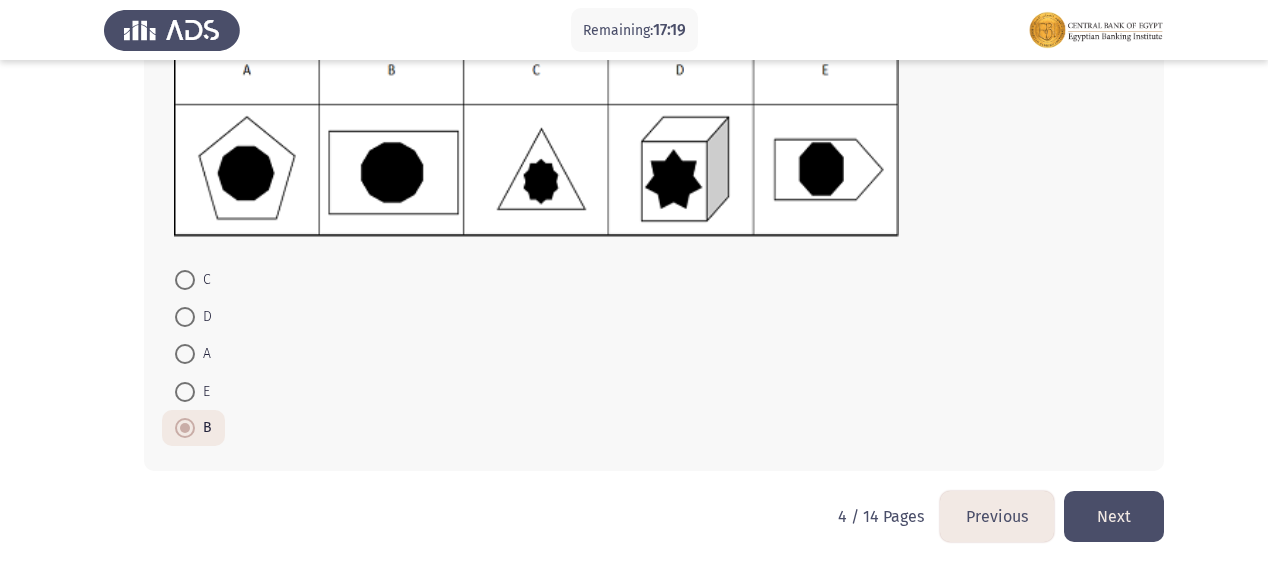 click on "Next" 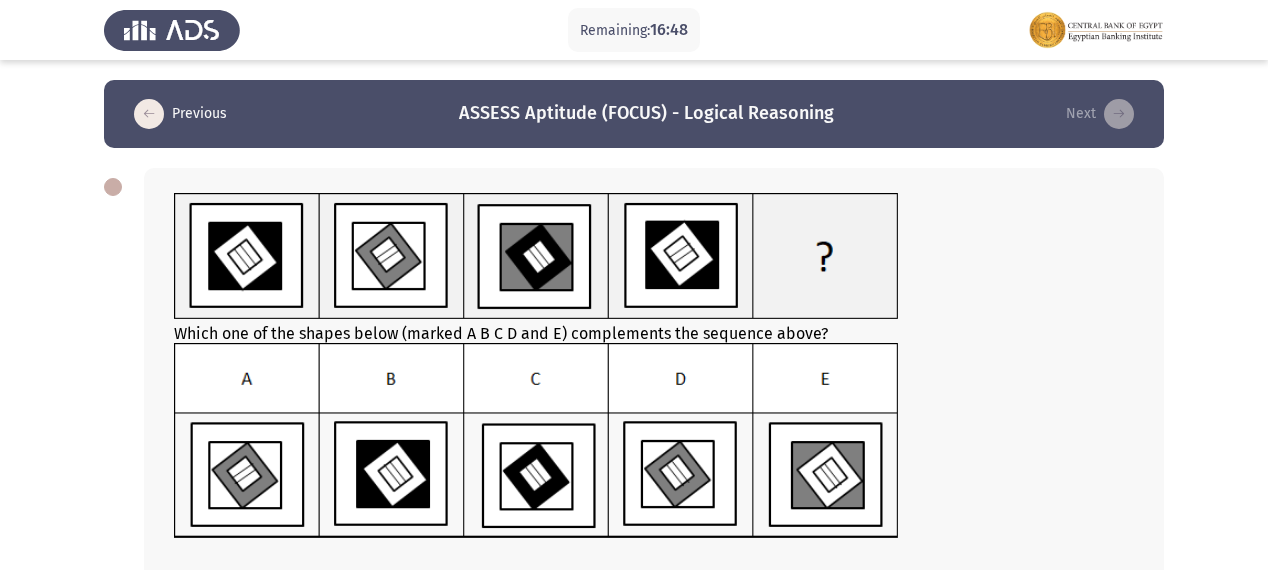 click 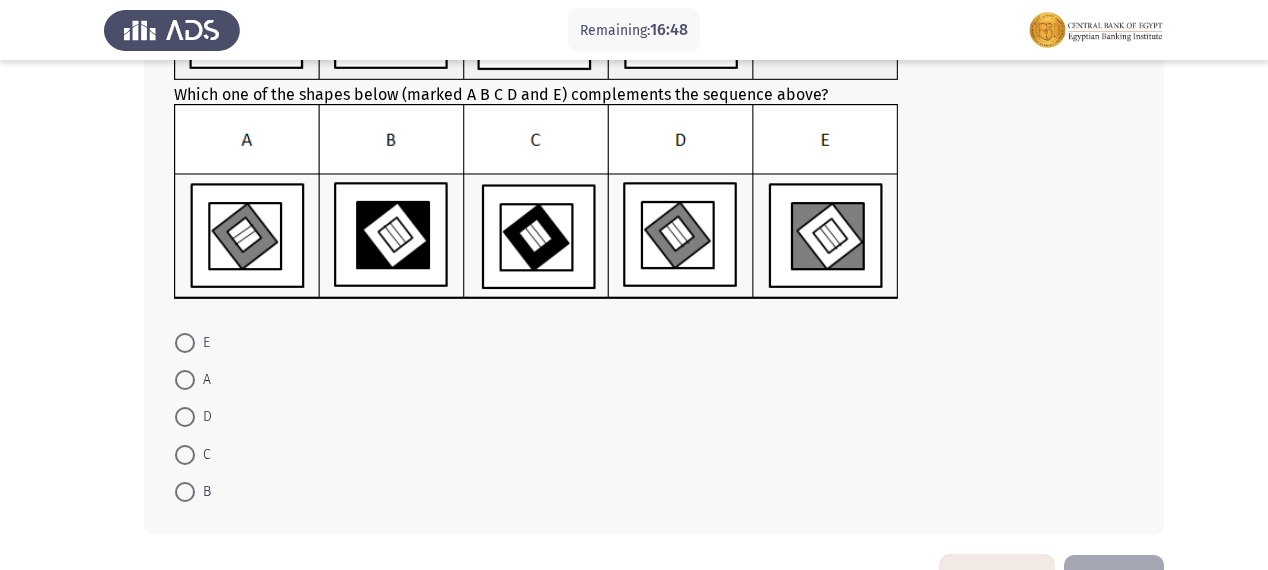 scroll, scrollTop: 240, scrollLeft: 0, axis: vertical 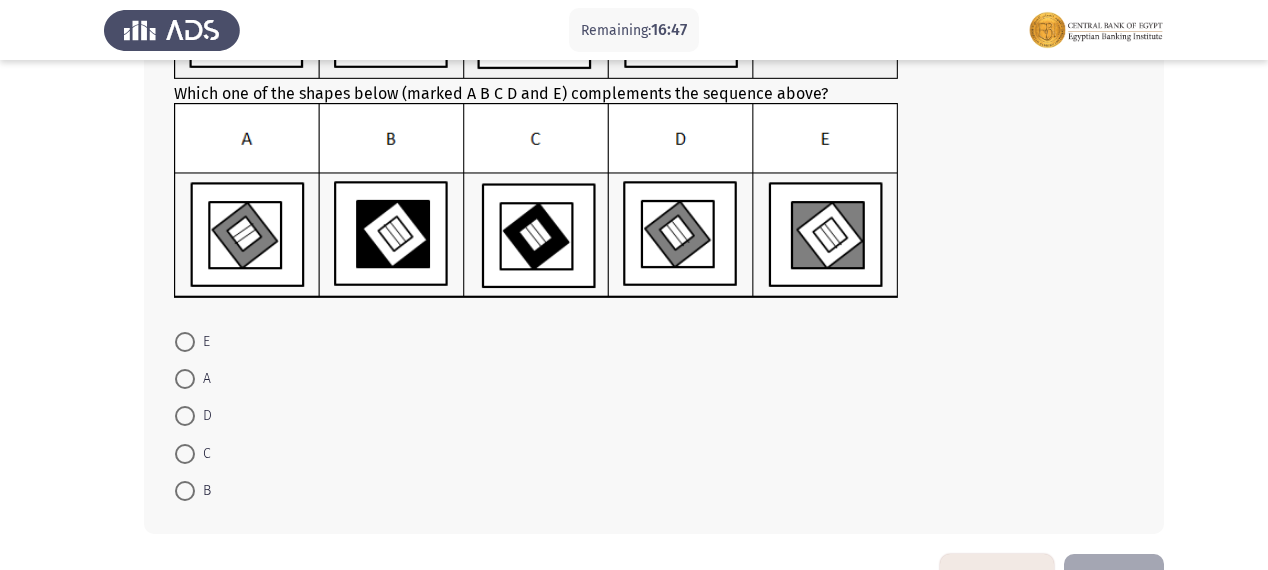 click at bounding box center (185, 416) 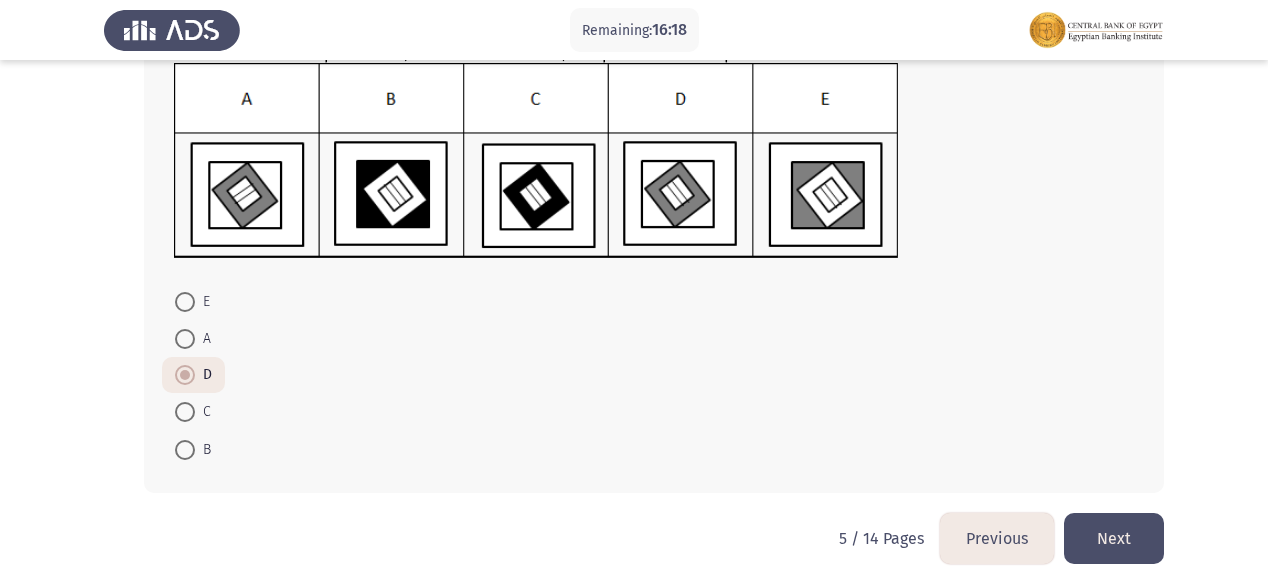 scroll, scrollTop: 301, scrollLeft: 0, axis: vertical 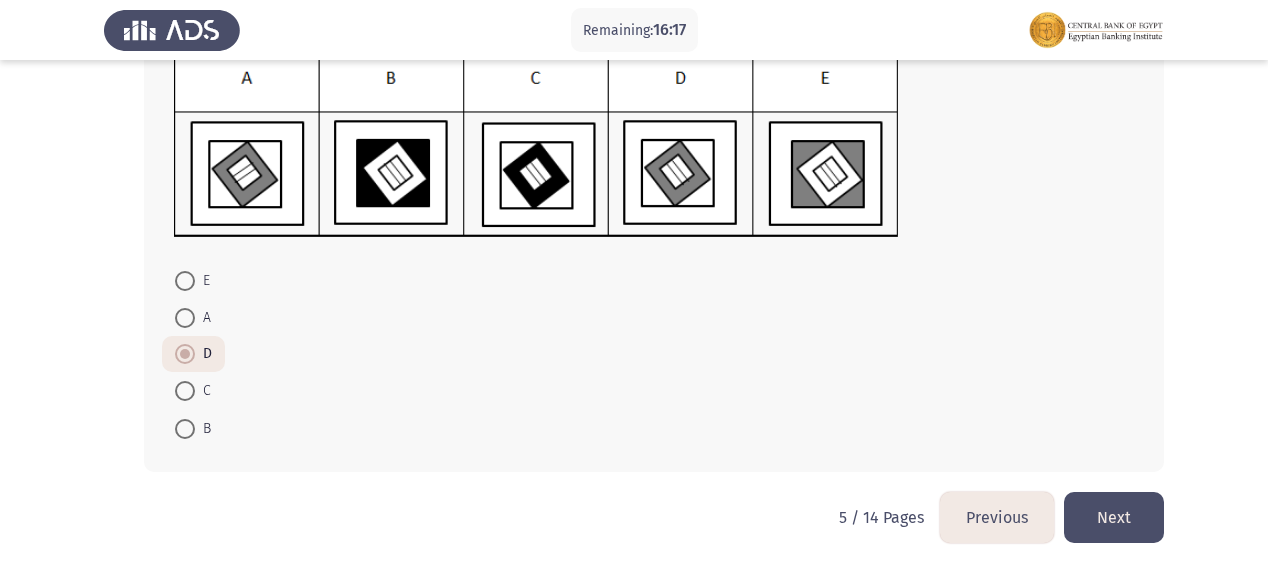 click on "Next" 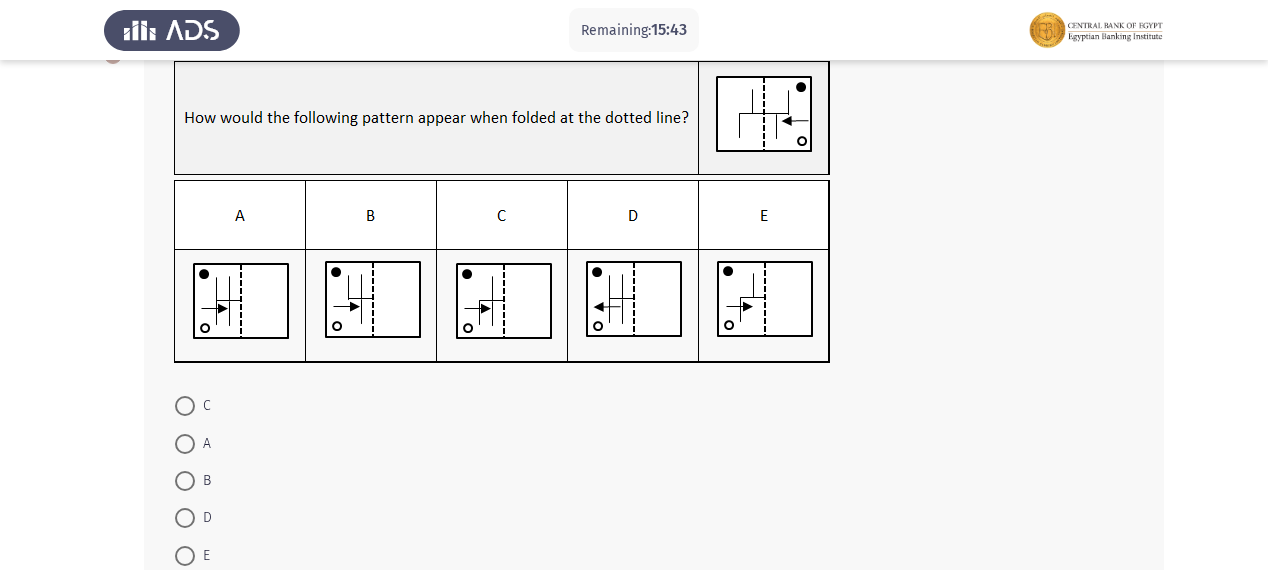 scroll, scrollTop: 160, scrollLeft: 0, axis: vertical 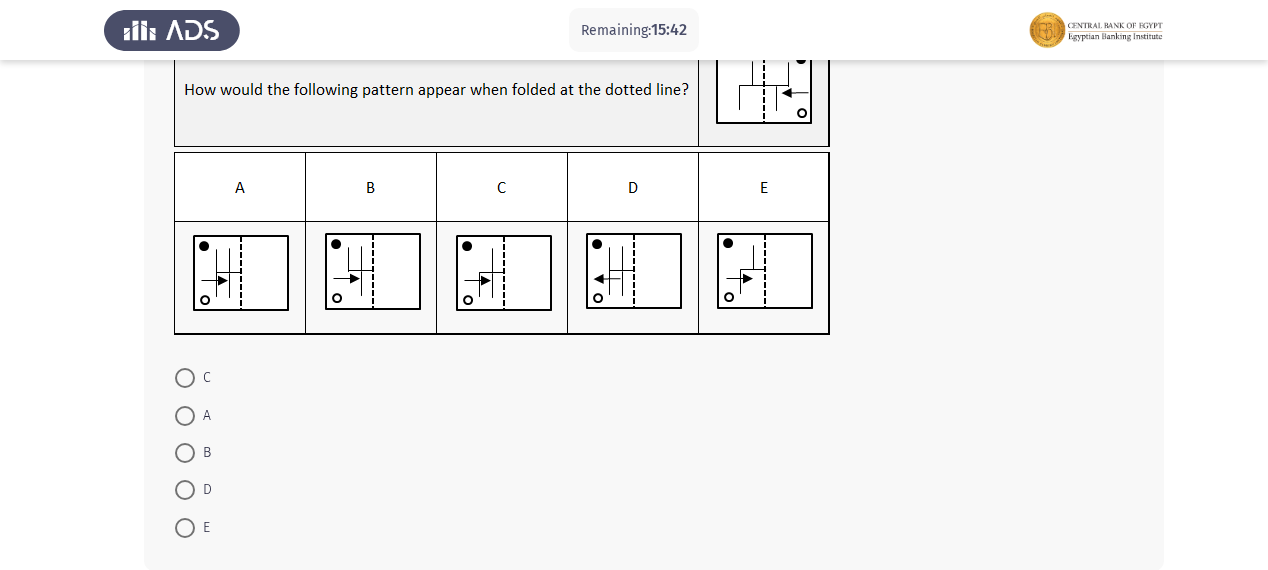 click at bounding box center [185, 416] 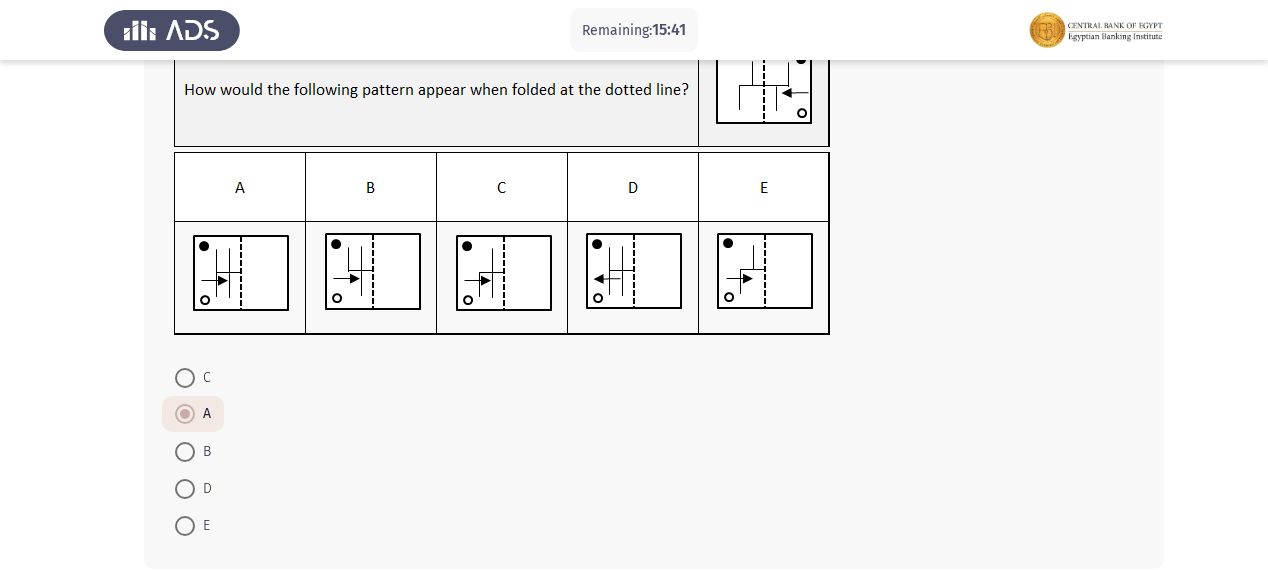 scroll, scrollTop: 240, scrollLeft: 0, axis: vertical 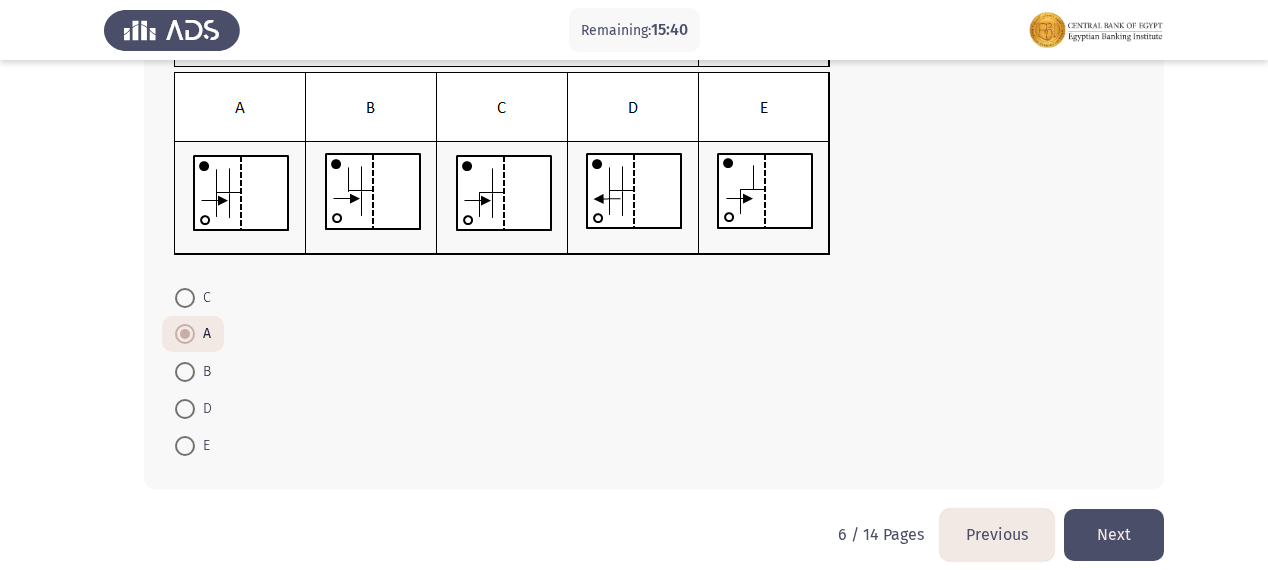 click on "Next" 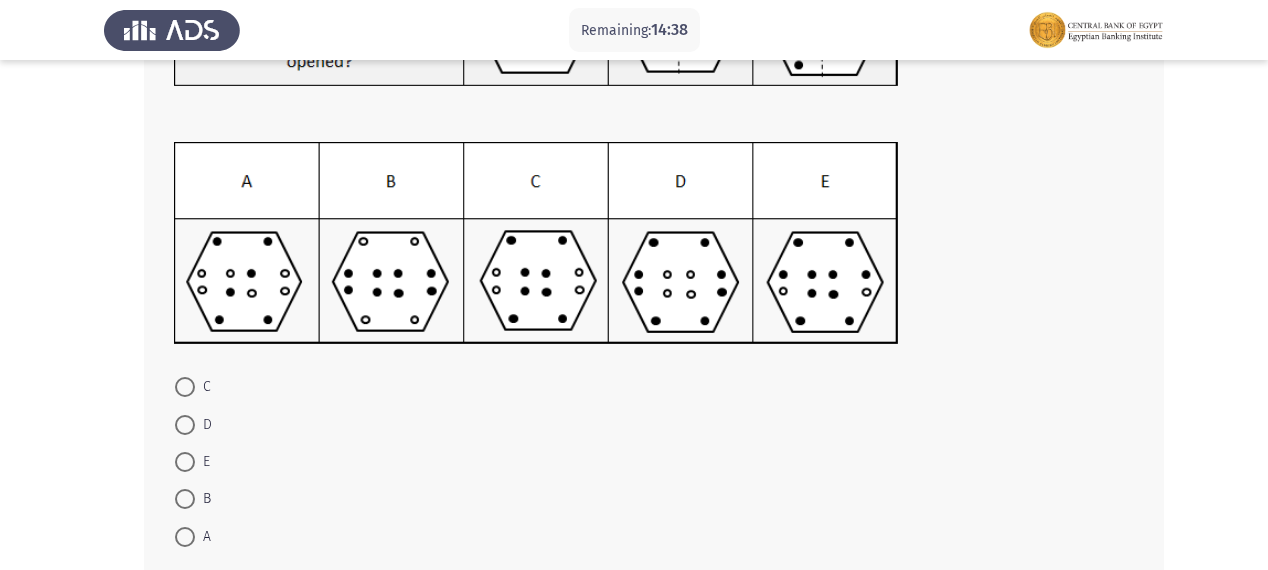 scroll, scrollTop: 240, scrollLeft: 0, axis: vertical 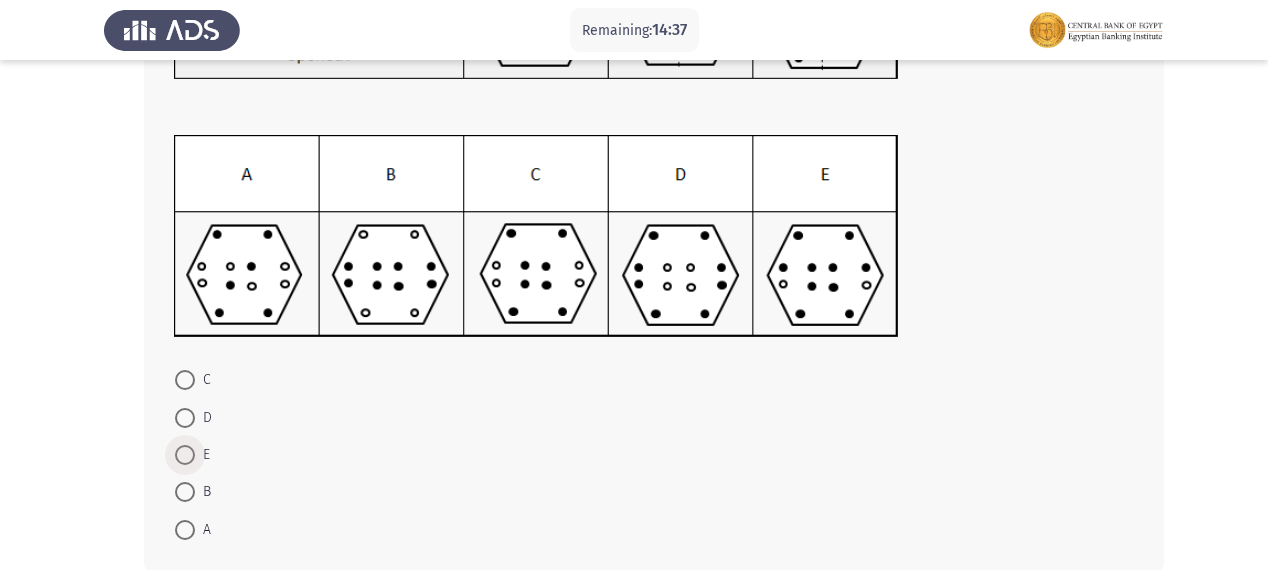 click at bounding box center [185, 455] 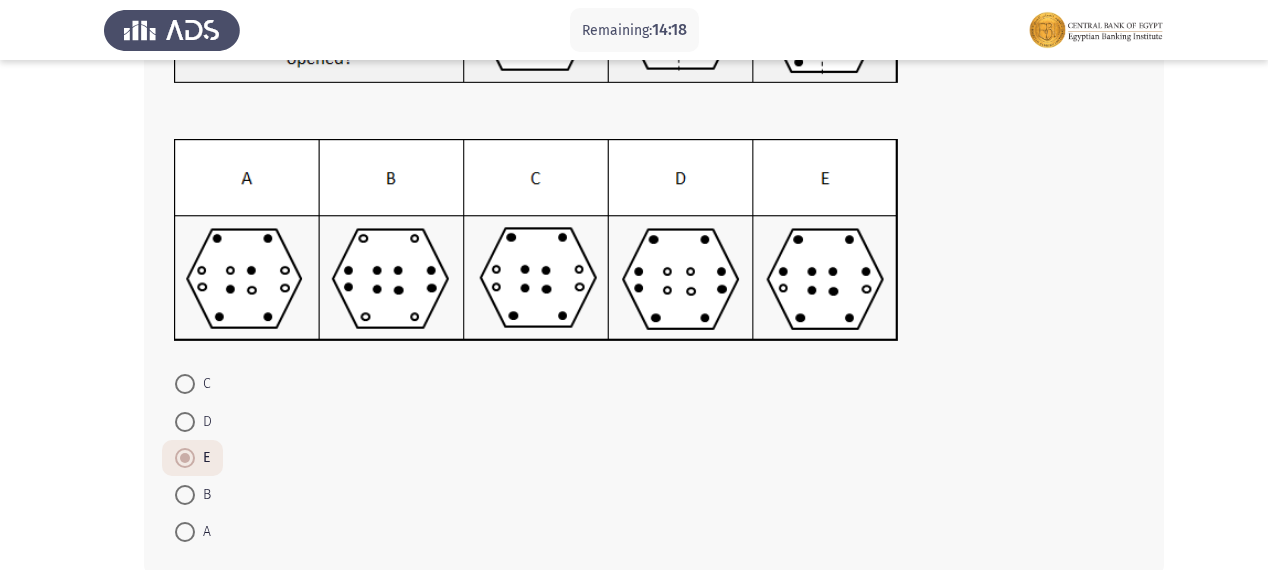 scroll, scrollTop: 240, scrollLeft: 0, axis: vertical 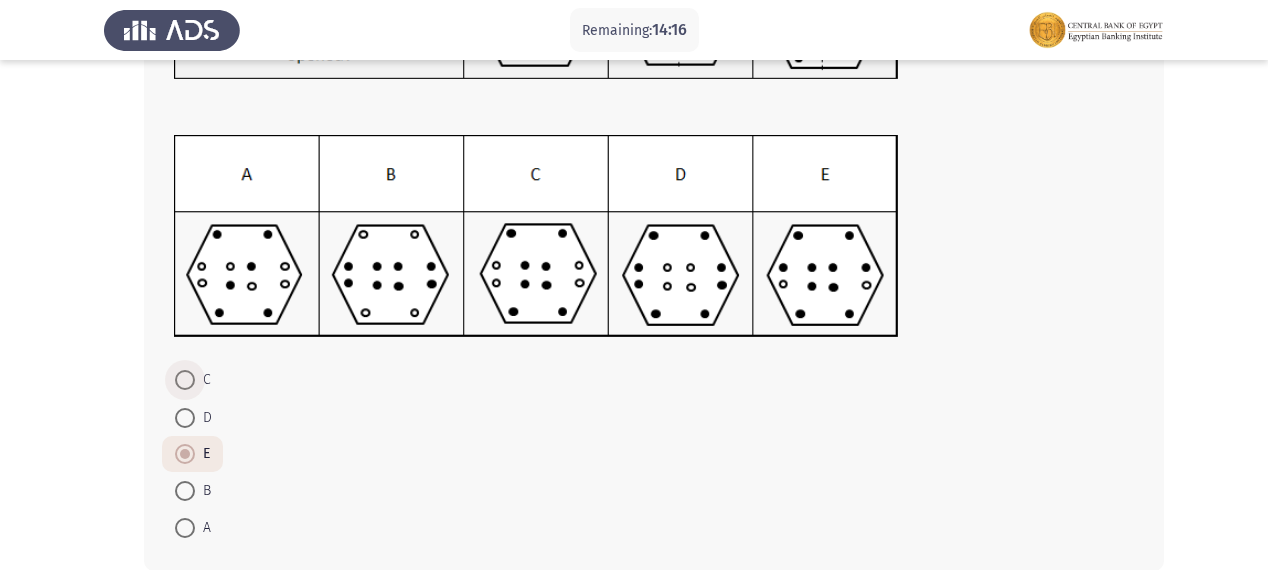 click at bounding box center (185, 380) 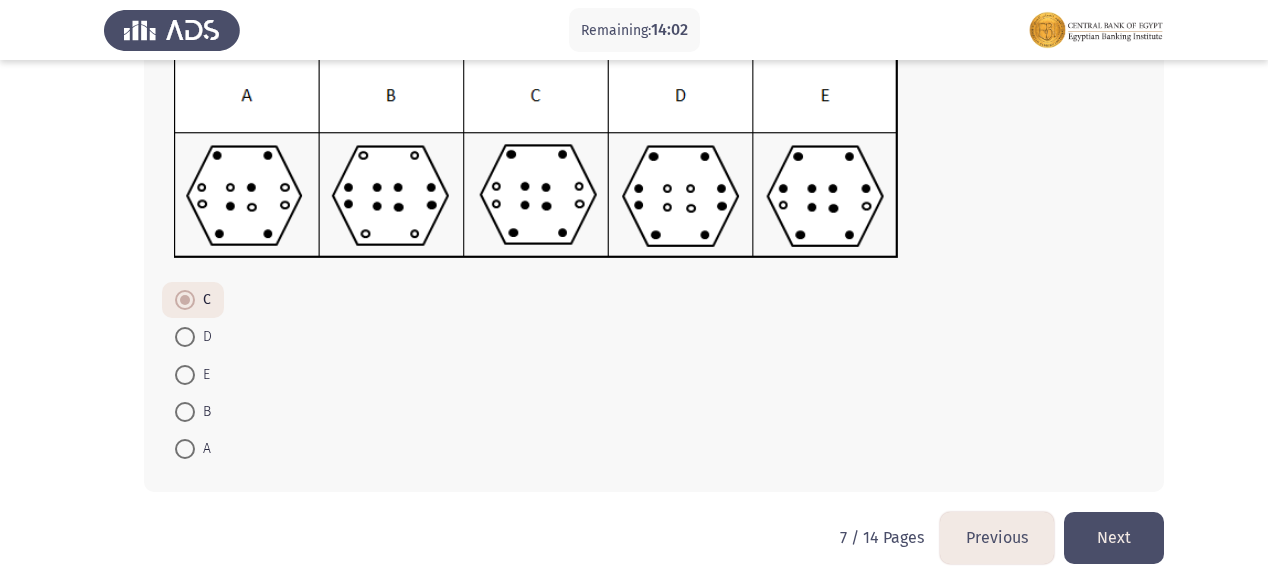 scroll, scrollTop: 320, scrollLeft: 0, axis: vertical 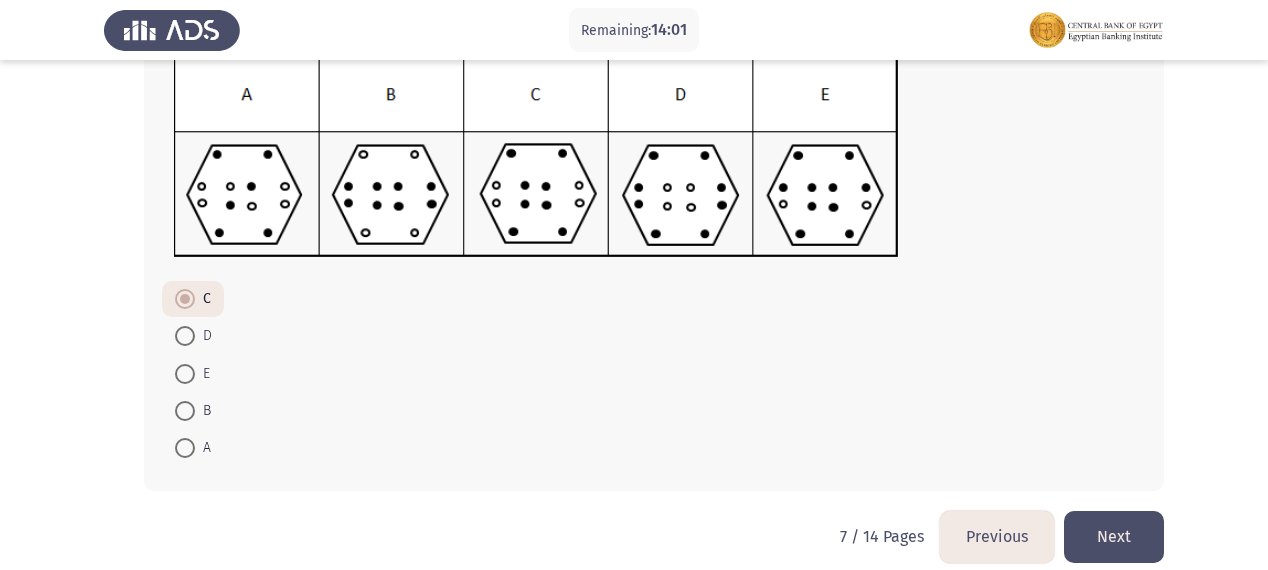 click on "Next" 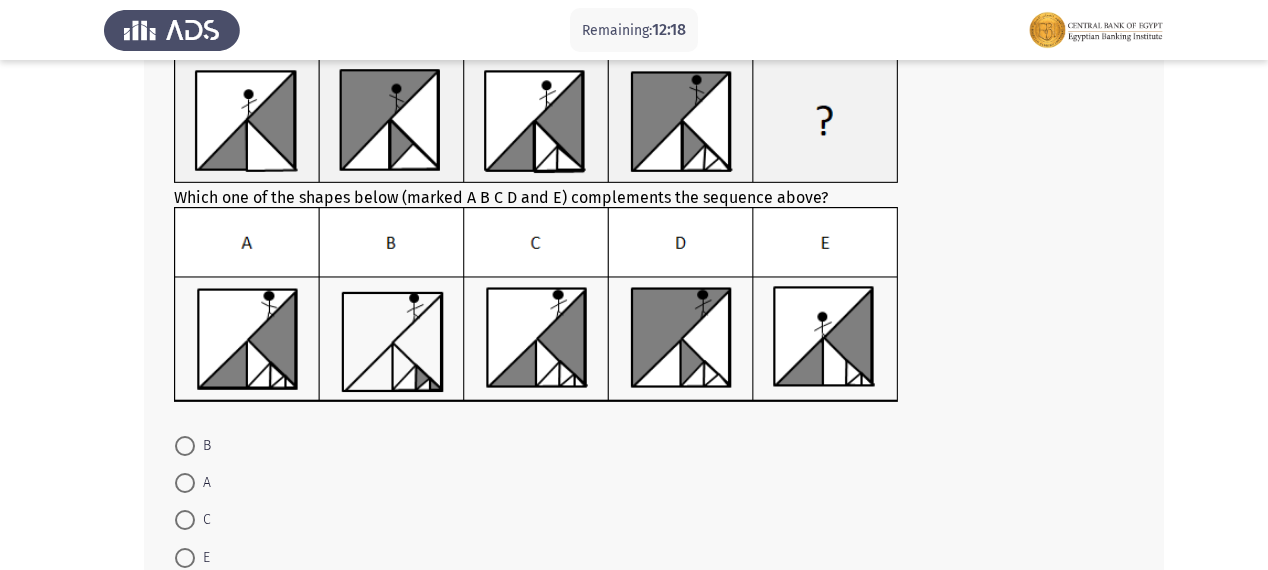 scroll, scrollTop: 160, scrollLeft: 0, axis: vertical 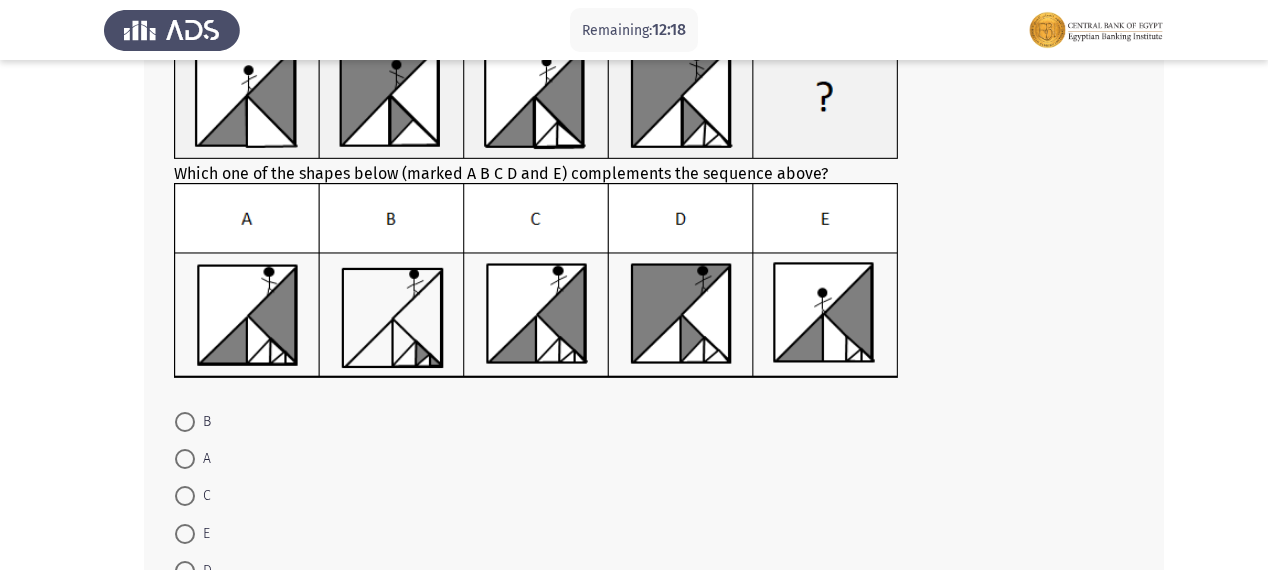 click at bounding box center (185, 496) 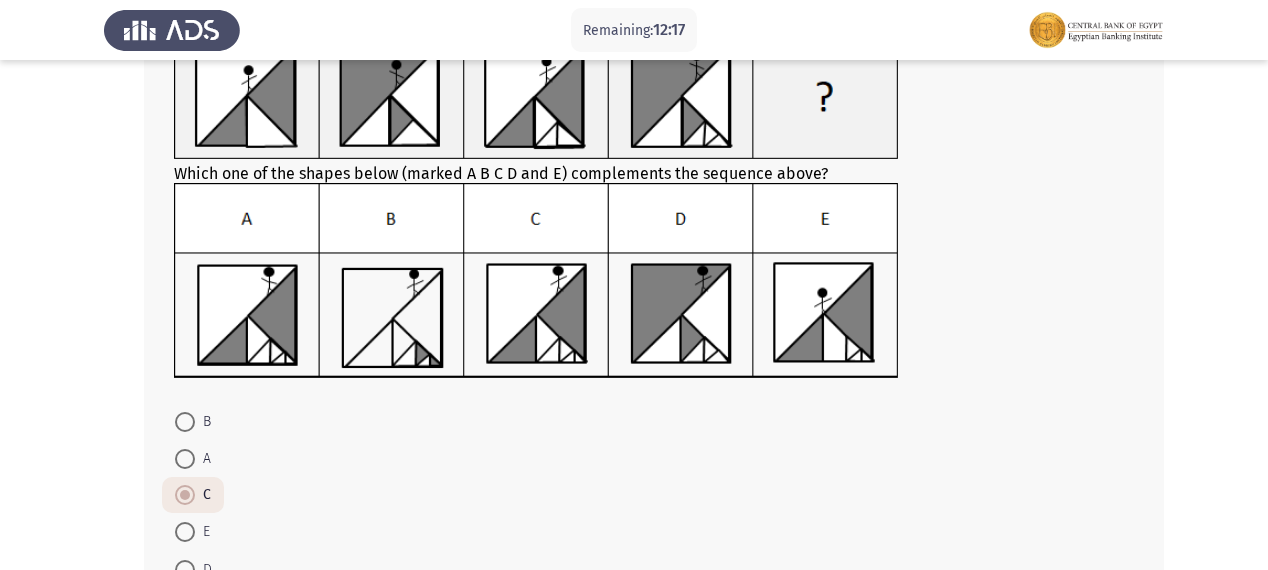 scroll, scrollTop: 301, scrollLeft: 0, axis: vertical 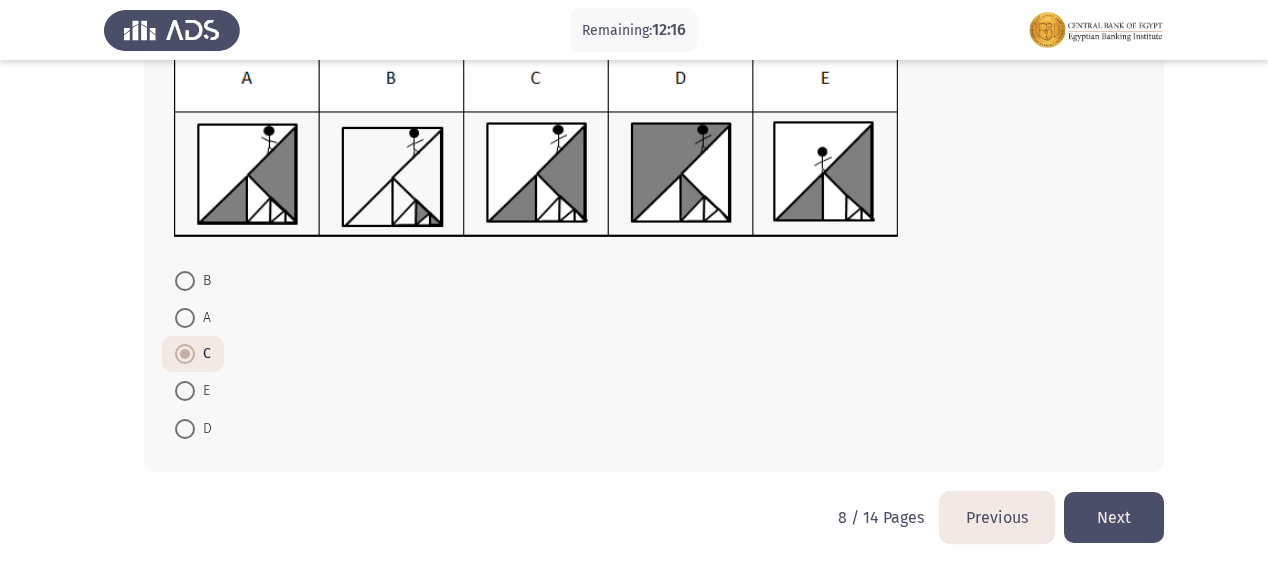 click on "Next" 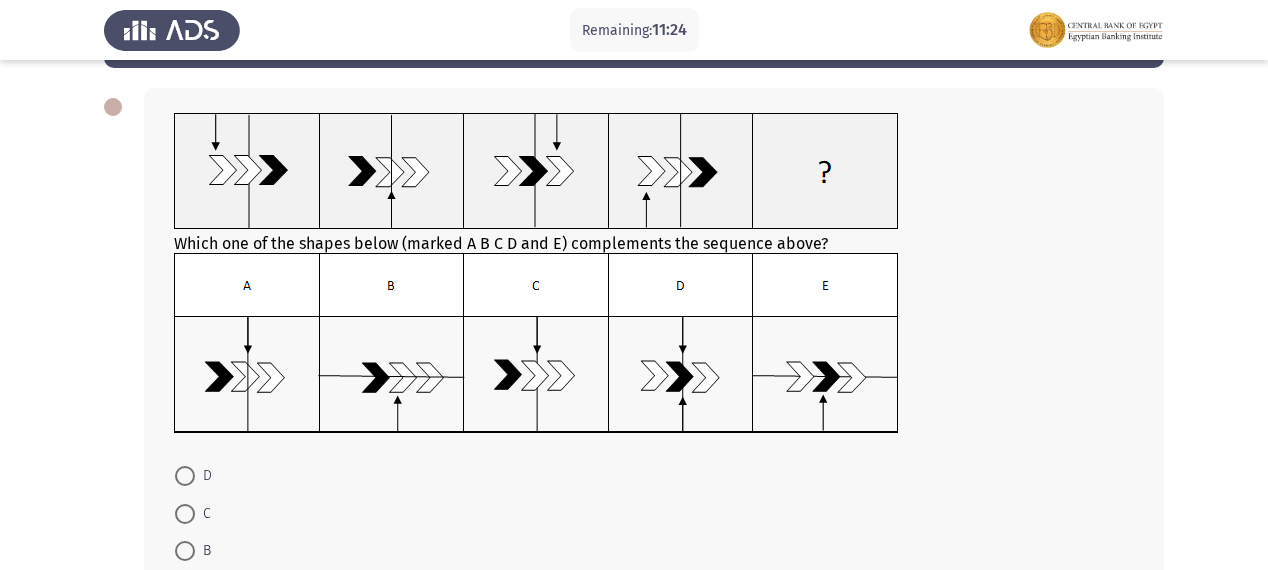 scroll, scrollTop: 160, scrollLeft: 0, axis: vertical 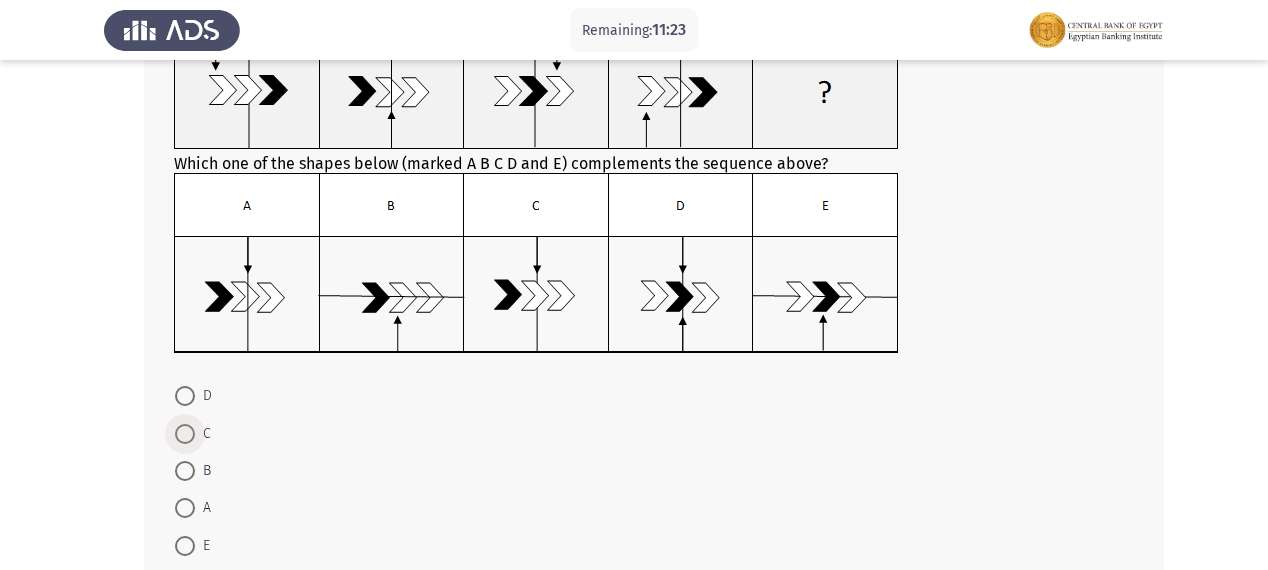 click at bounding box center [185, 434] 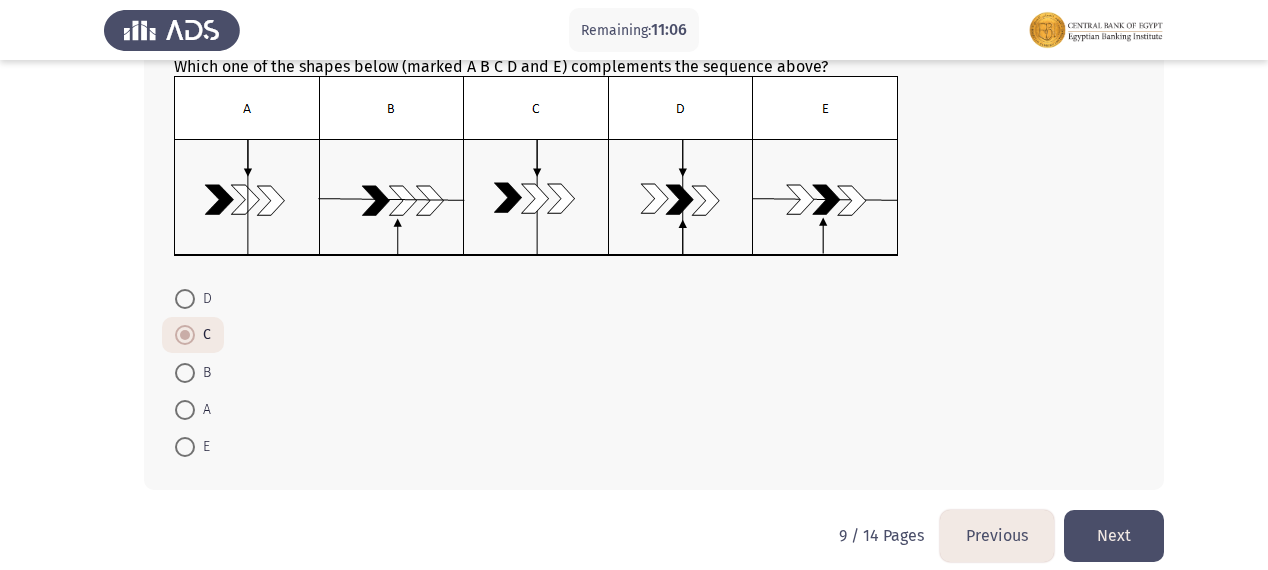 scroll, scrollTop: 276, scrollLeft: 0, axis: vertical 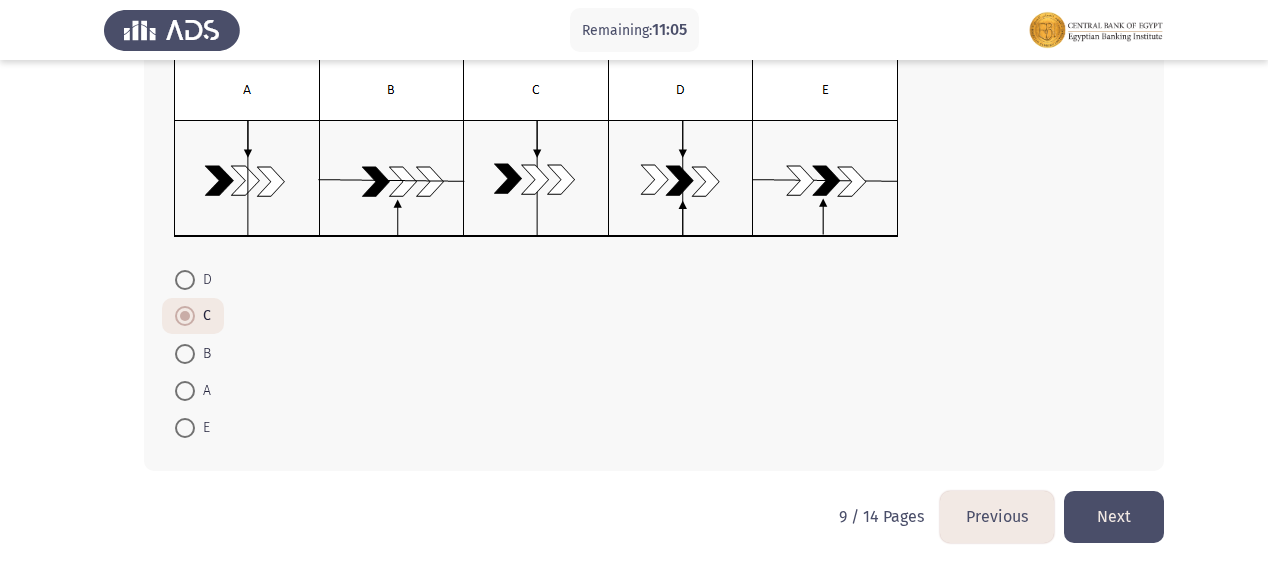 click on "Next" 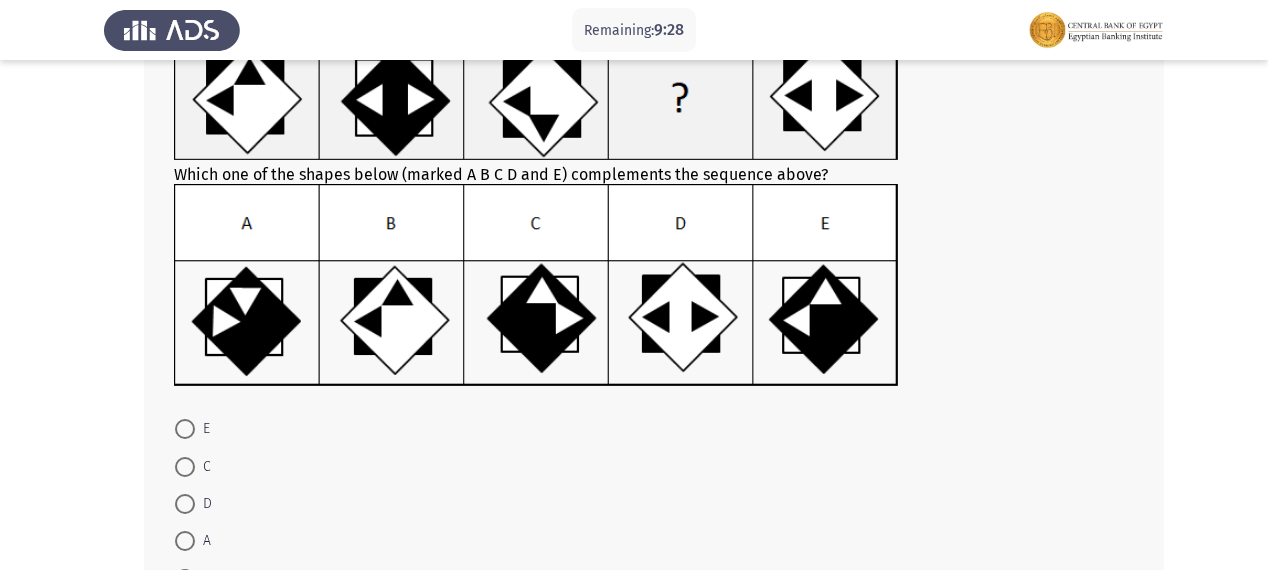 scroll, scrollTop: 160, scrollLeft: 0, axis: vertical 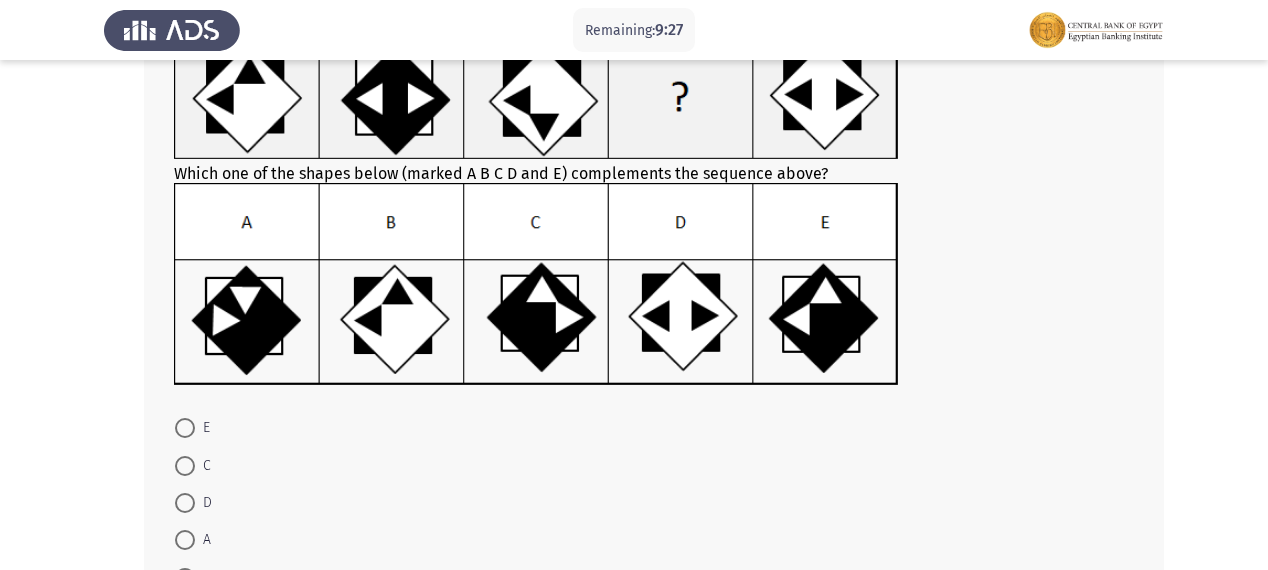click at bounding box center [185, 428] 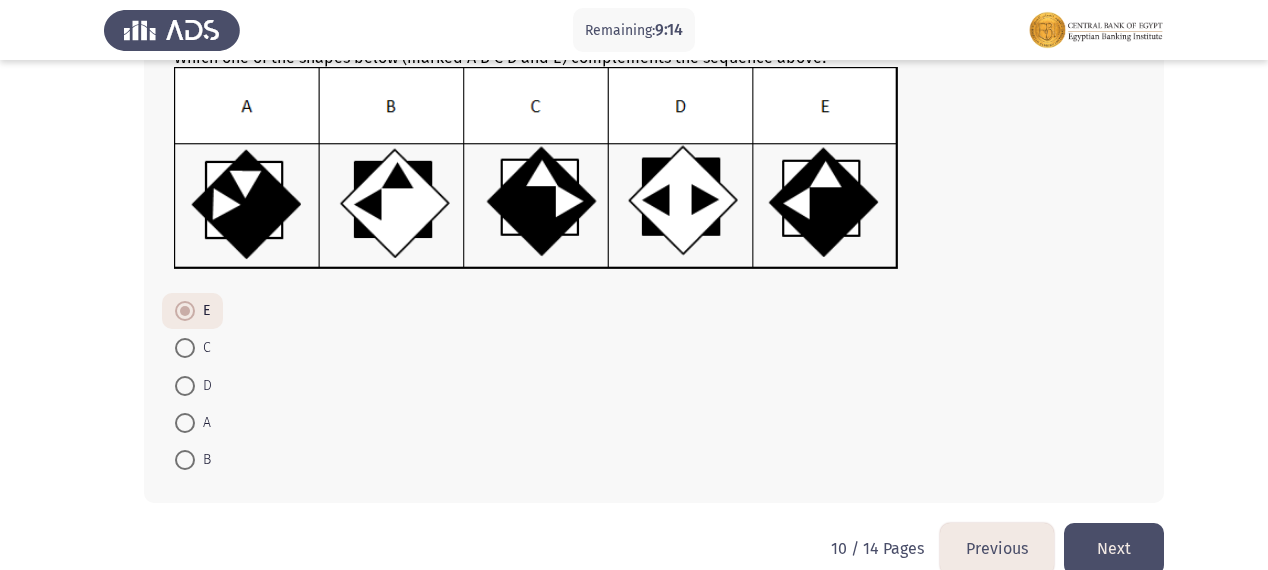 scroll, scrollTop: 308, scrollLeft: 0, axis: vertical 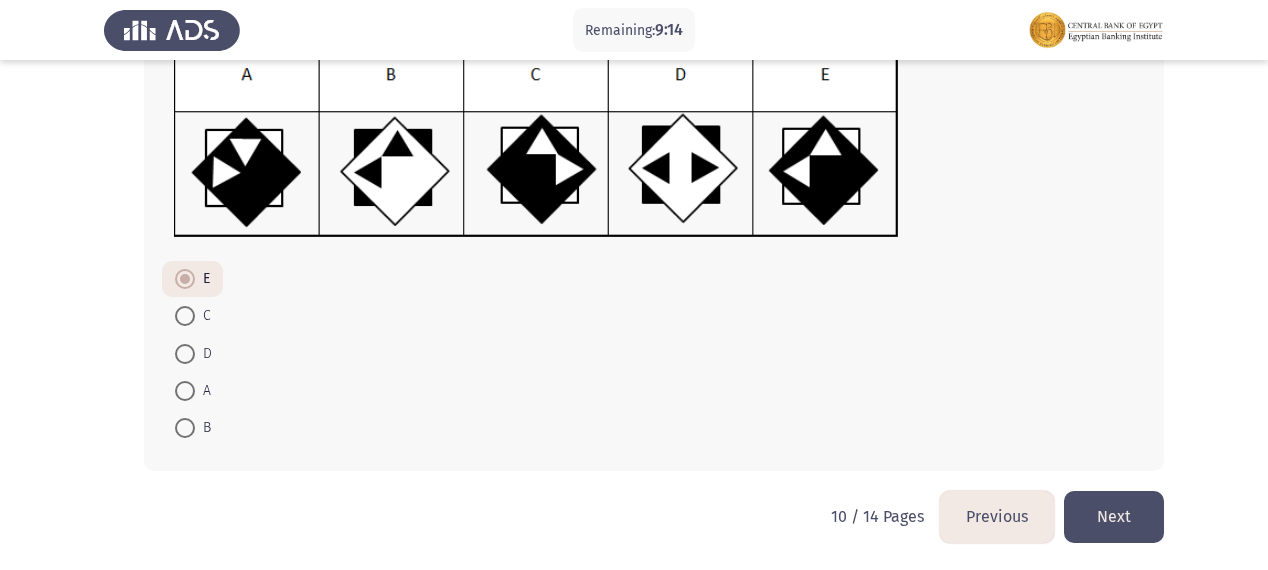 click on "Next" 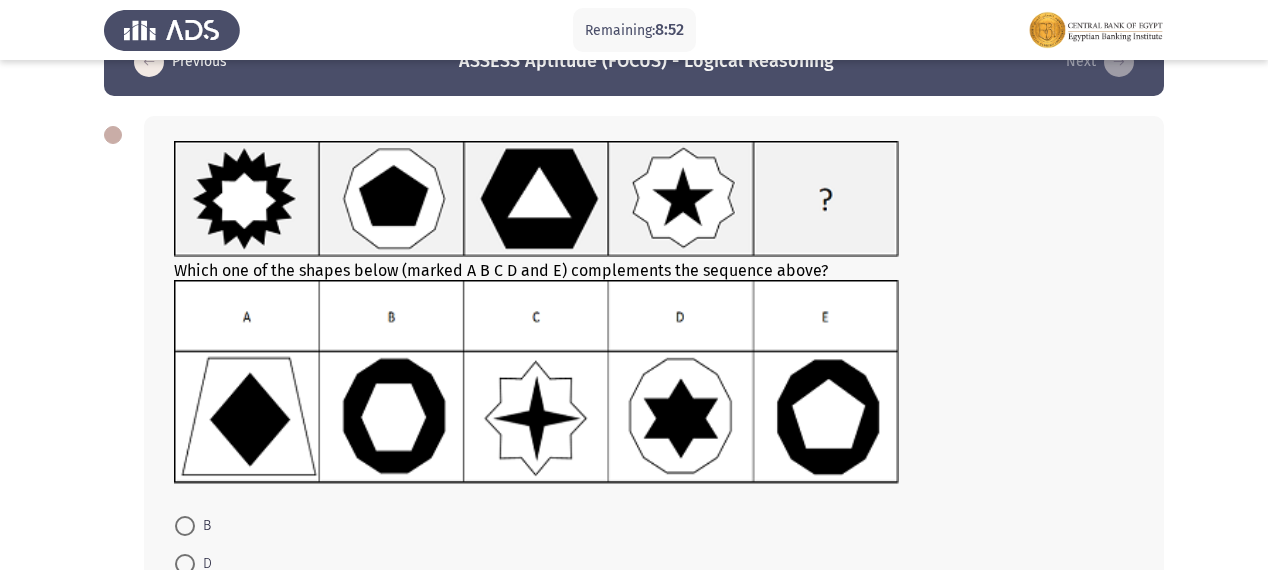 scroll, scrollTop: 80, scrollLeft: 0, axis: vertical 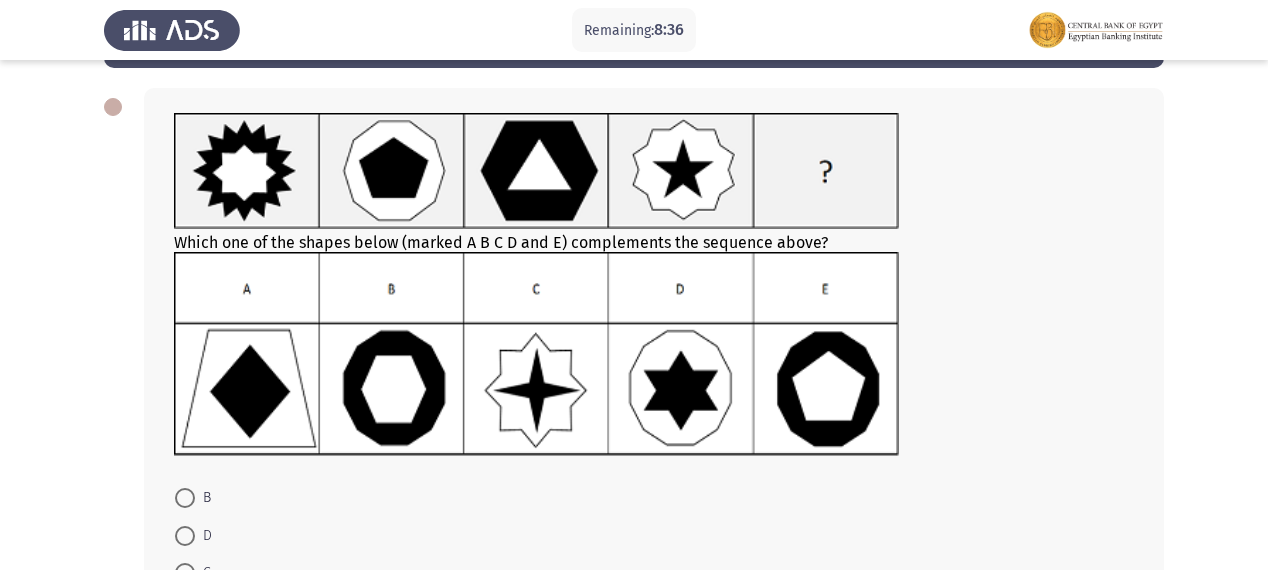click at bounding box center [185, 498] 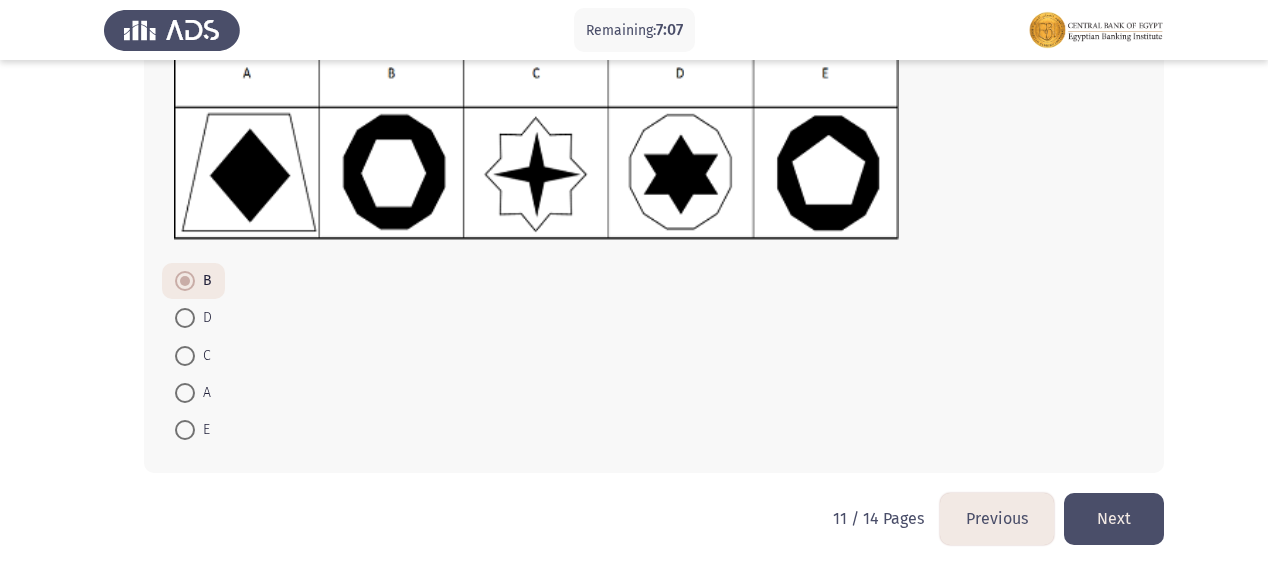 scroll, scrollTop: 298, scrollLeft: 0, axis: vertical 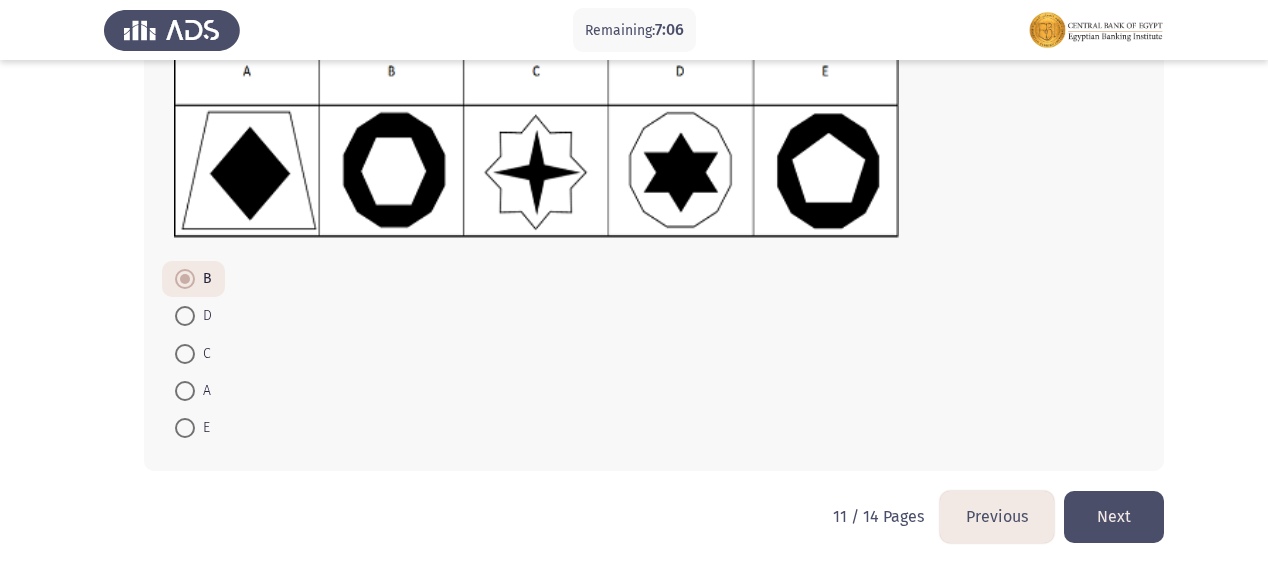 click on "Next" 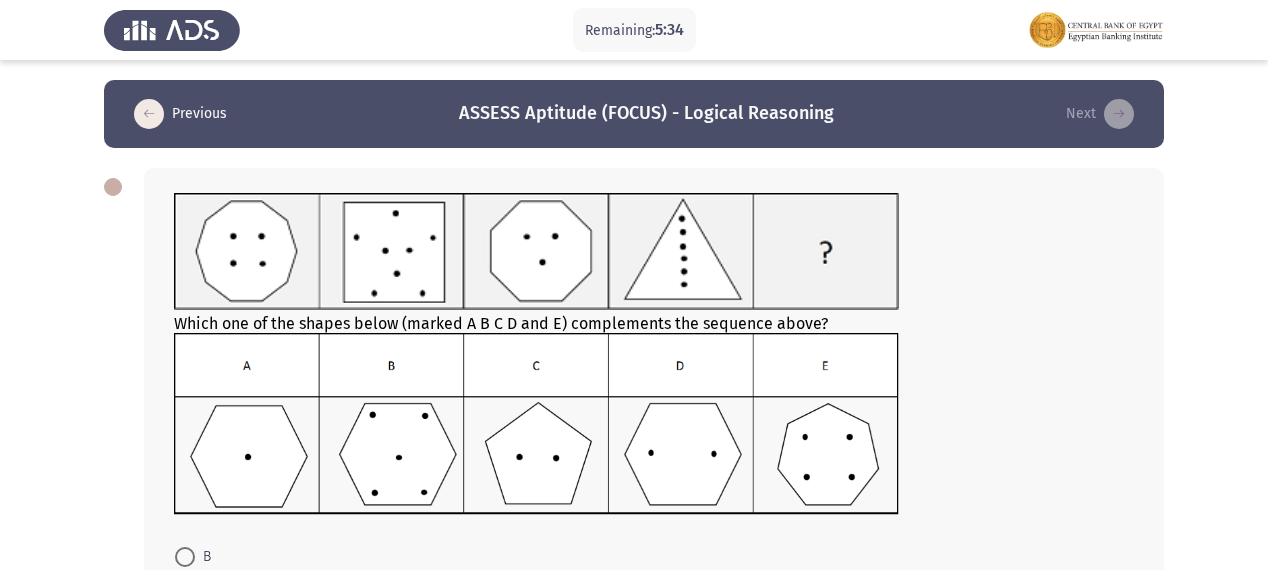 scroll, scrollTop: 80, scrollLeft: 0, axis: vertical 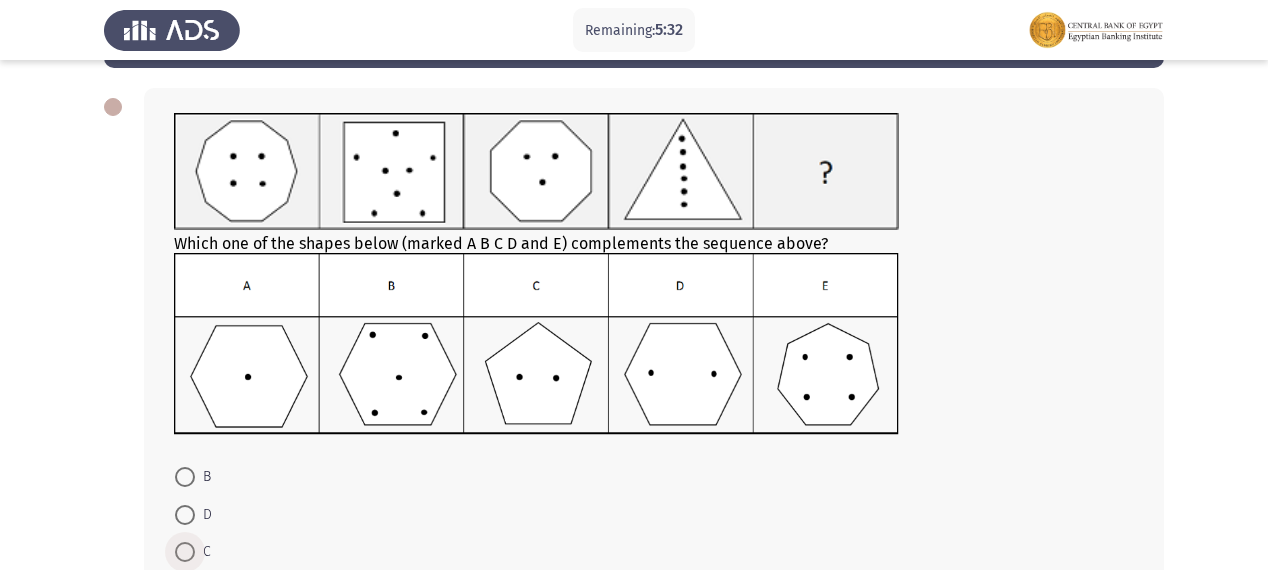 click at bounding box center (185, 552) 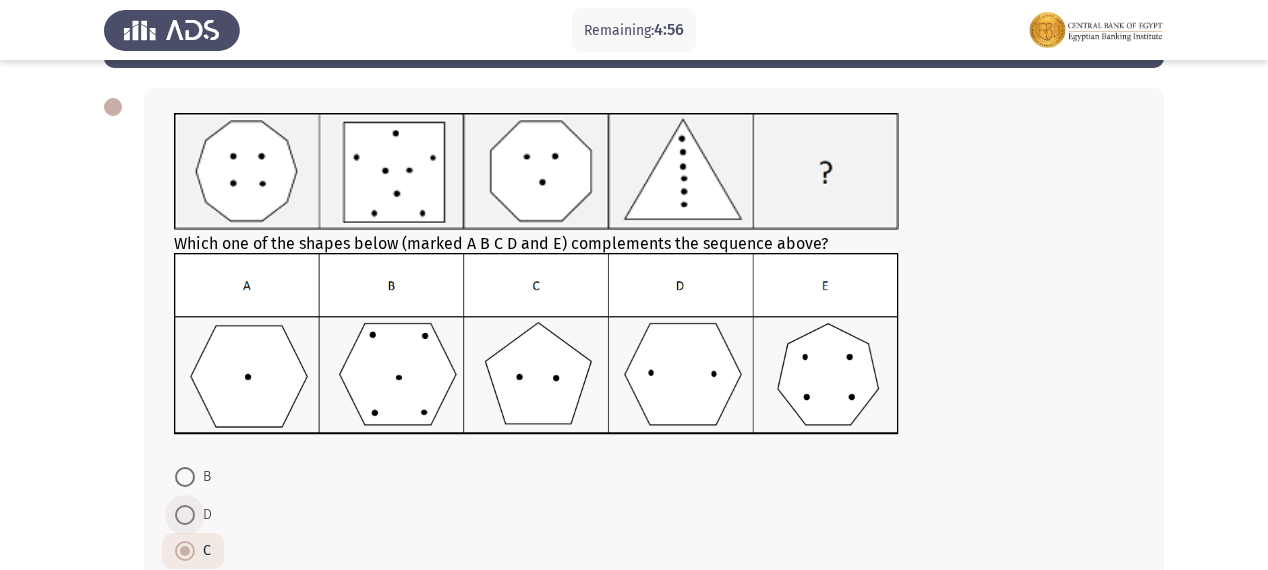 click on "D" at bounding box center (203, 515) 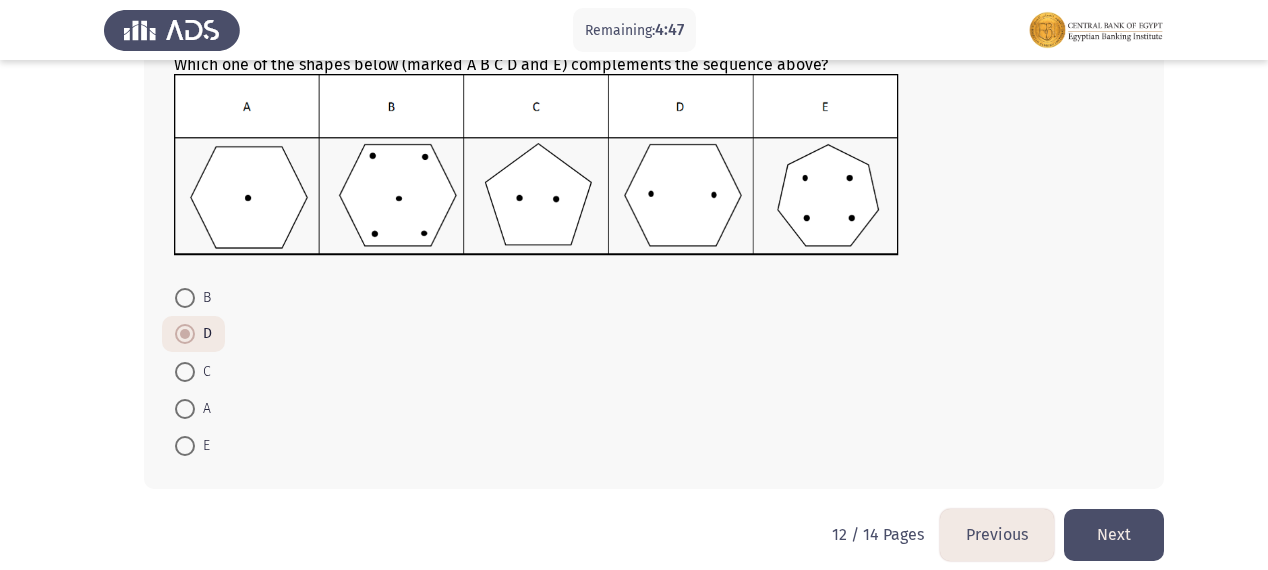 scroll, scrollTop: 277, scrollLeft: 0, axis: vertical 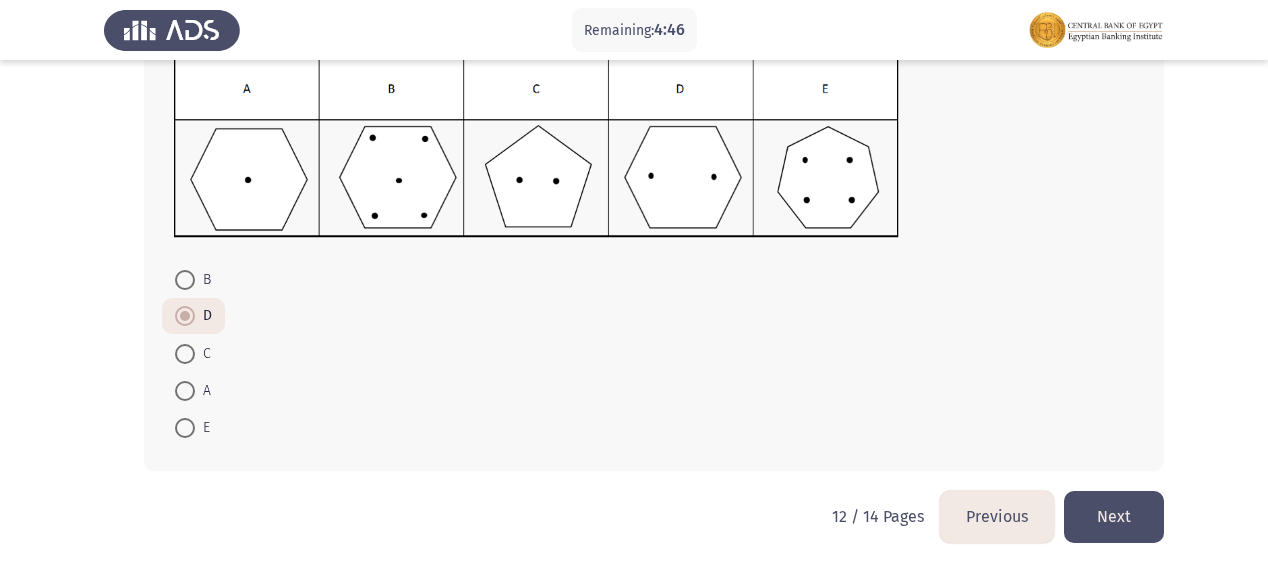 click on "Next" 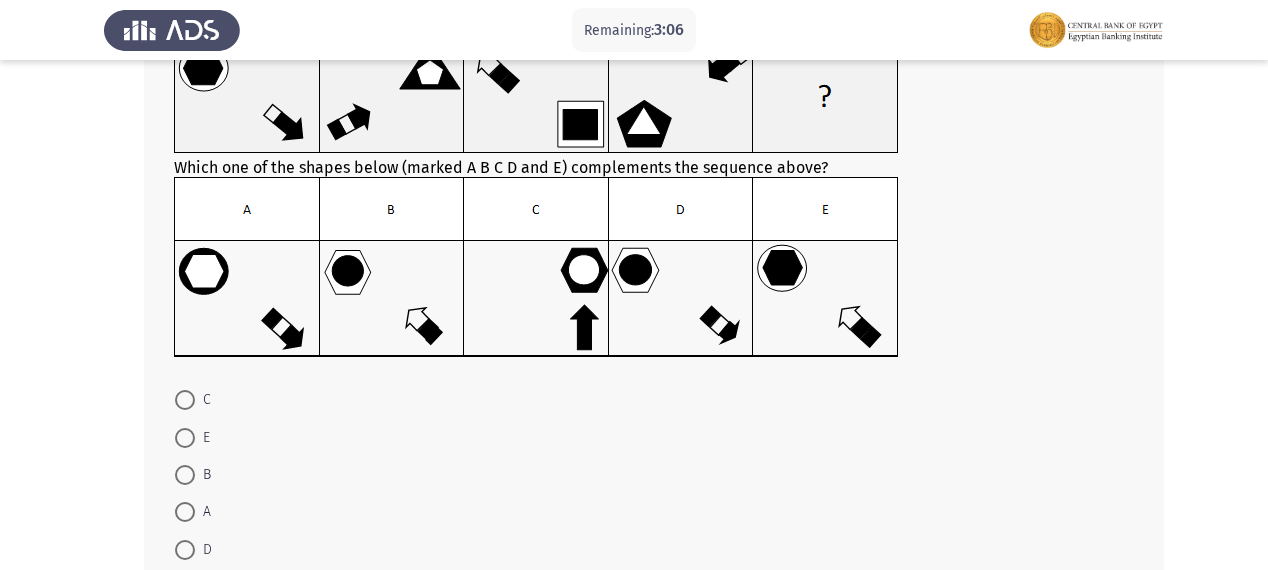 scroll, scrollTop: 160, scrollLeft: 0, axis: vertical 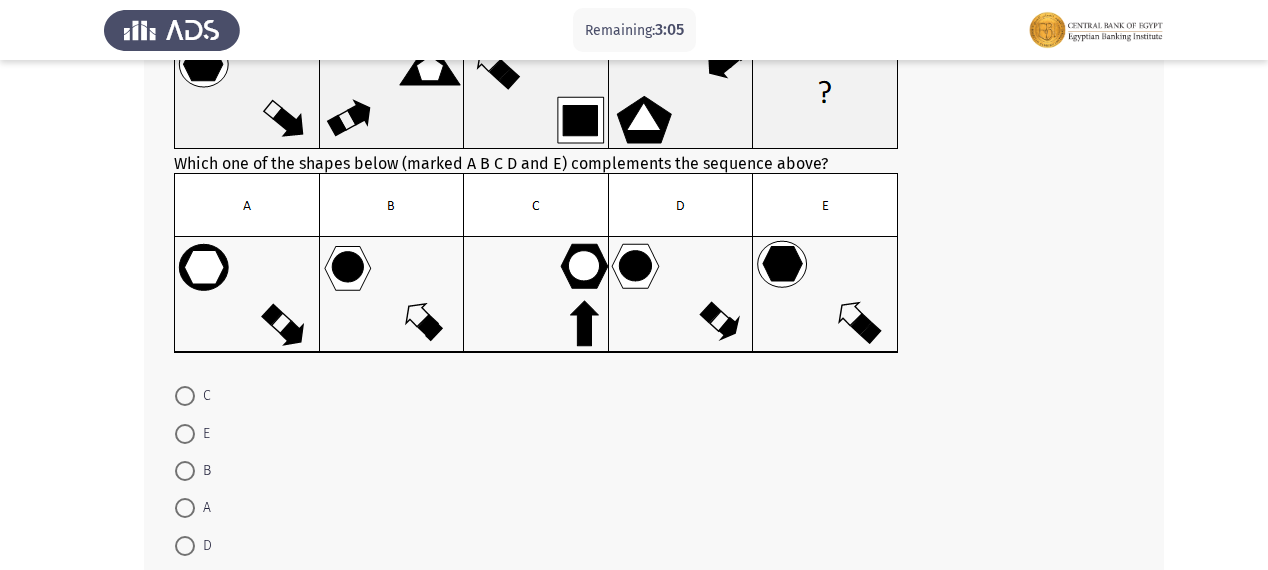 click on "B" at bounding box center (193, 471) 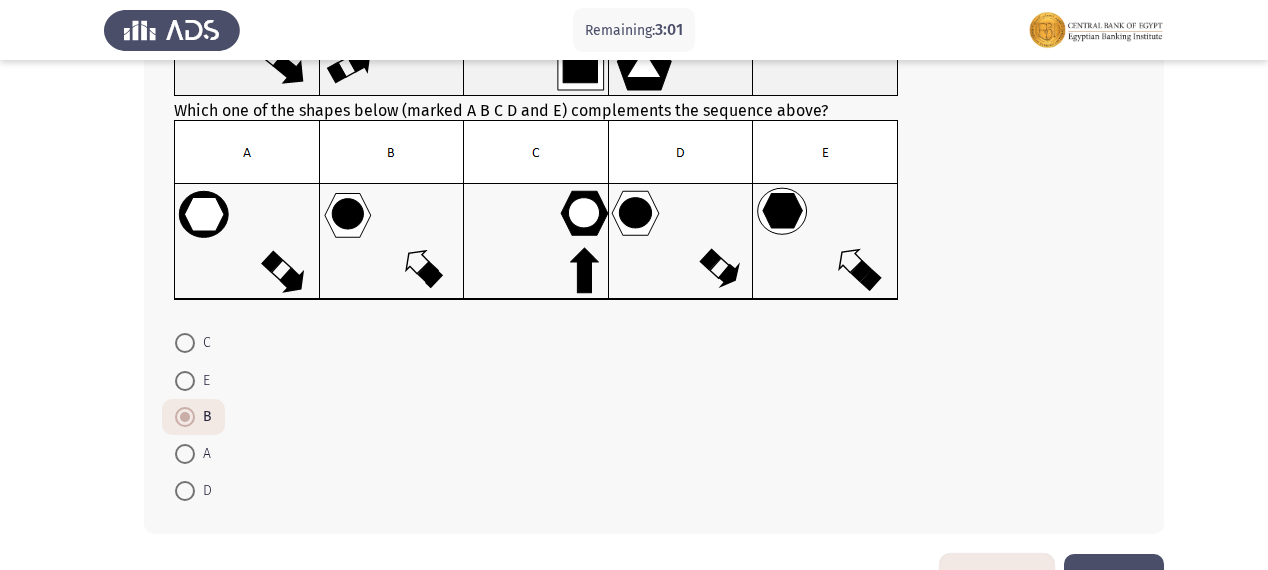 scroll, scrollTop: 276, scrollLeft: 0, axis: vertical 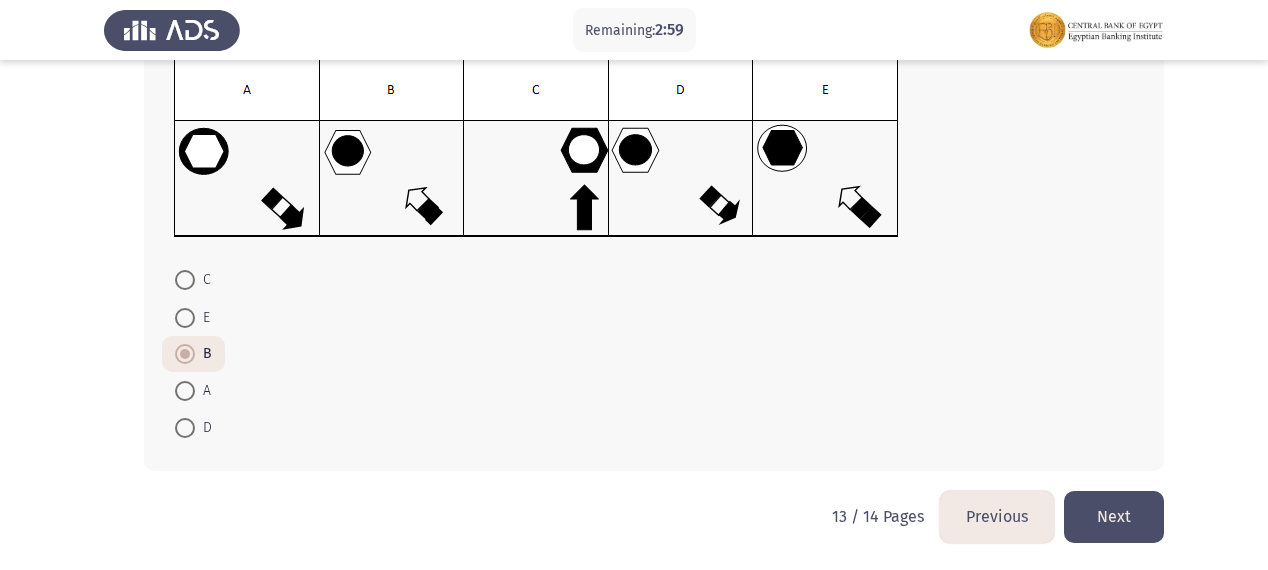 click on "Next" 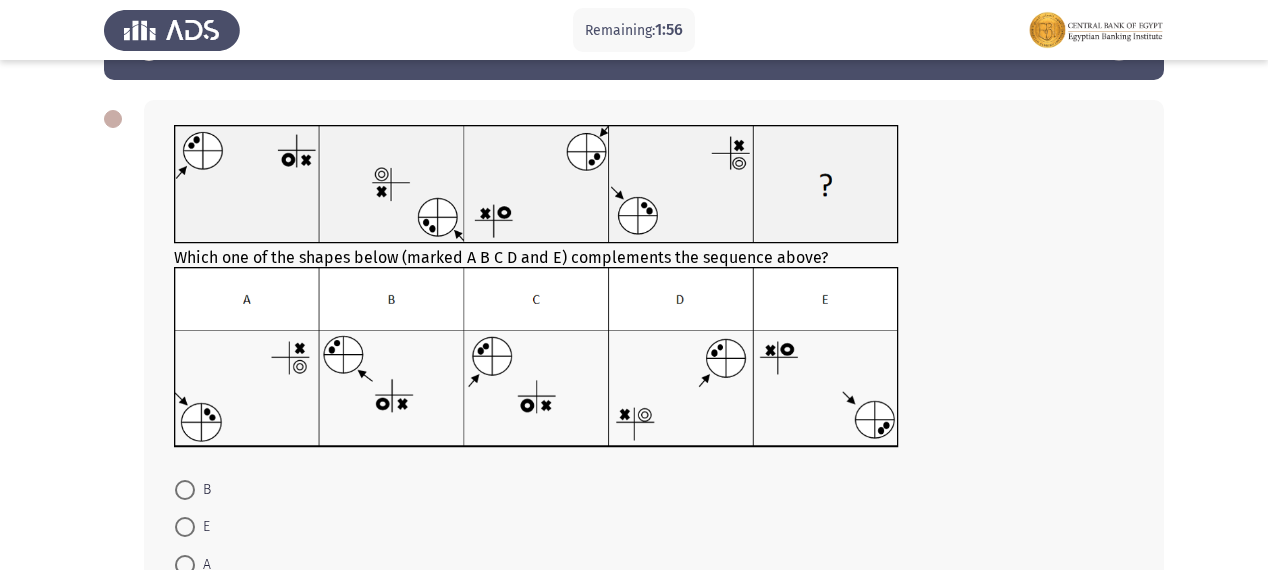 scroll, scrollTop: 160, scrollLeft: 0, axis: vertical 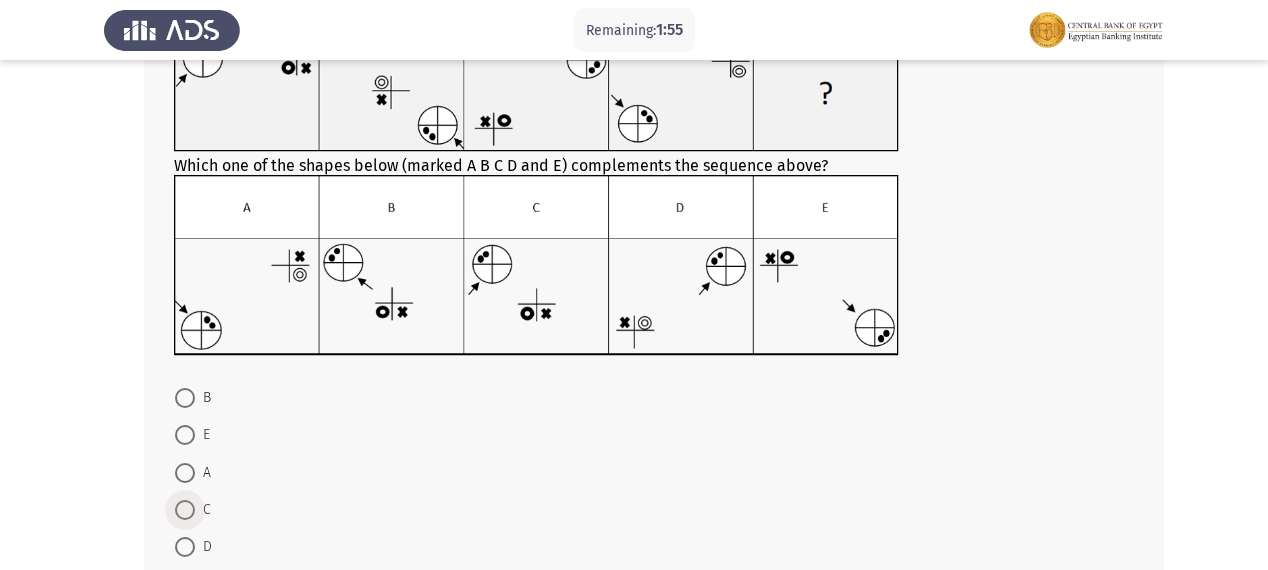 click at bounding box center [185, 510] 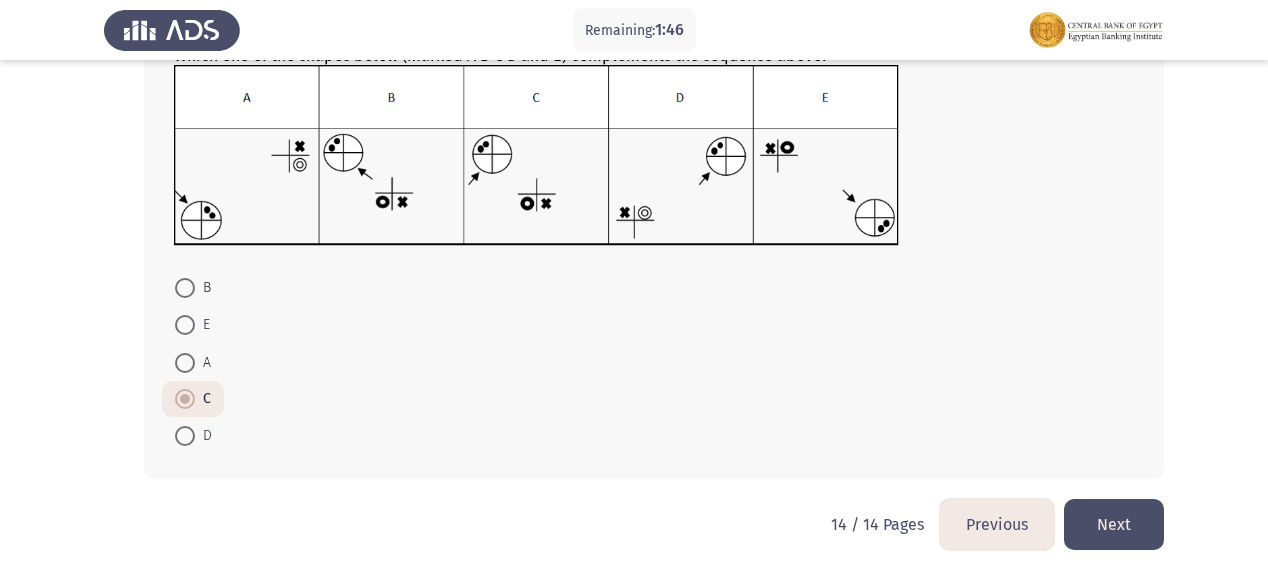 scroll, scrollTop: 278, scrollLeft: 0, axis: vertical 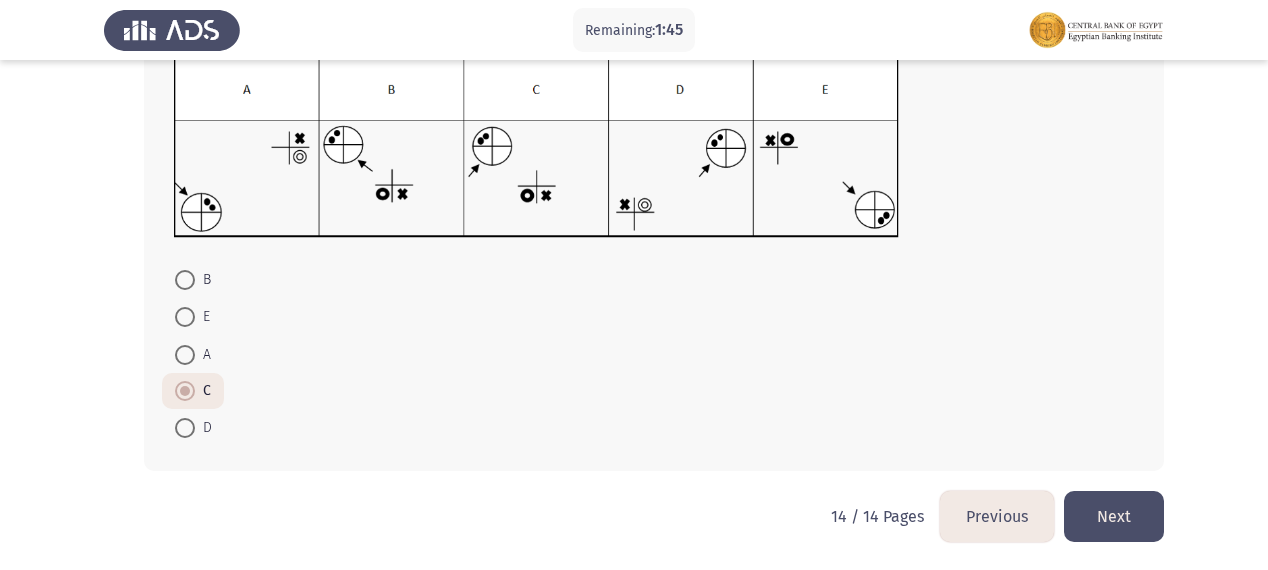 drag, startPoint x: 1140, startPoint y: 508, endPoint x: 472, endPoint y: 248, distance: 716.8152 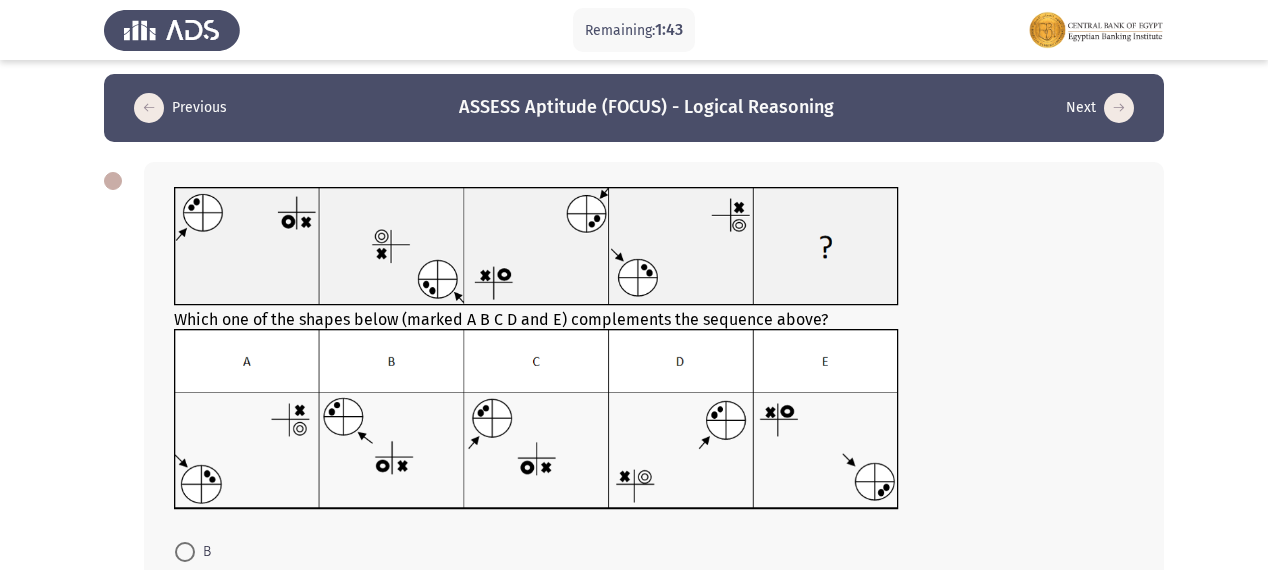 scroll, scrollTop: 0, scrollLeft: 0, axis: both 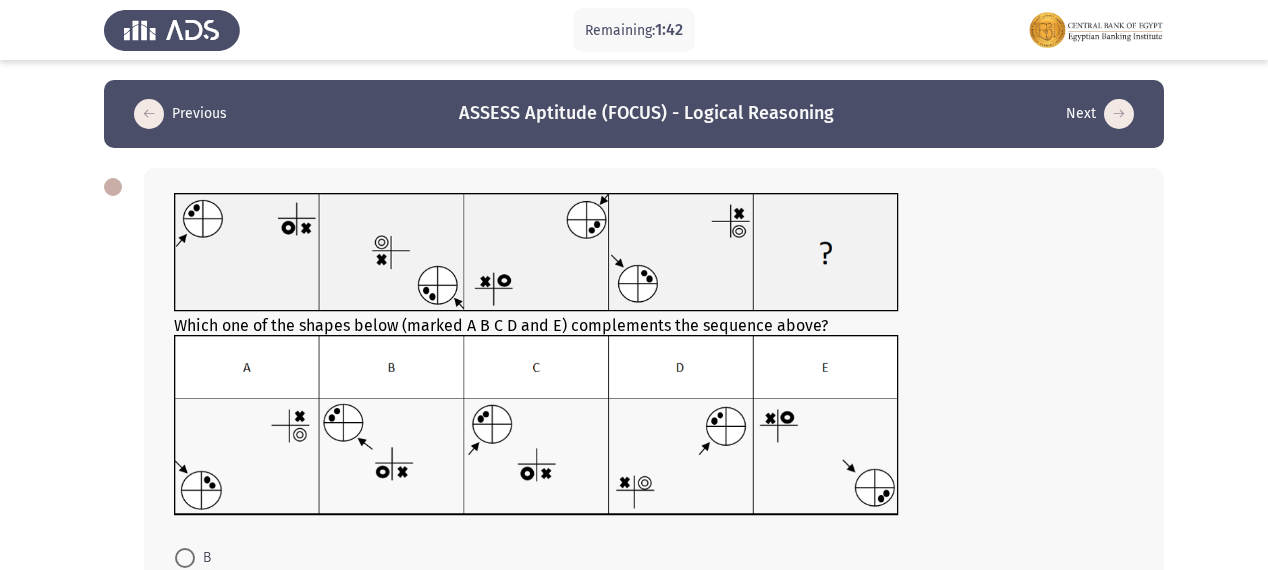click 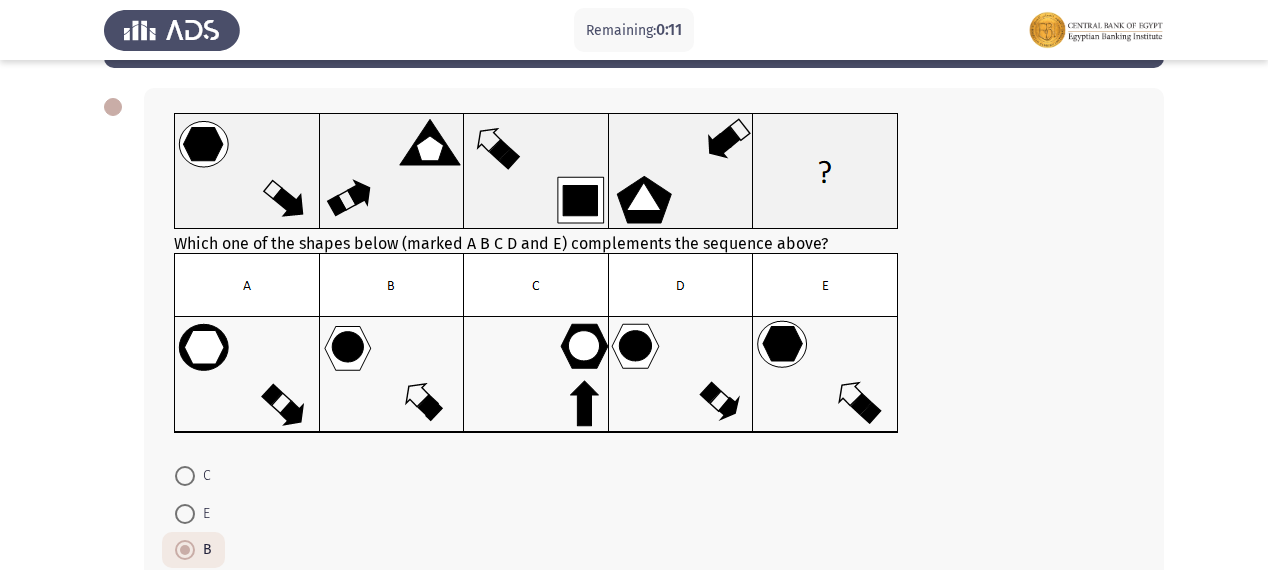scroll, scrollTop: 160, scrollLeft: 0, axis: vertical 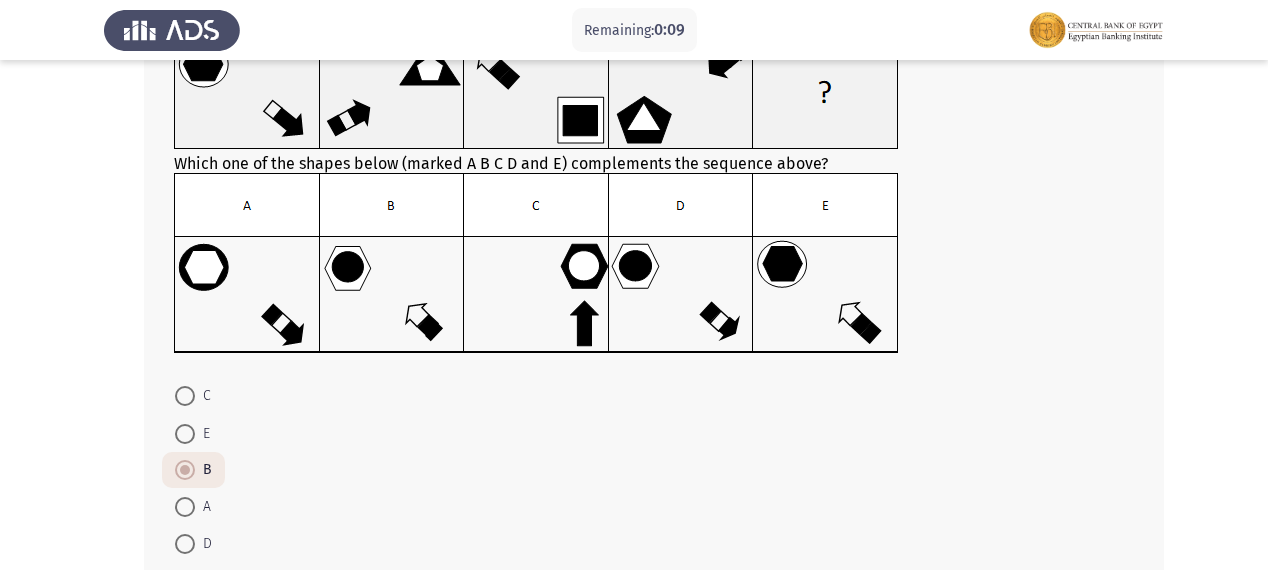 click on "A" at bounding box center [203, 507] 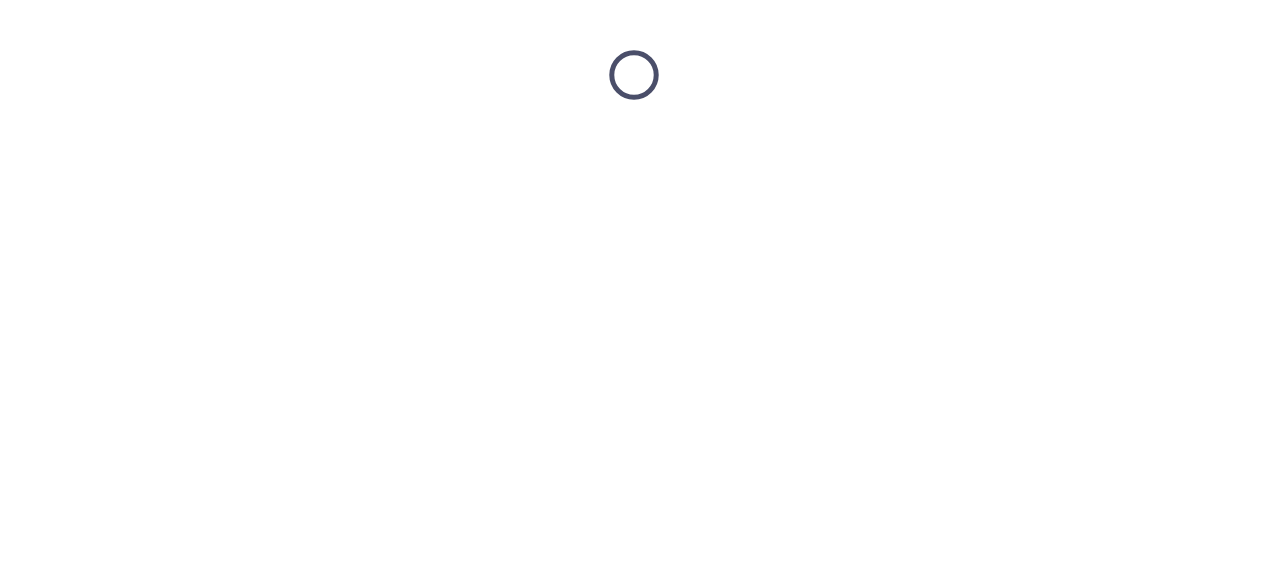 scroll, scrollTop: 0, scrollLeft: 0, axis: both 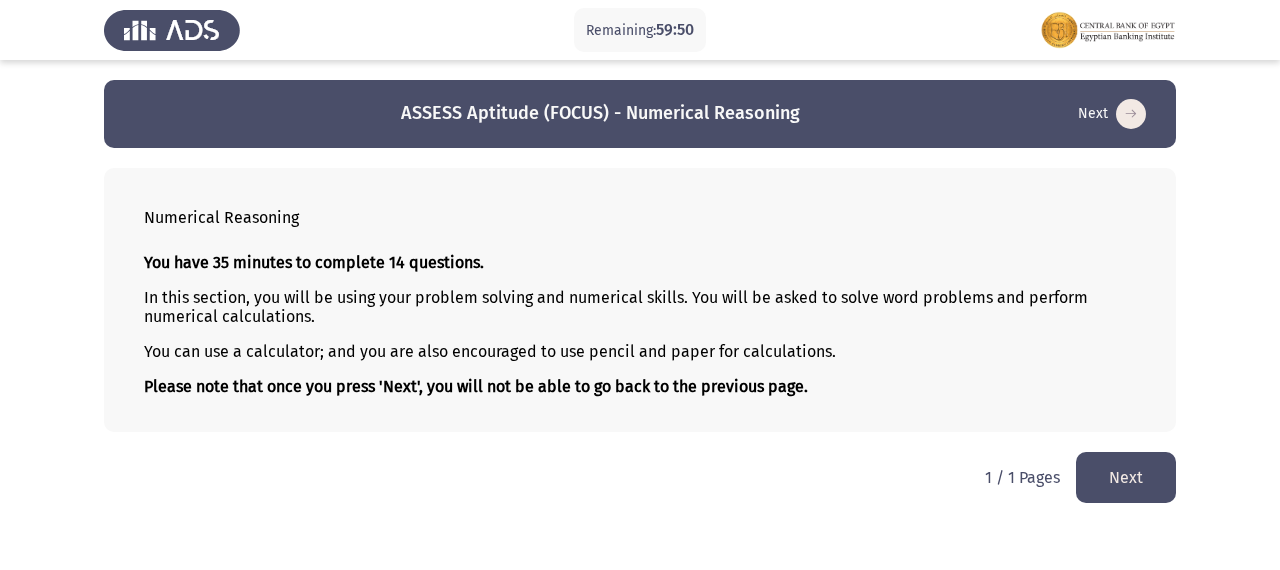 click on "Next" 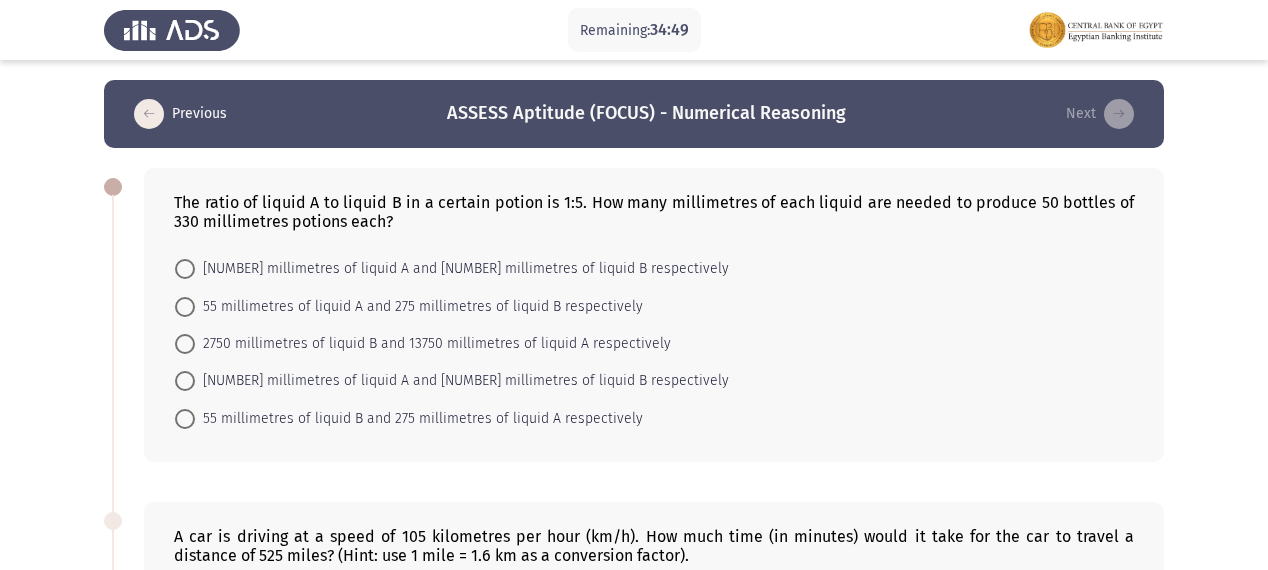 click on "The ratio of liquid A to liquid B in a certain potion is 1:5. How many millimetres of each liquid are needed to produce 50 bottles of 330 millimetres potions each?    2750 millimetres of liquid A and 13750 millimetres of liquid B respectively     55 millimetres of liquid A and 275 millimetres of liquid B respectively     2750 millimetres of liquid B and 13750 millimetres of liquid A respectively     1347.5 millimetres of liquid A and 6737.5 millimetres of liquid B respectively     55 millimetres of liquid B and 275 millimetres of liquid A respectively  A car is driving at a speed of 105 kilometres per hour (km/h). How much time (in minutes) would it take for the car to travel a distance of 525 miles? (Hint: use 1 mile = 1.6 km as a conversion factor).    440 minutes     480 minutes     420 minutes     8 hours     6 hours     4.20%     1.24%     1.26%     1%     3.70%     8.4     8.9     9     8.5     8.7" 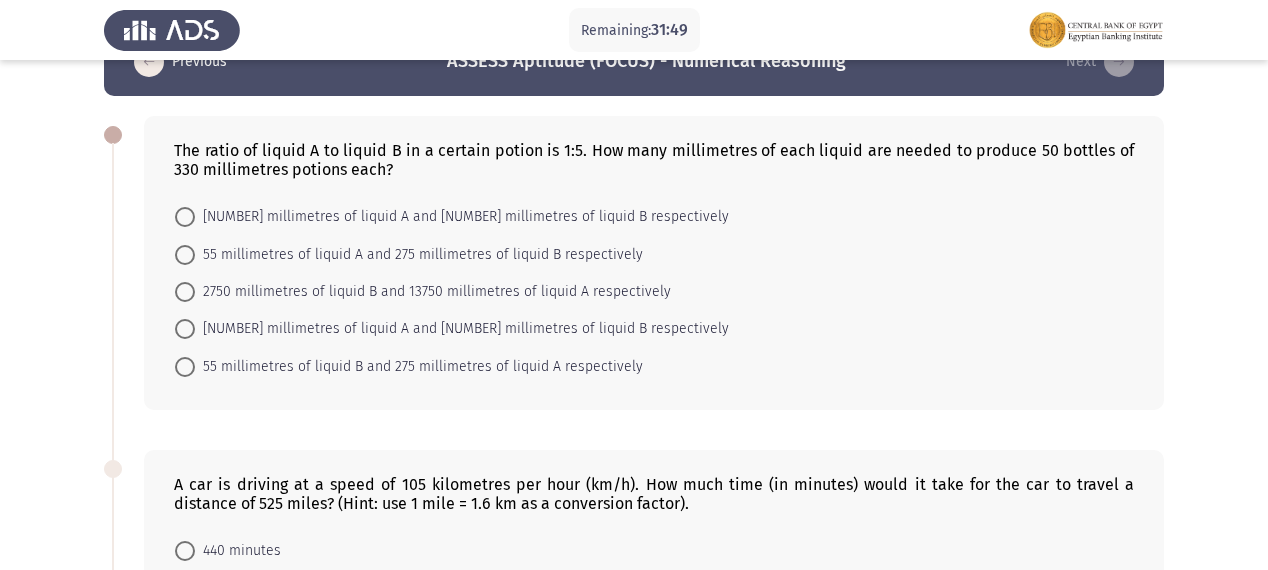 scroll, scrollTop: 80, scrollLeft: 0, axis: vertical 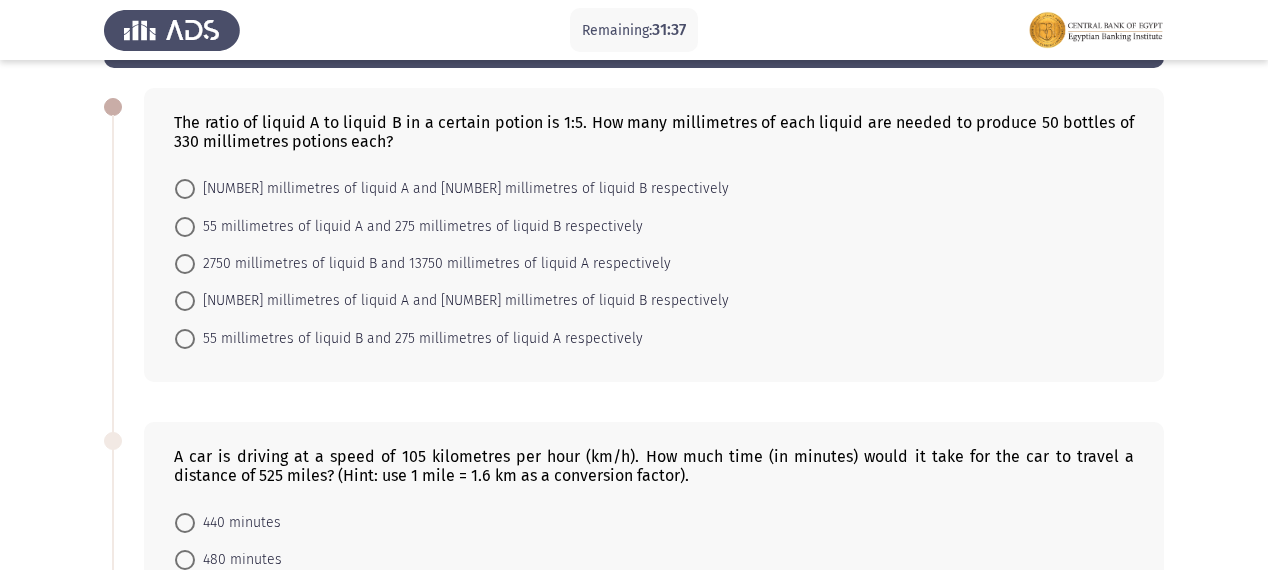 click on "[NUMBER] millimetres of liquid A and [NUMBER] millimetres of liquid B respectively" at bounding box center (452, 189) 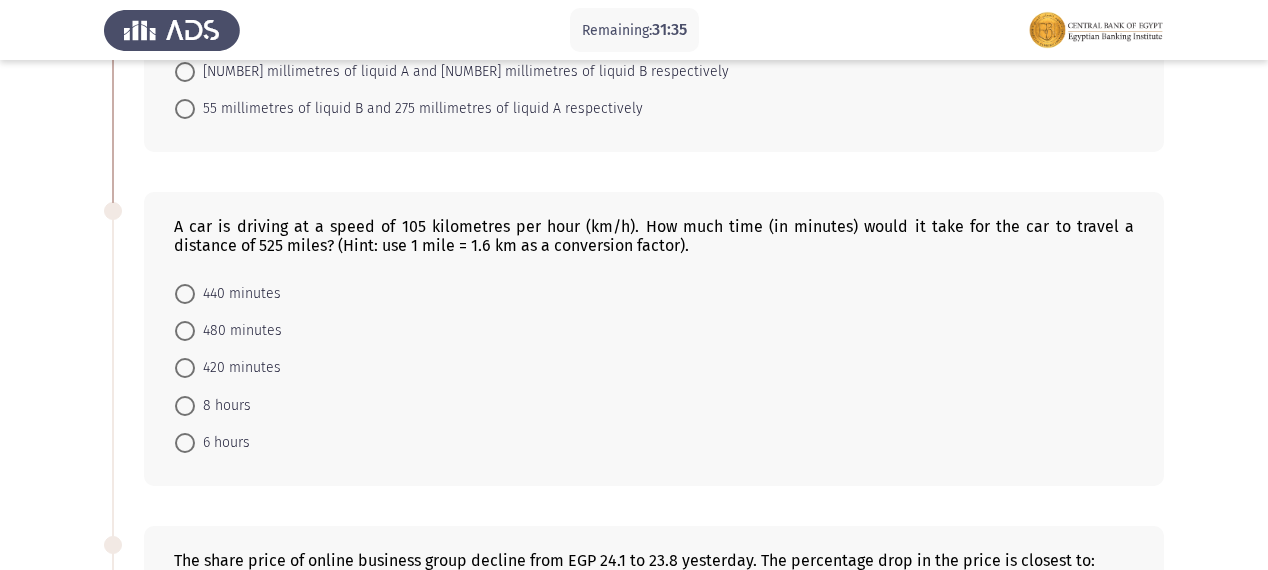 scroll, scrollTop: 320, scrollLeft: 0, axis: vertical 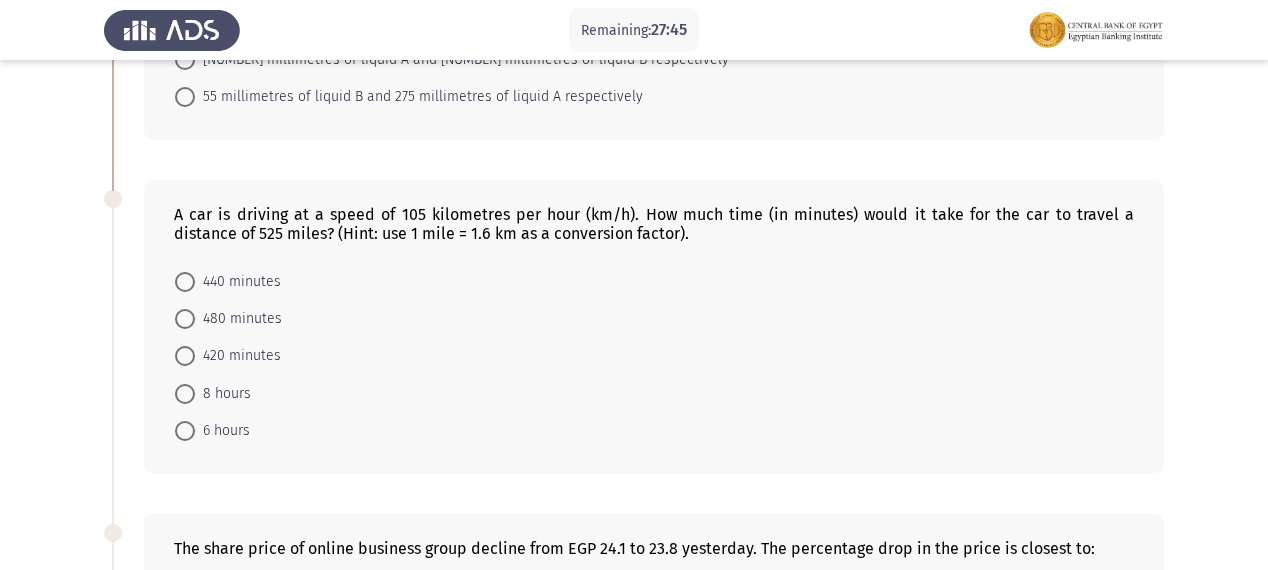 click at bounding box center [185, 282] 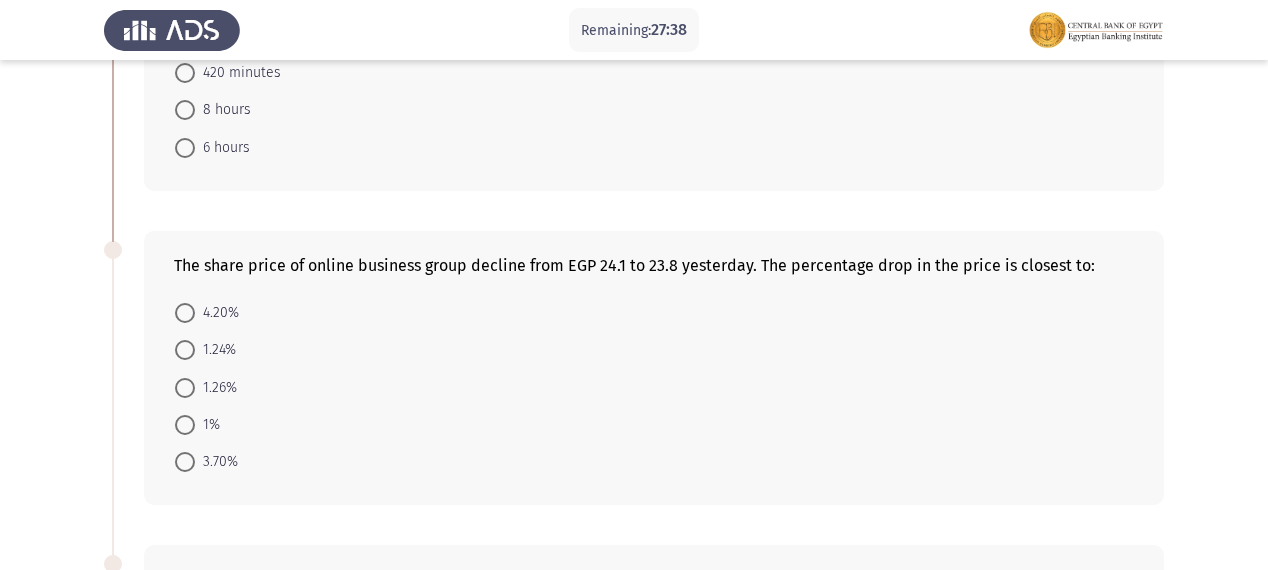 scroll, scrollTop: 640, scrollLeft: 0, axis: vertical 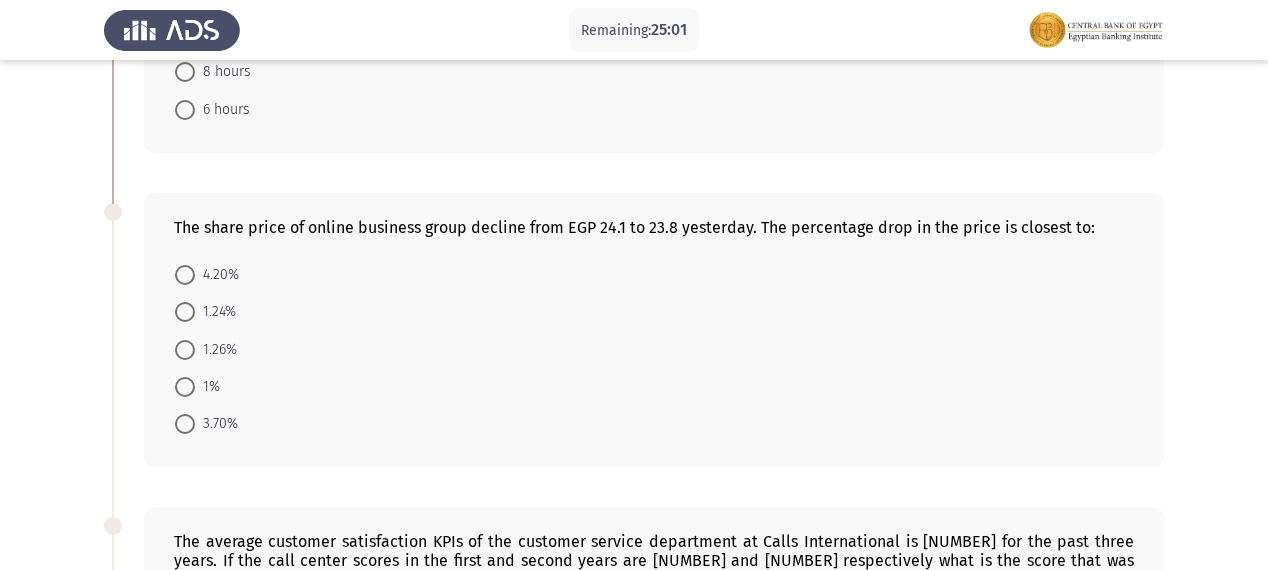 click at bounding box center [185, 312] 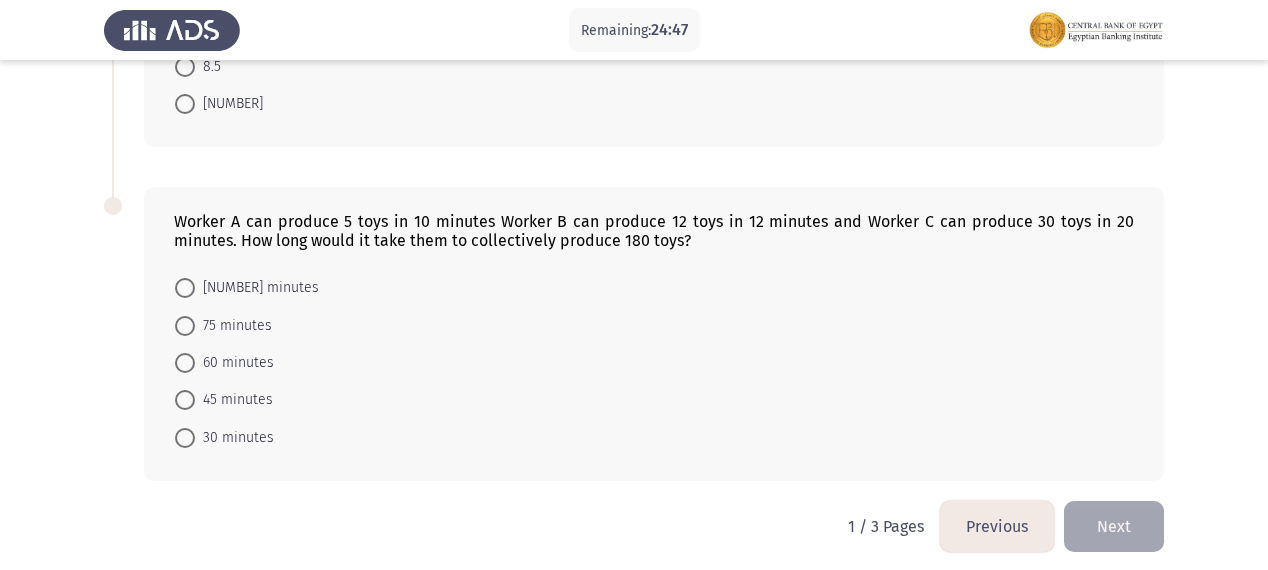 scroll, scrollTop: 1320, scrollLeft: 0, axis: vertical 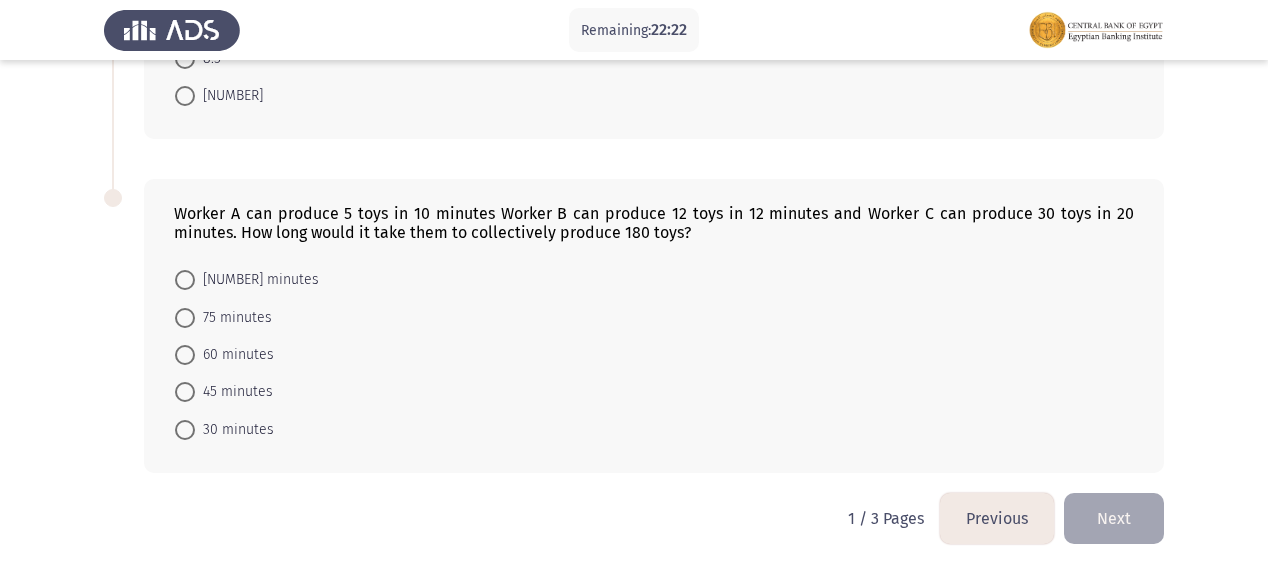 click on "60 minutes" at bounding box center [224, 354] 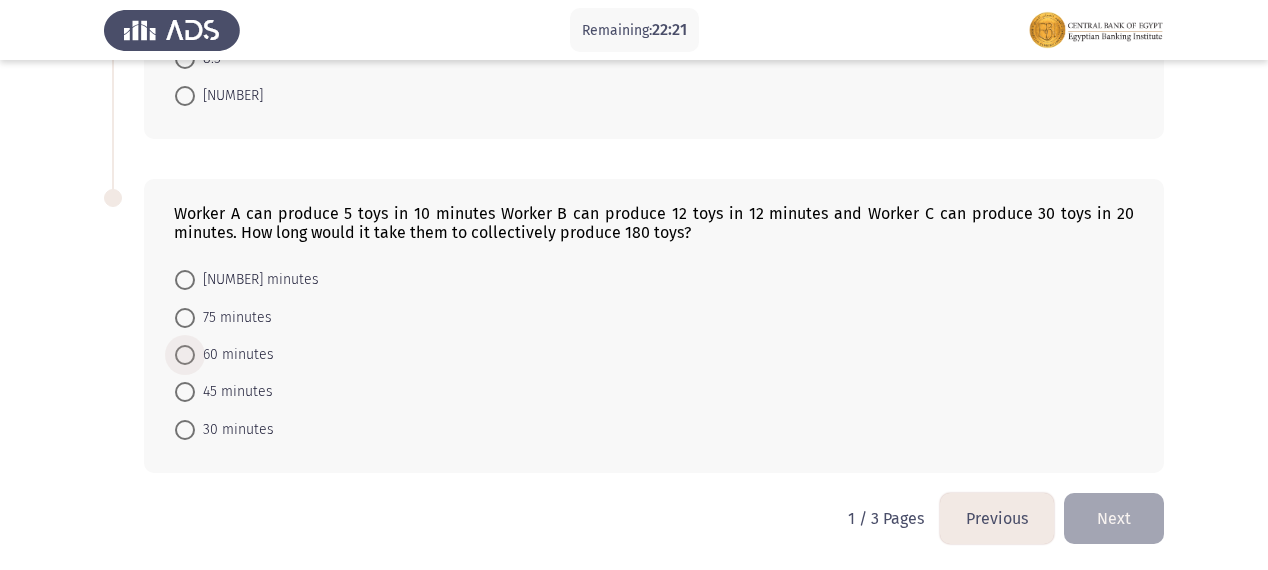click at bounding box center [185, 355] 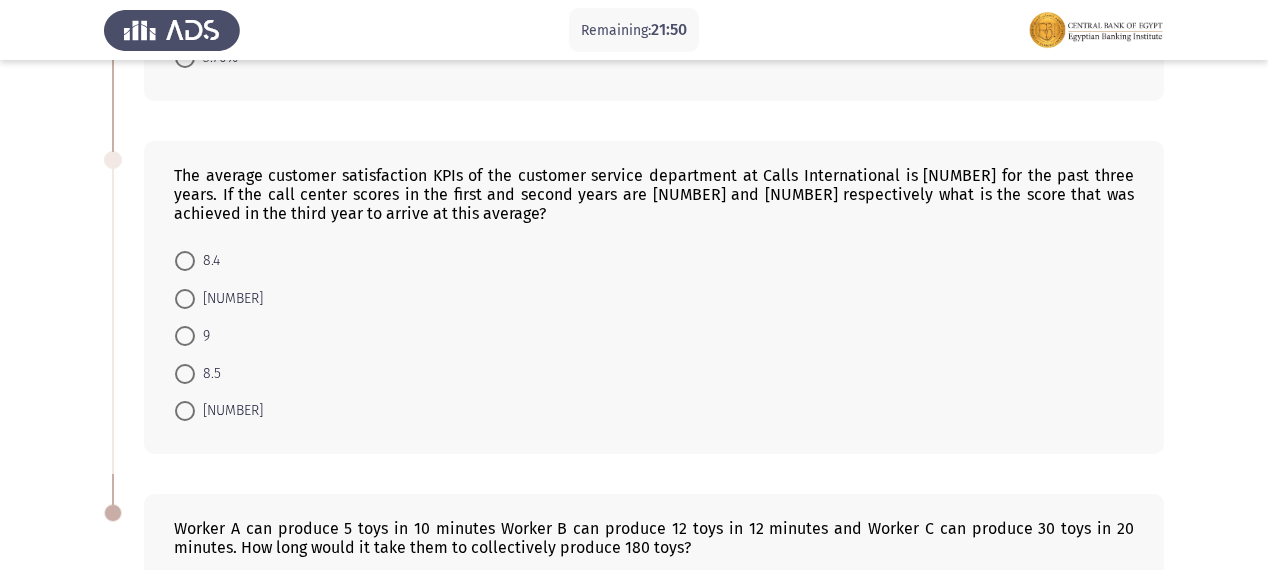scroll, scrollTop: 999, scrollLeft: 0, axis: vertical 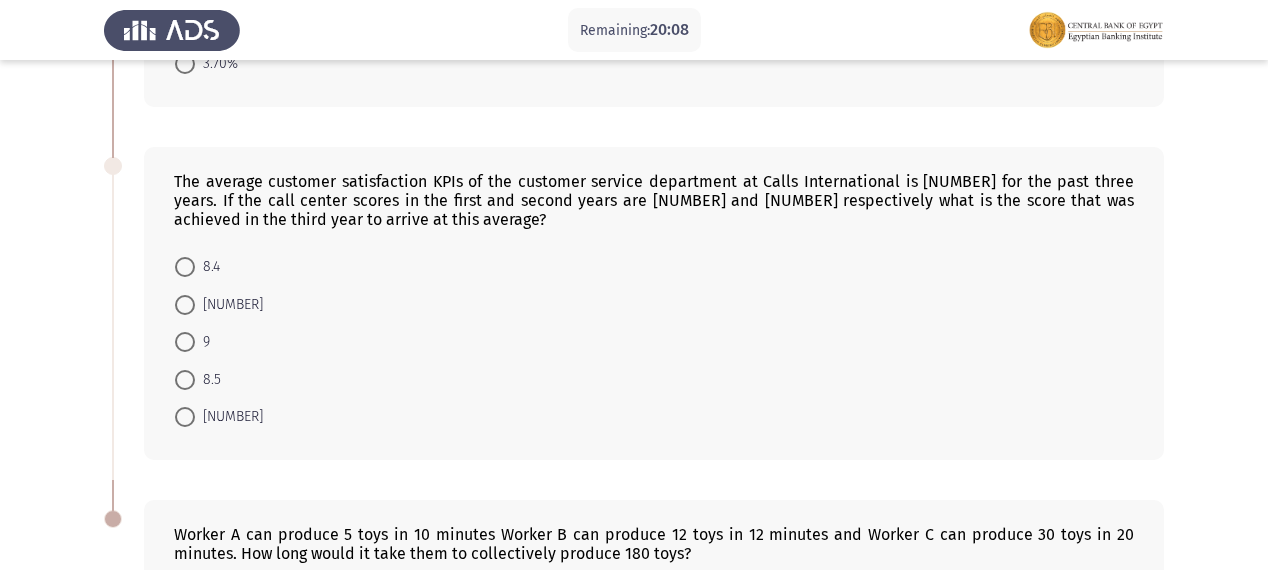 click at bounding box center [185, 342] 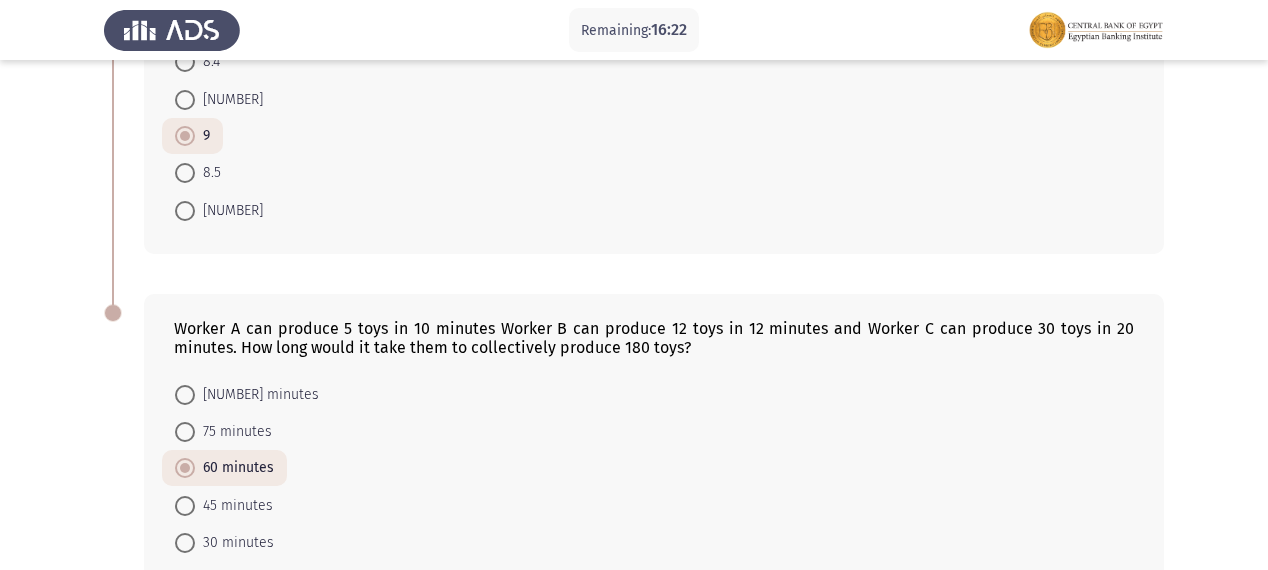 scroll, scrollTop: 1318, scrollLeft: 0, axis: vertical 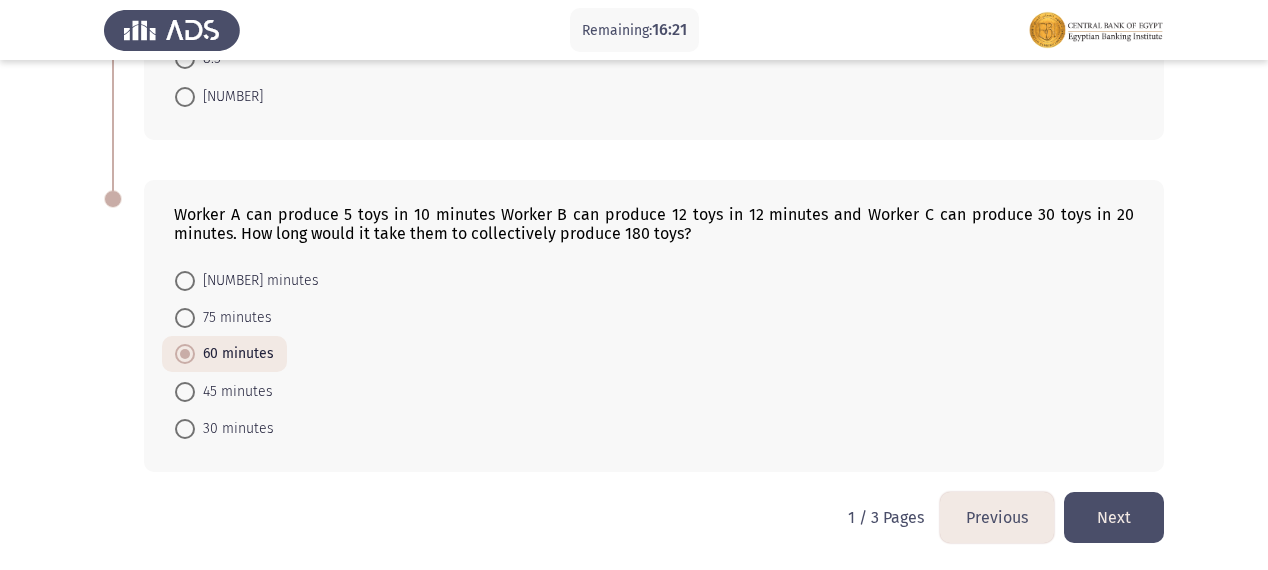 click on "Next" 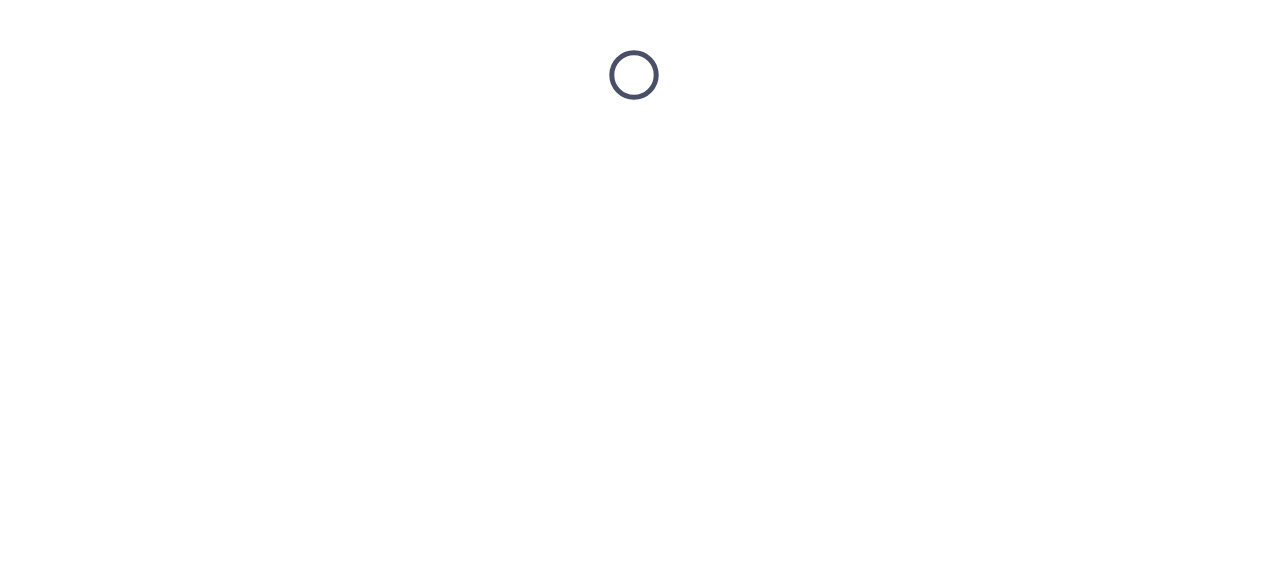 scroll, scrollTop: 0, scrollLeft: 0, axis: both 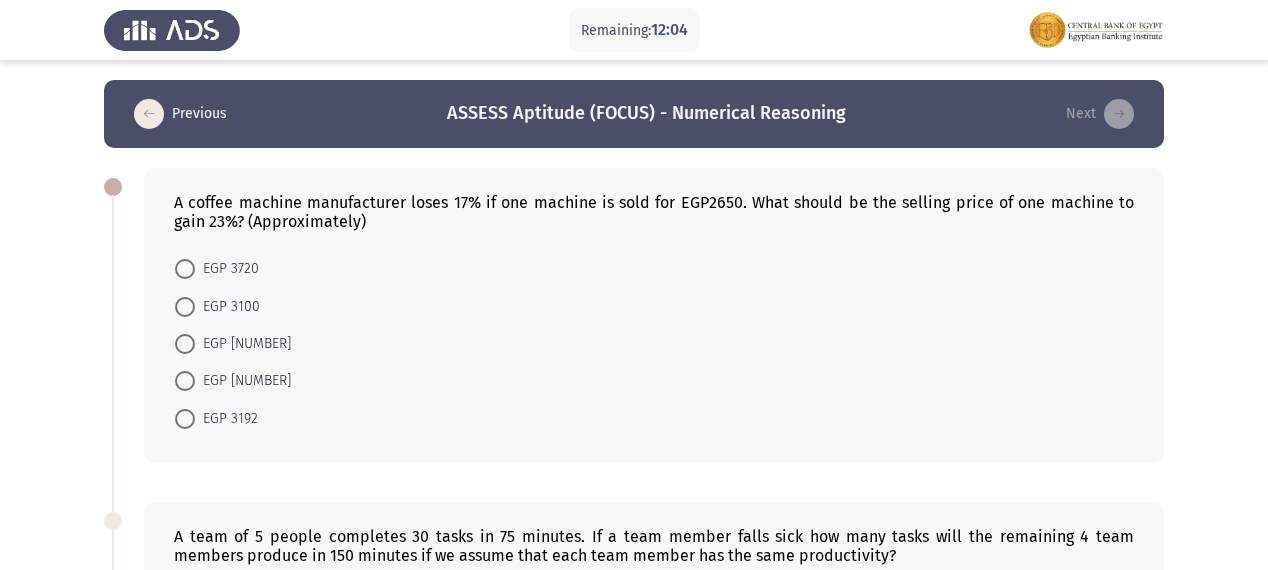click at bounding box center [185, 344] 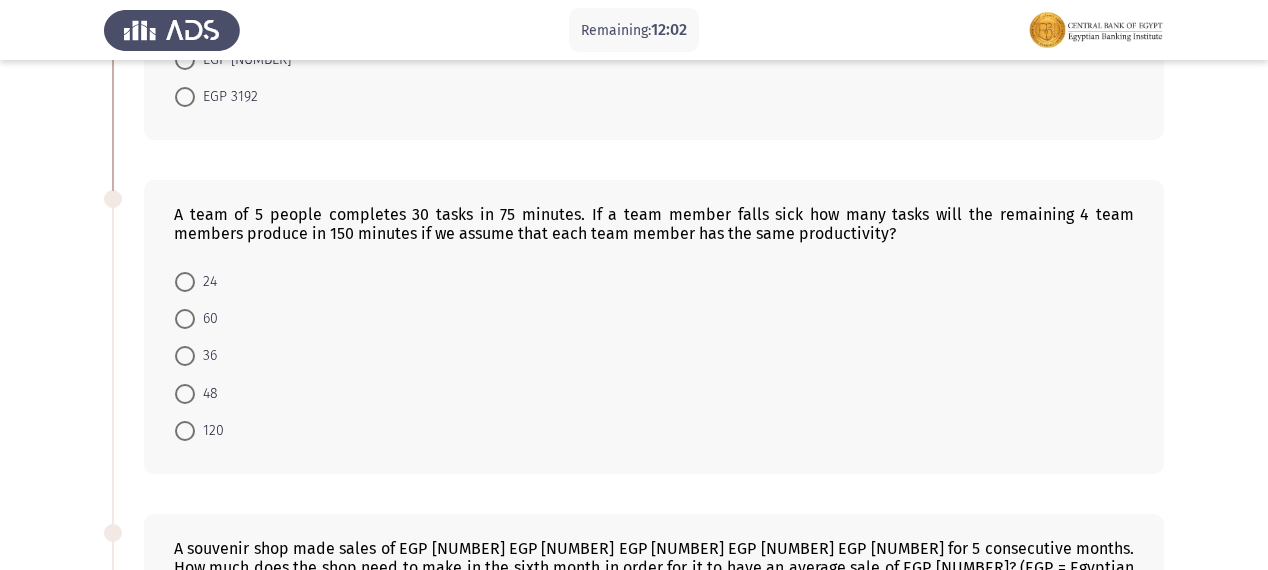 scroll, scrollTop: 400, scrollLeft: 0, axis: vertical 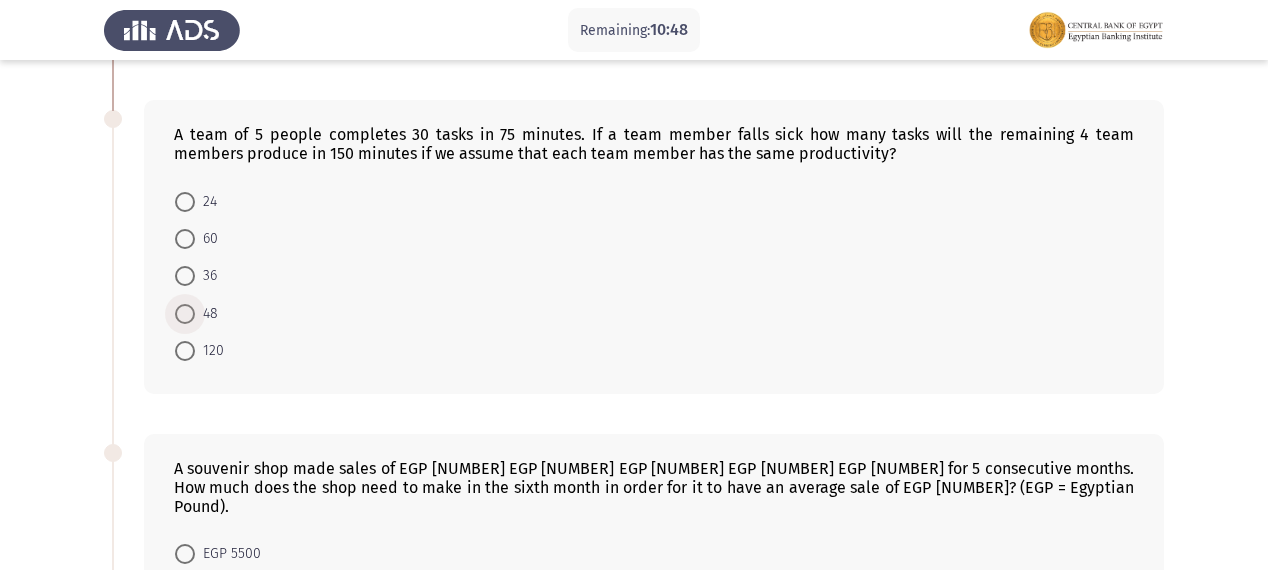 click at bounding box center (185, 314) 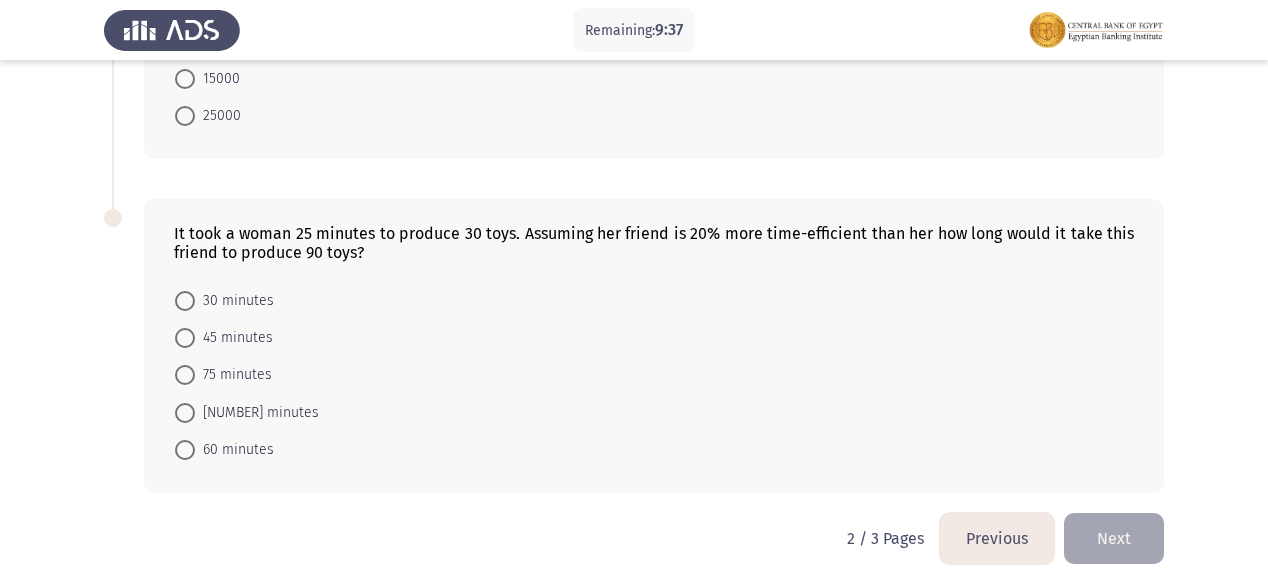scroll, scrollTop: 1321, scrollLeft: 0, axis: vertical 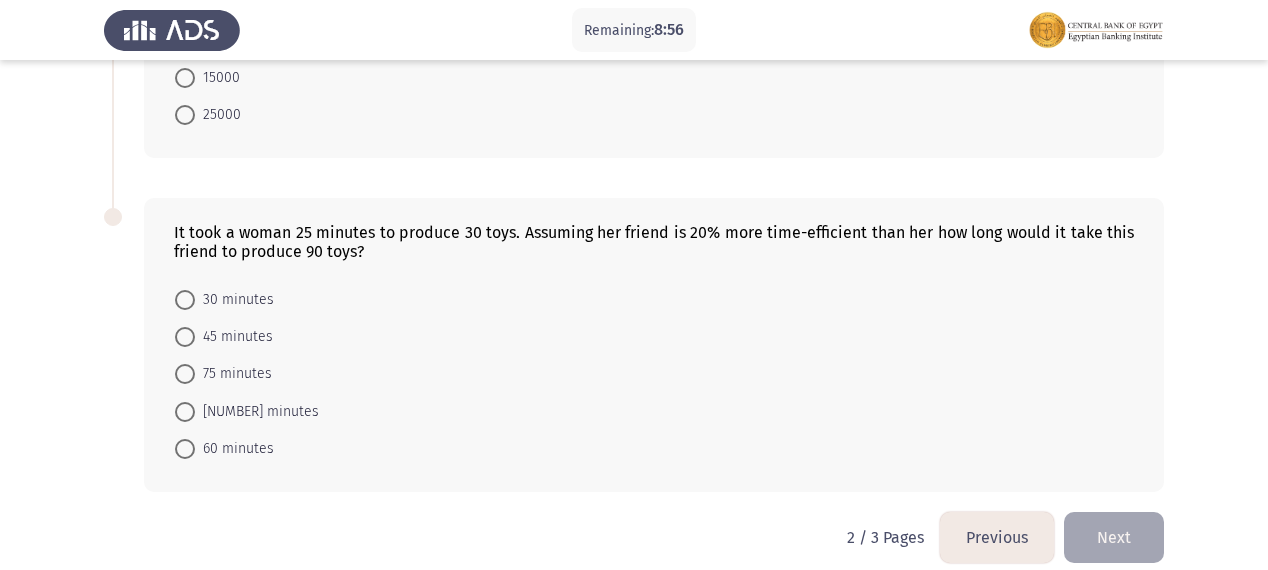 click at bounding box center (185, 412) 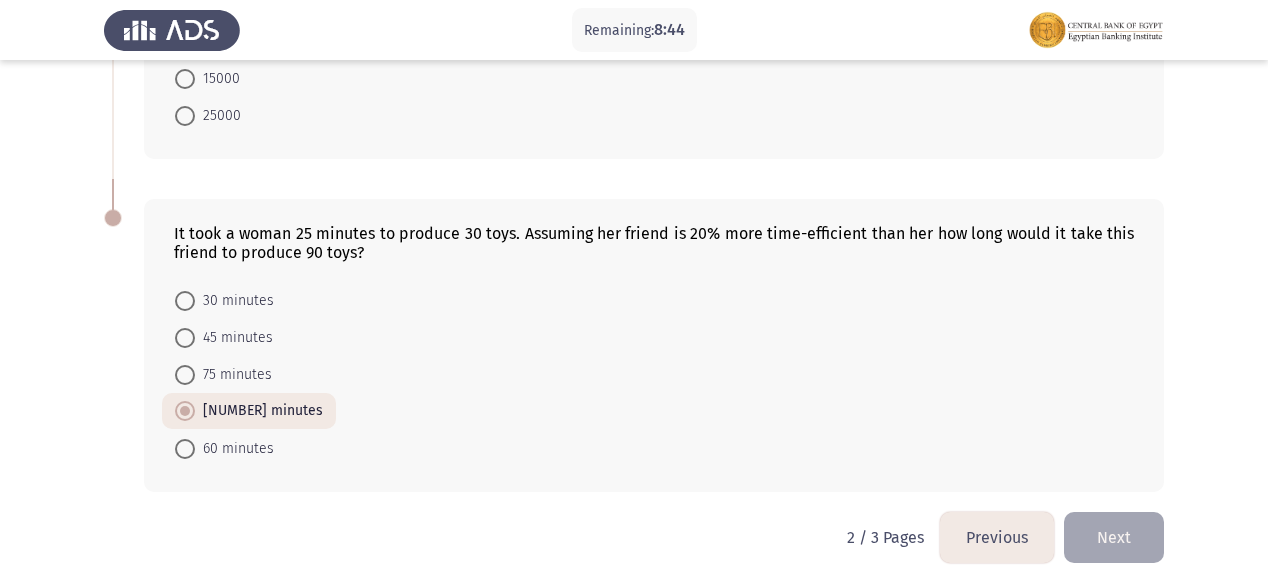 click at bounding box center (185, 449) 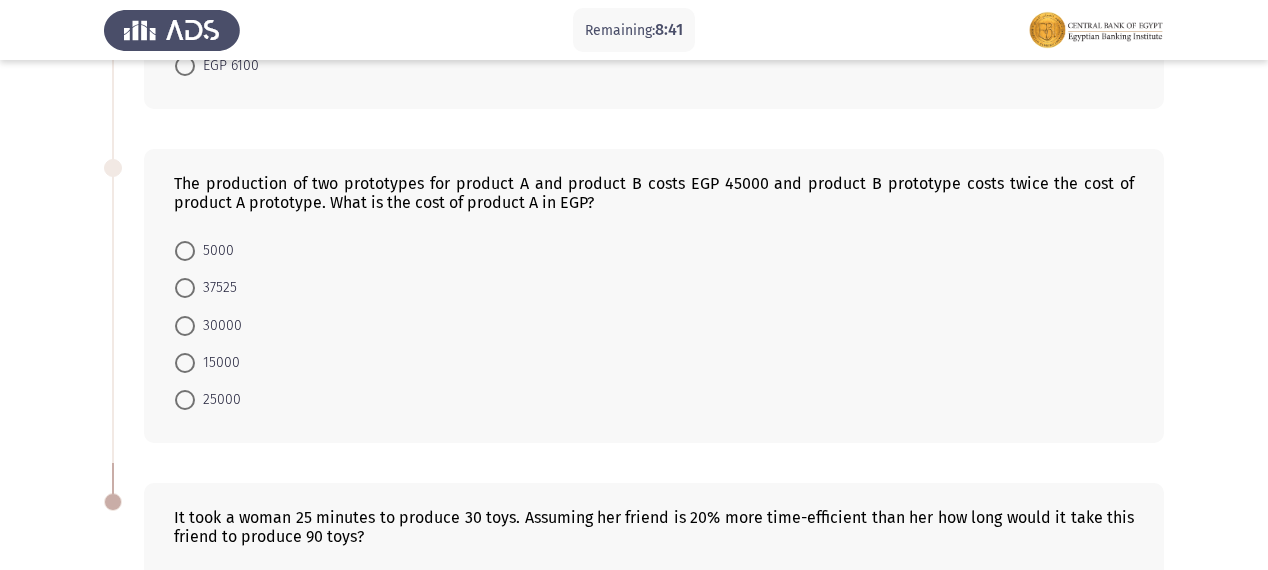 scroll, scrollTop: 1000, scrollLeft: 0, axis: vertical 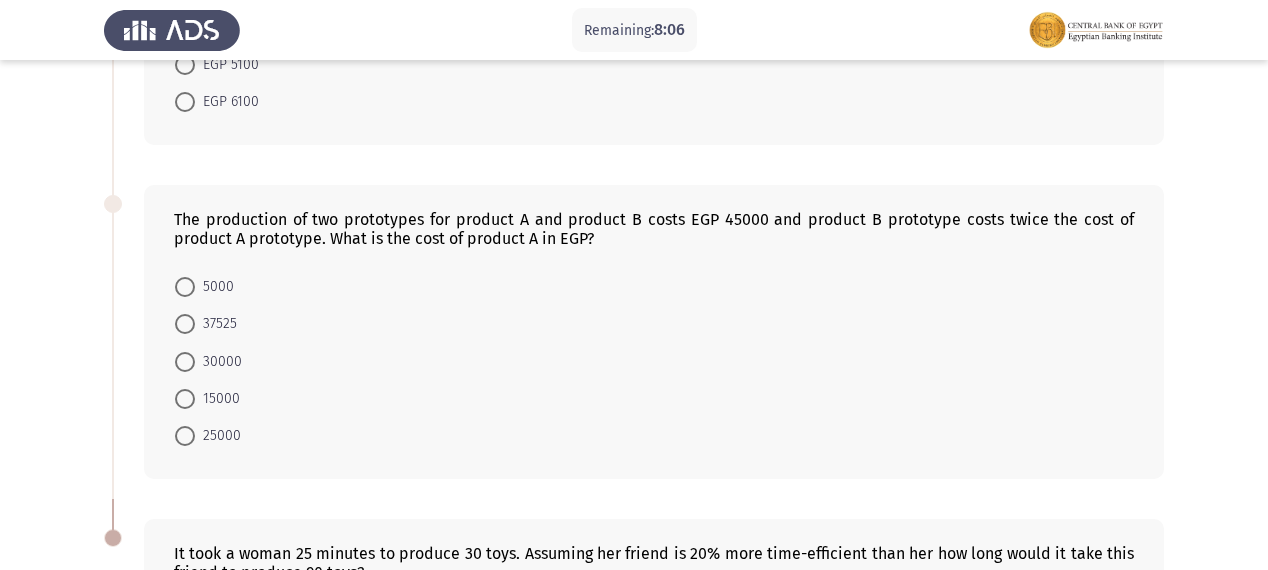 click at bounding box center [185, 399] 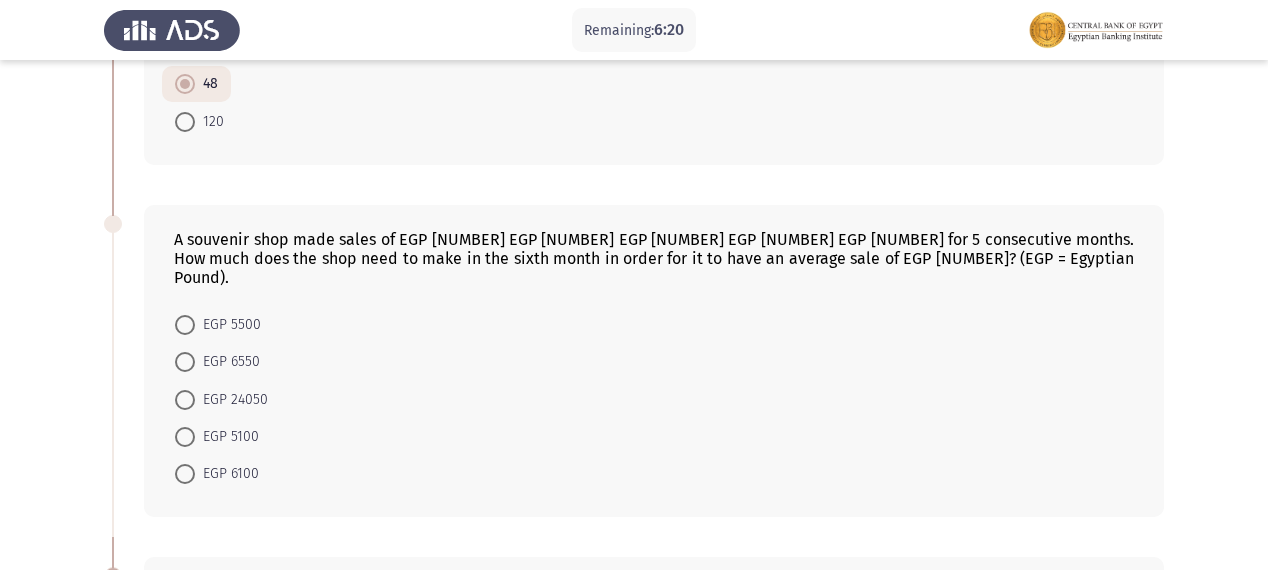 scroll, scrollTop: 600, scrollLeft: 0, axis: vertical 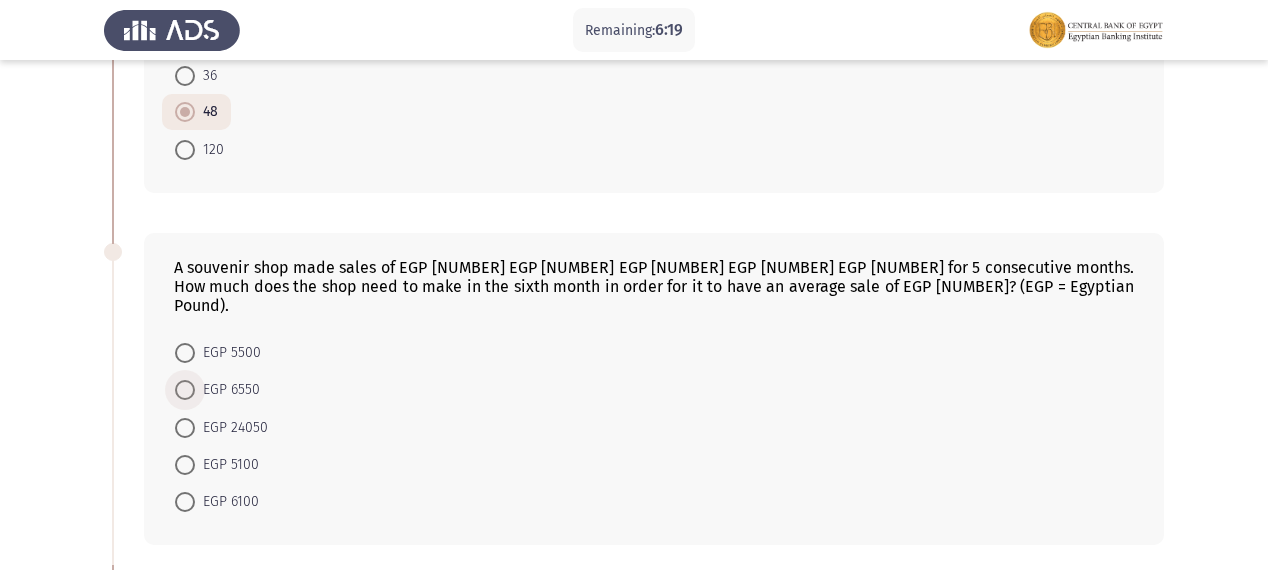 click on "EGP 6550" at bounding box center (217, 390) 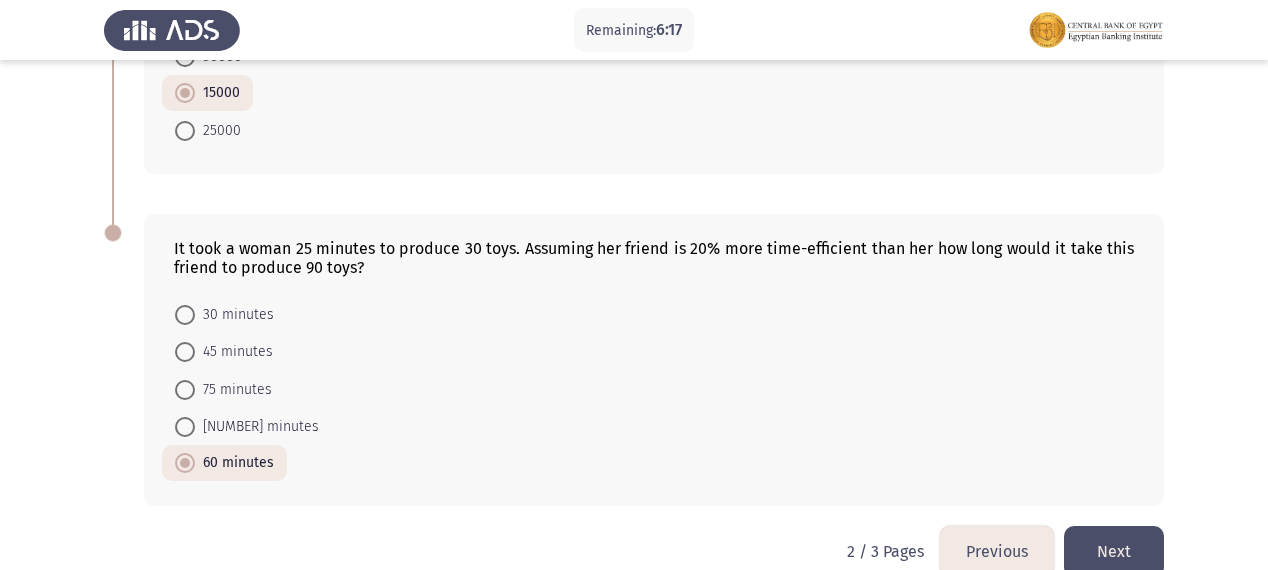 scroll, scrollTop: 1318, scrollLeft: 0, axis: vertical 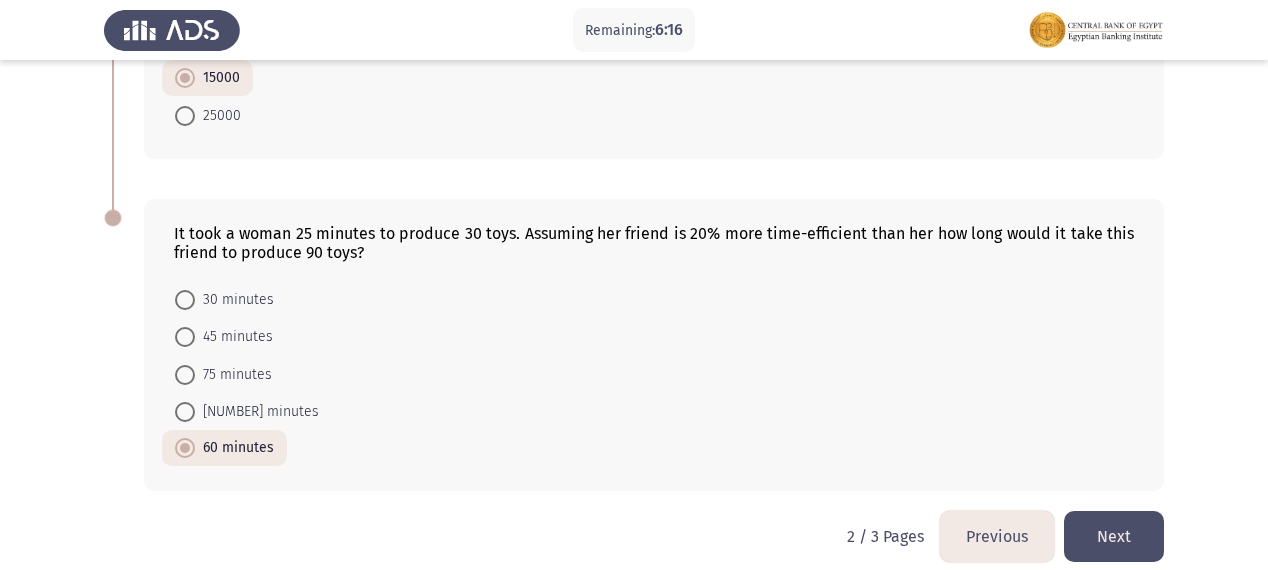 click on "Next" 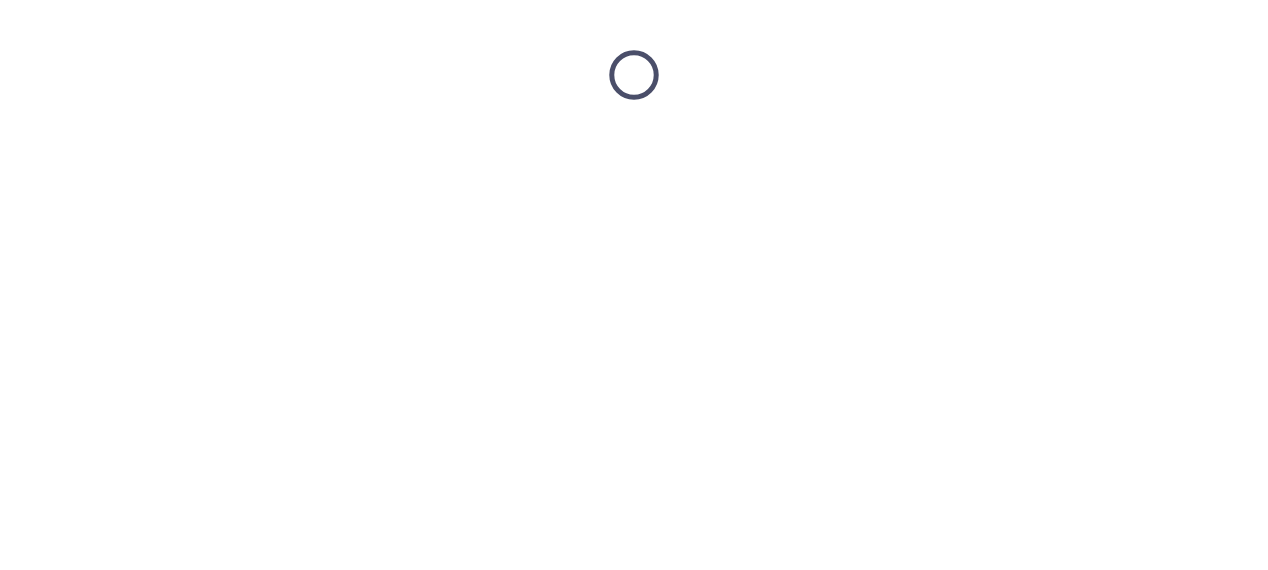 scroll, scrollTop: 0, scrollLeft: 0, axis: both 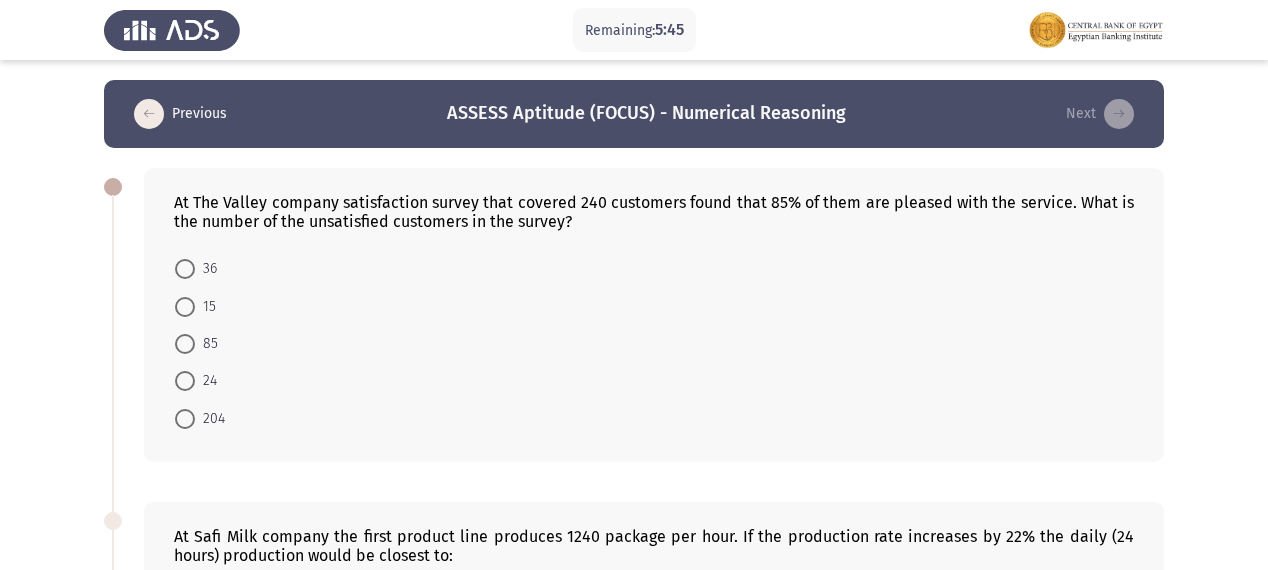 drag, startPoint x: 504, startPoint y: 454, endPoint x: 490, endPoint y: 453, distance: 14.035668 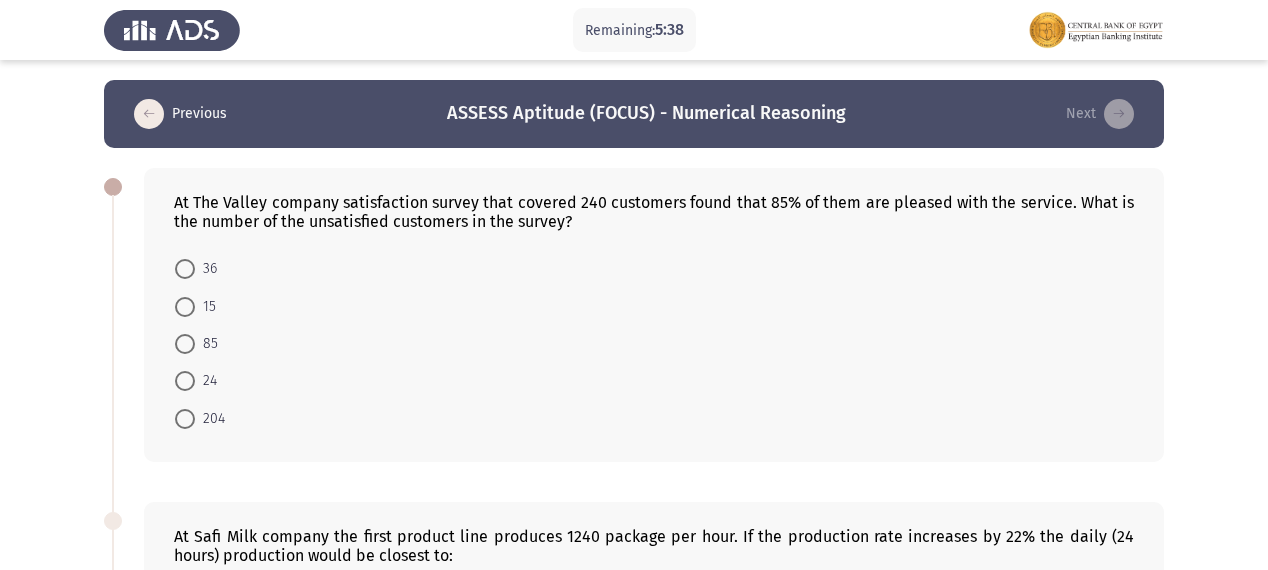 click at bounding box center (185, 269) 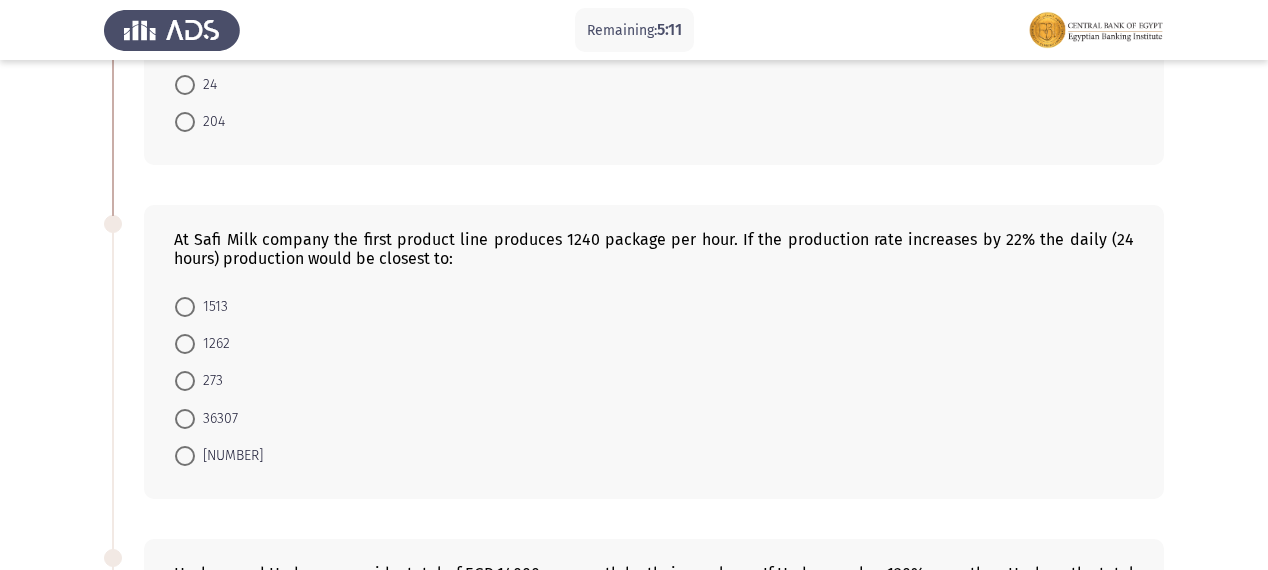 scroll, scrollTop: 320, scrollLeft: 0, axis: vertical 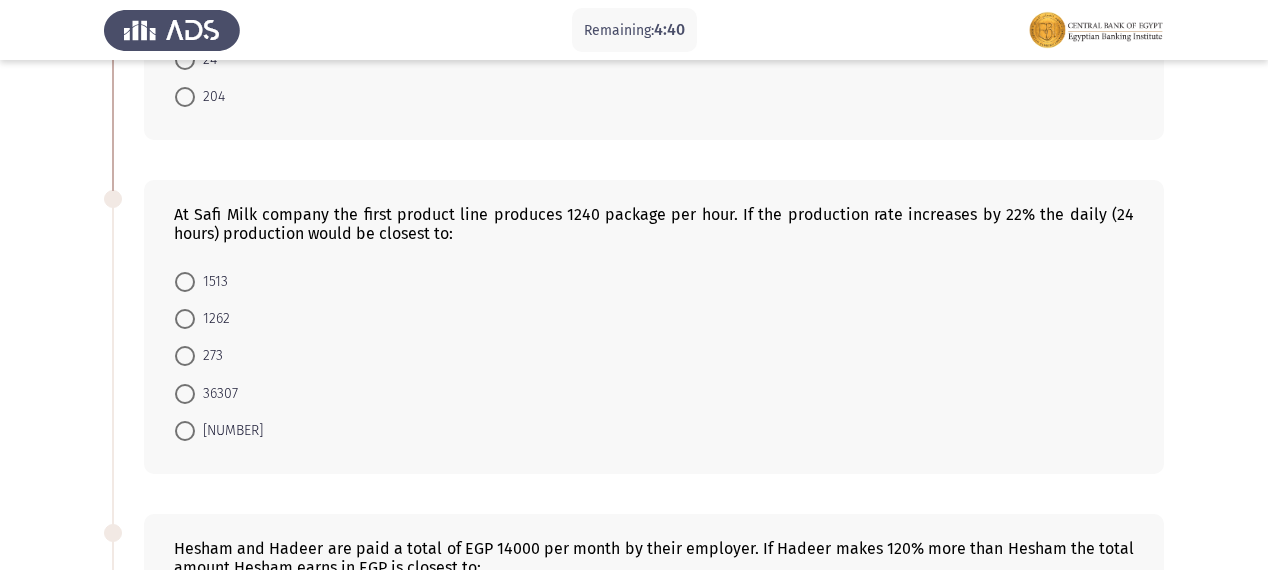 click at bounding box center (185, 282) 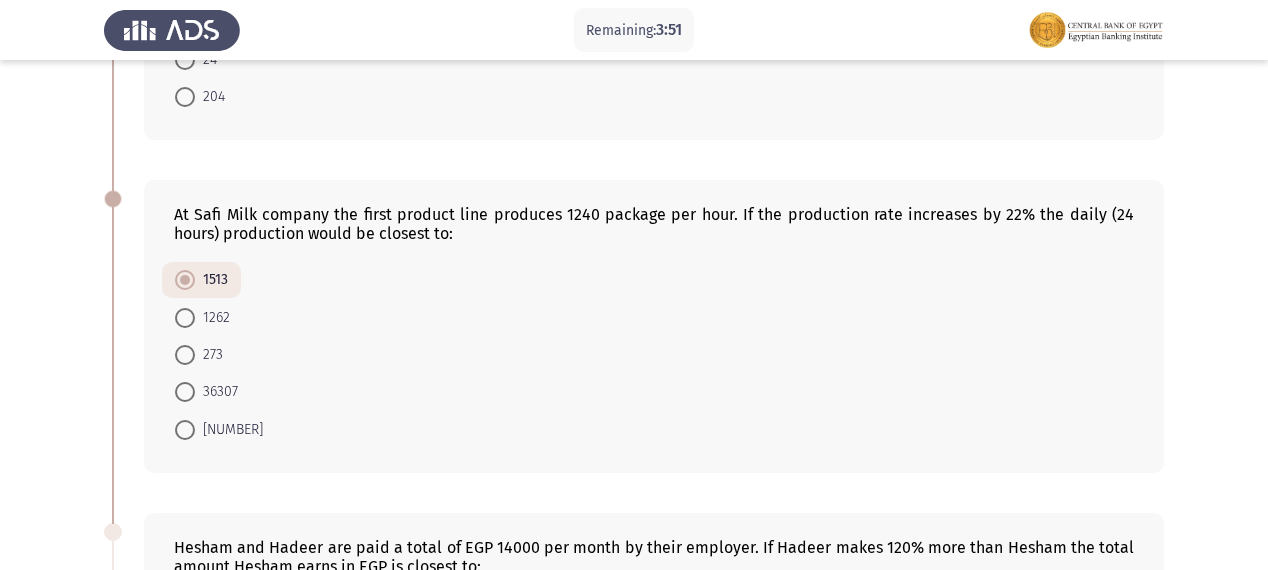 click at bounding box center (185, 392) 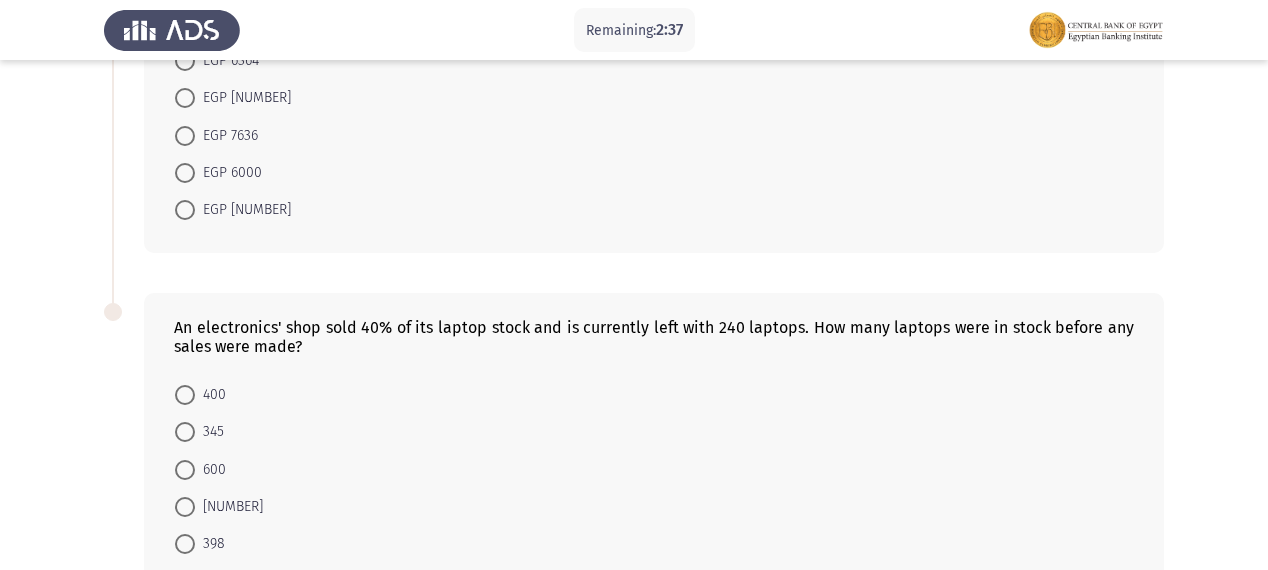 scroll, scrollTop: 988, scrollLeft: 0, axis: vertical 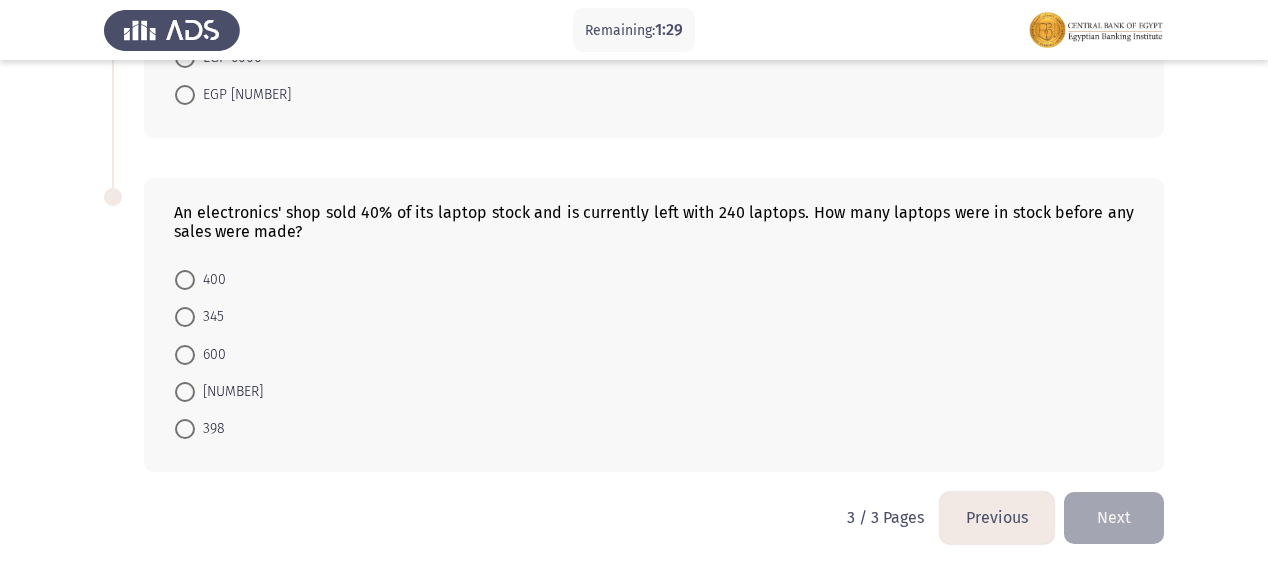 click at bounding box center [185, 280] 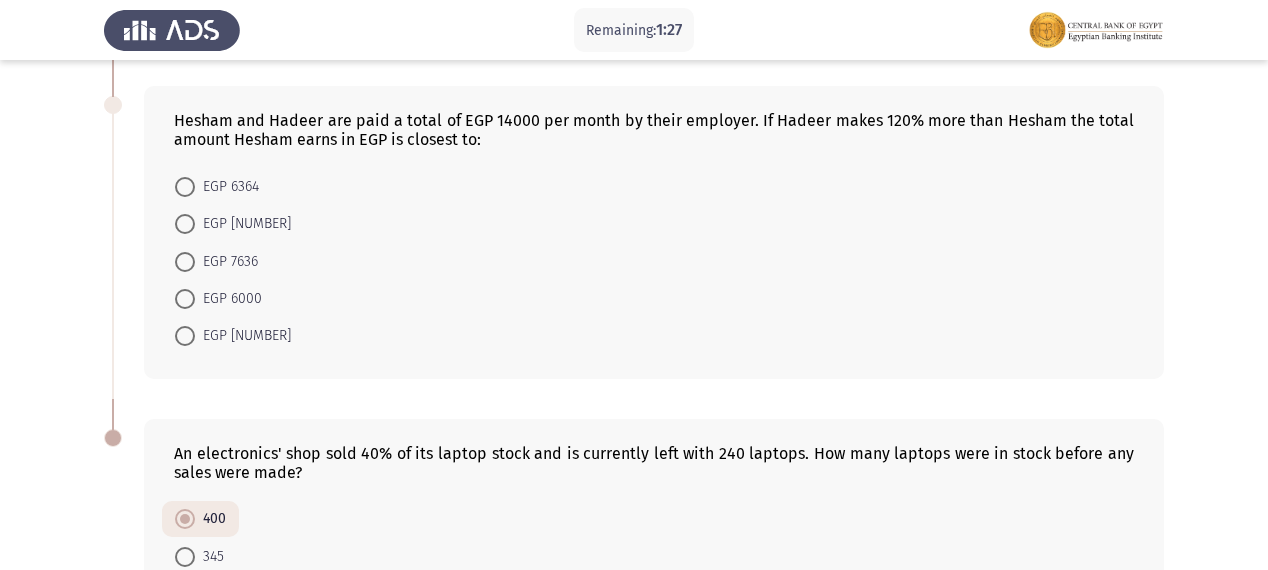 scroll, scrollTop: 667, scrollLeft: 0, axis: vertical 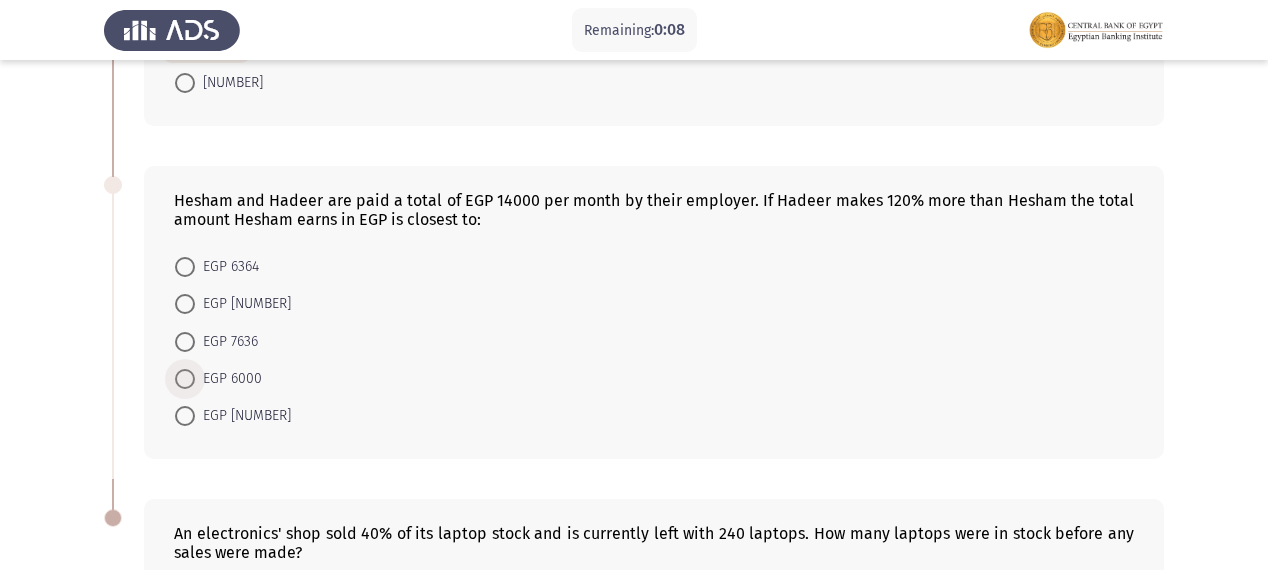 click at bounding box center (185, 379) 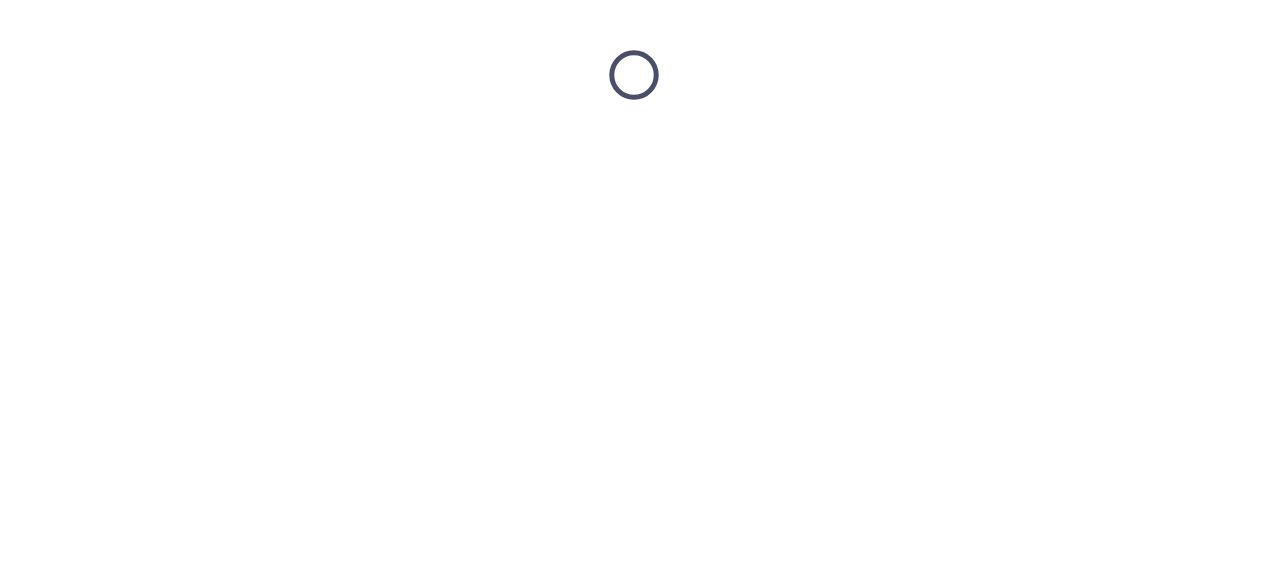 scroll, scrollTop: 0, scrollLeft: 0, axis: both 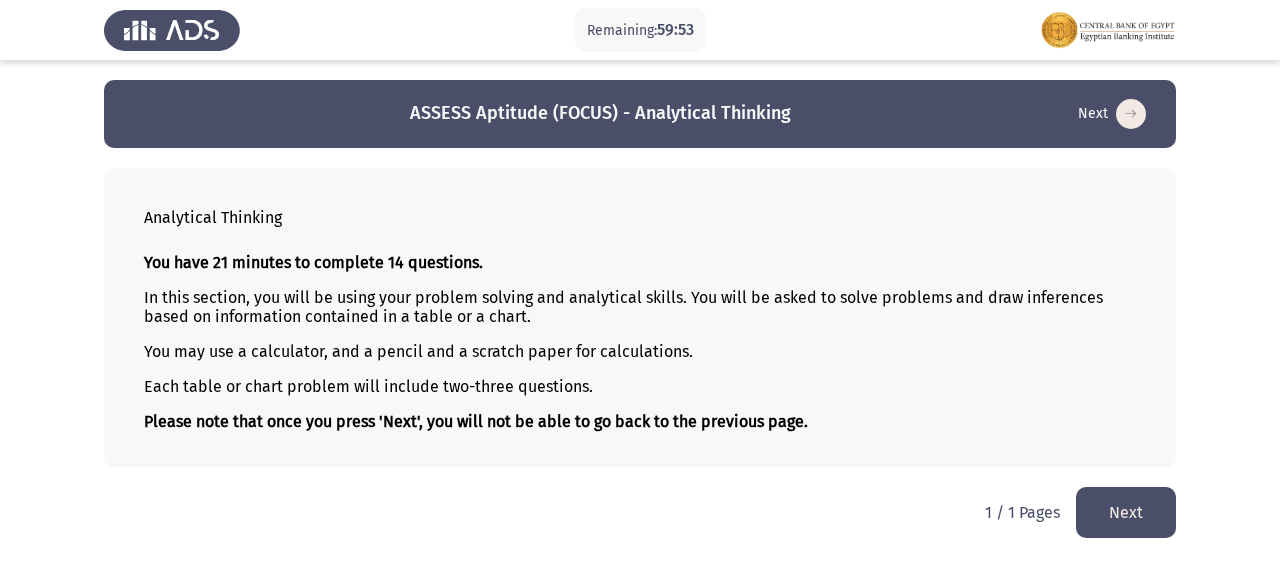 click on "Next" 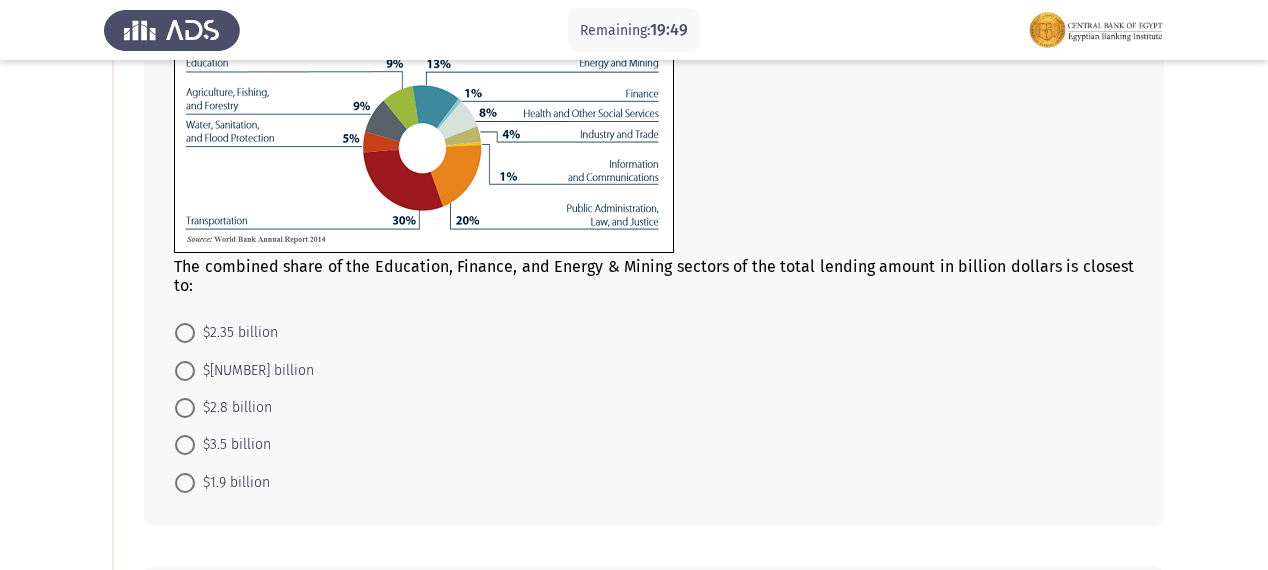 scroll, scrollTop: 240, scrollLeft: 0, axis: vertical 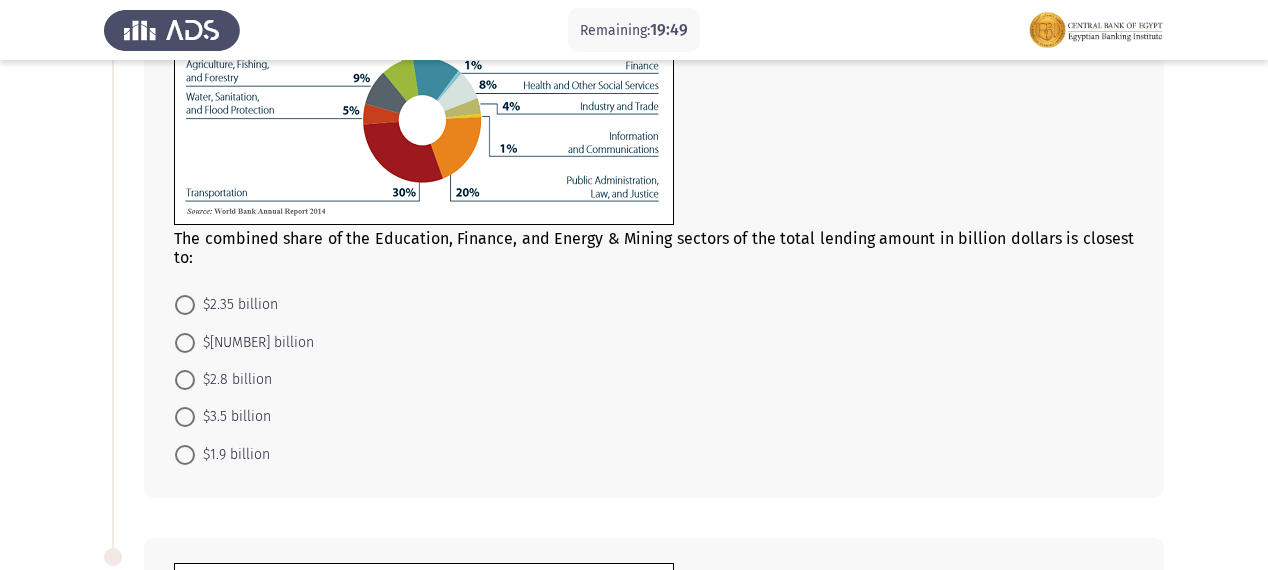click at bounding box center (185, 343) 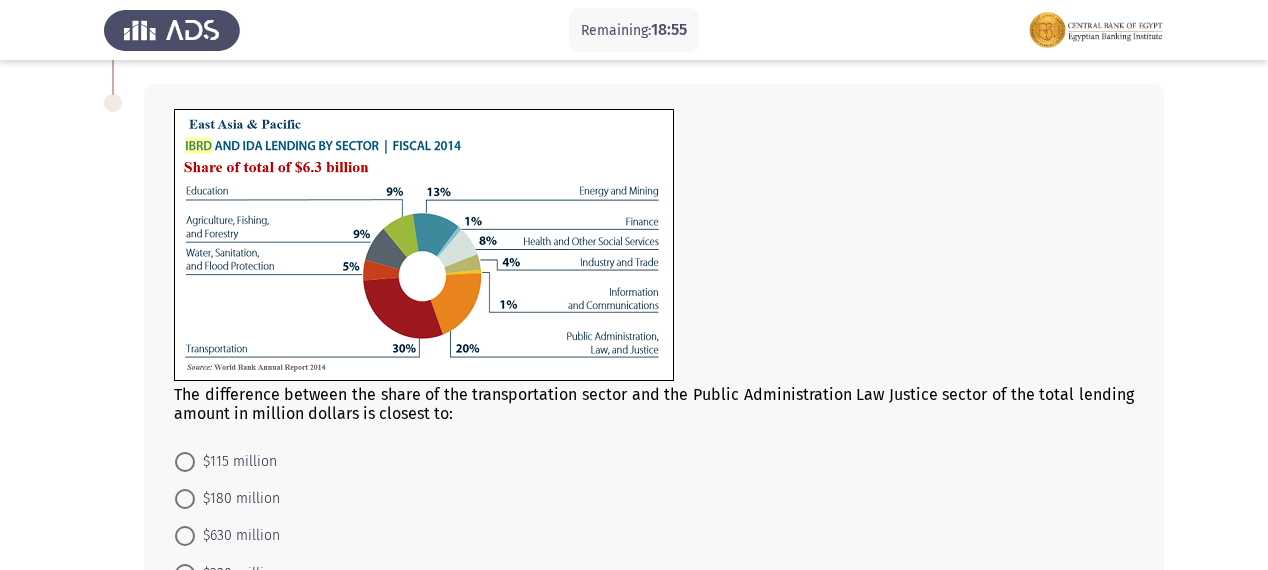 scroll, scrollTop: 720, scrollLeft: 0, axis: vertical 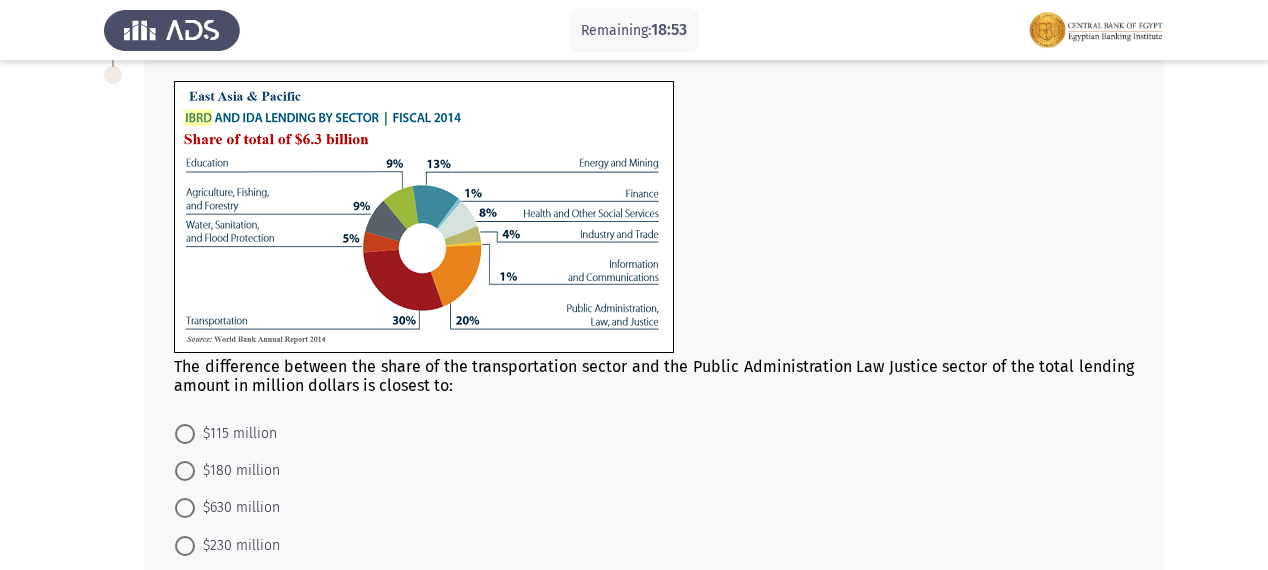click 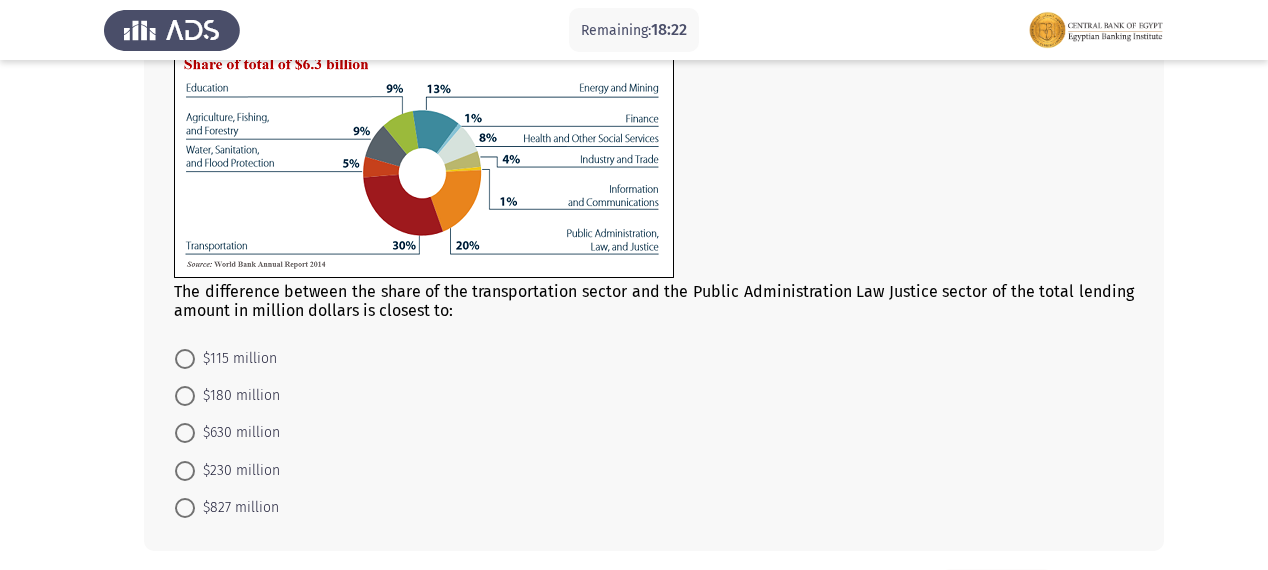 scroll, scrollTop: 715, scrollLeft: 0, axis: vertical 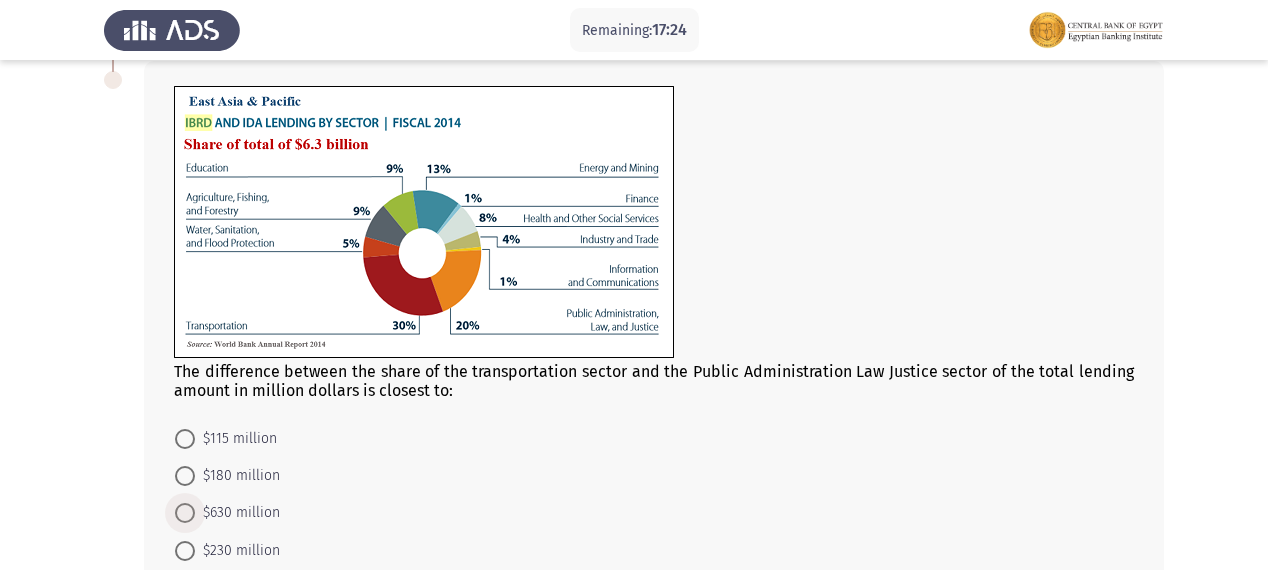 click on "$630 million" at bounding box center (227, 513) 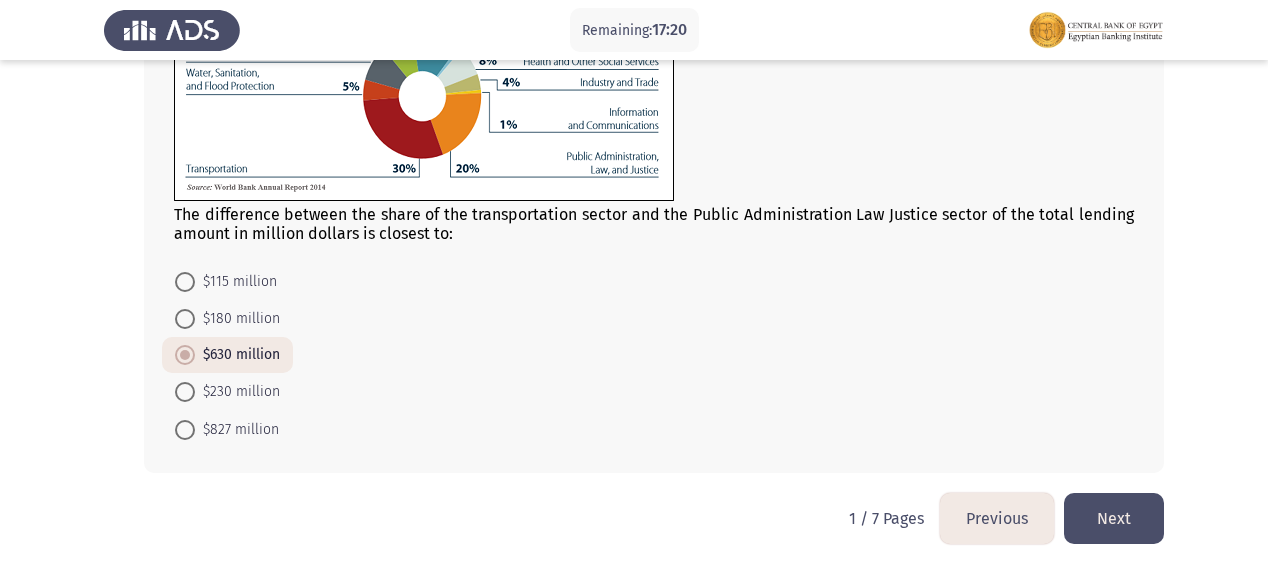 scroll, scrollTop: 873, scrollLeft: 0, axis: vertical 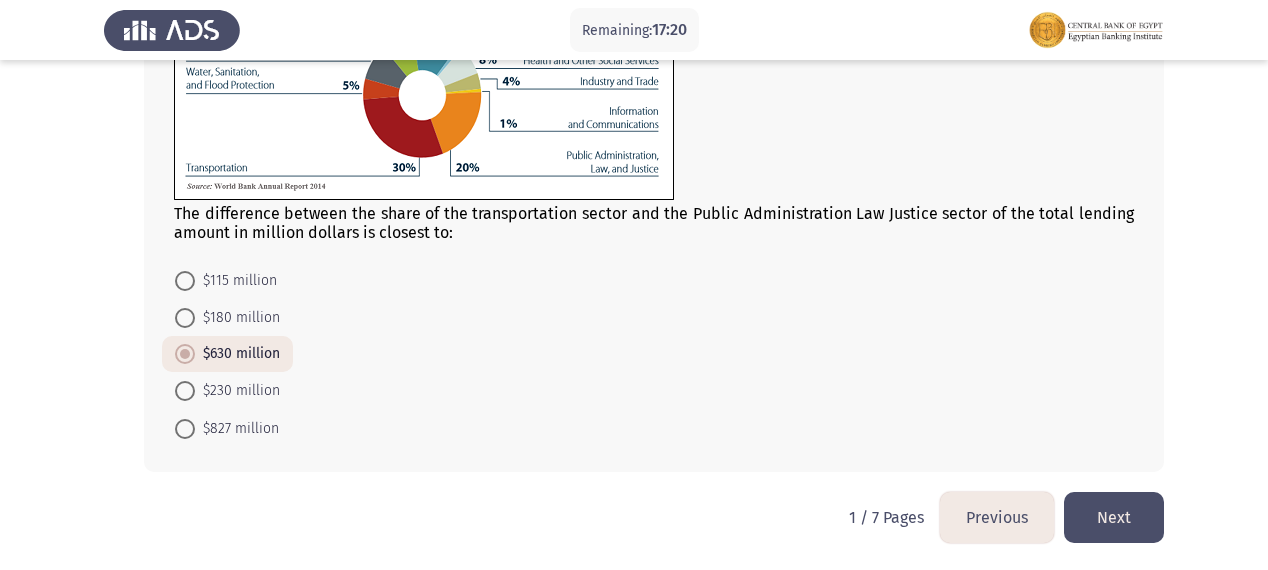 click on "Next" 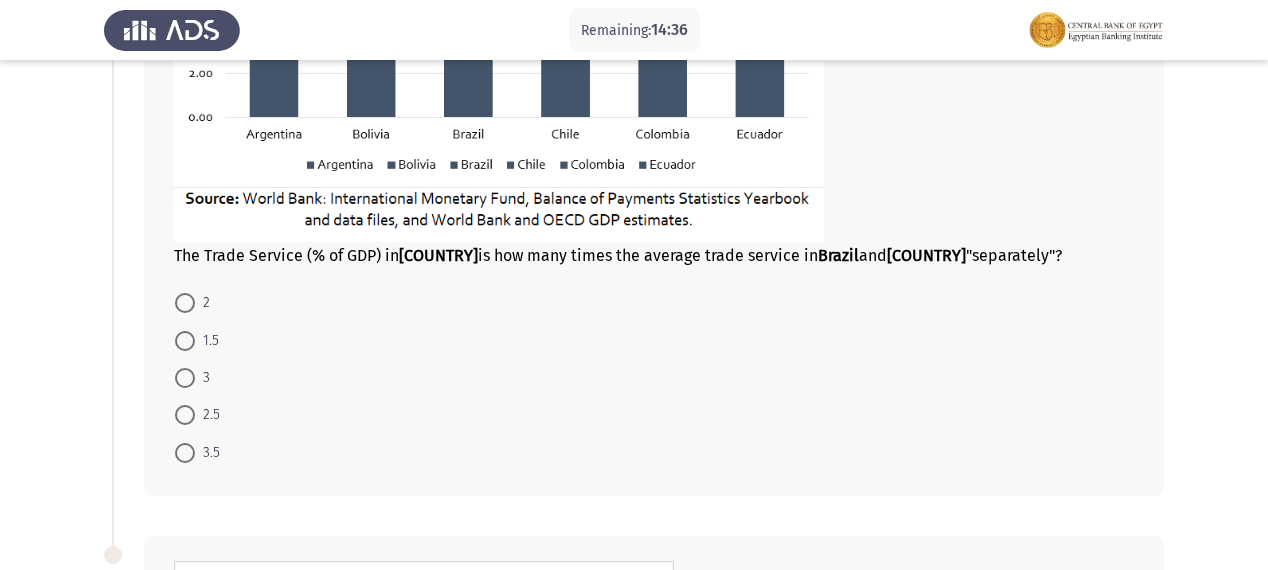 scroll, scrollTop: 400, scrollLeft: 0, axis: vertical 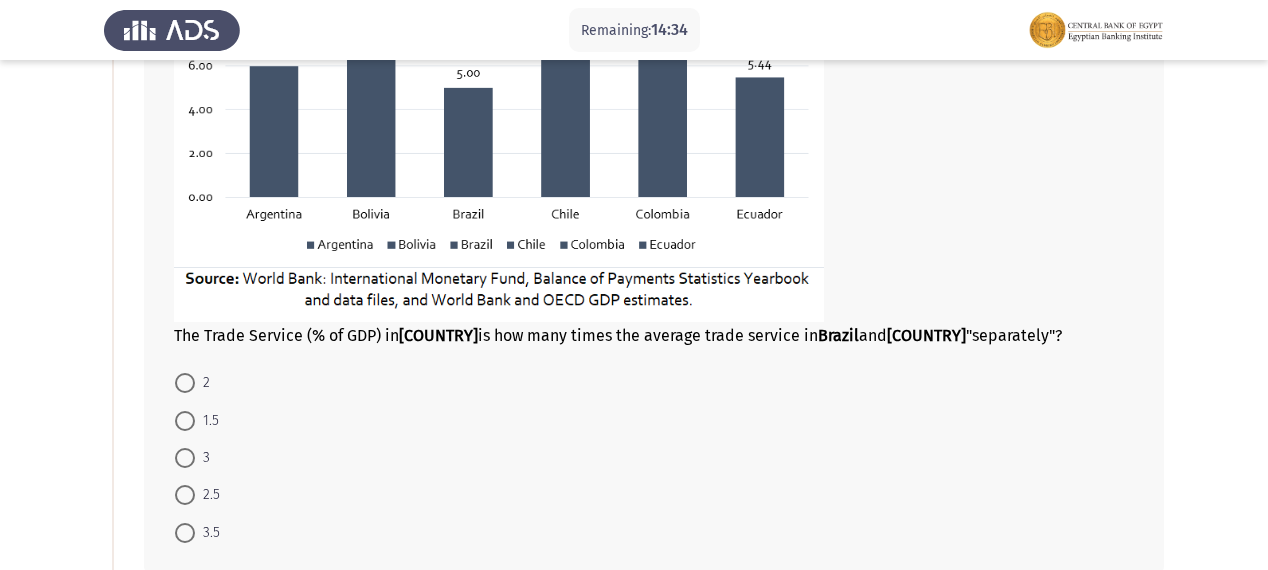 click at bounding box center [185, 383] 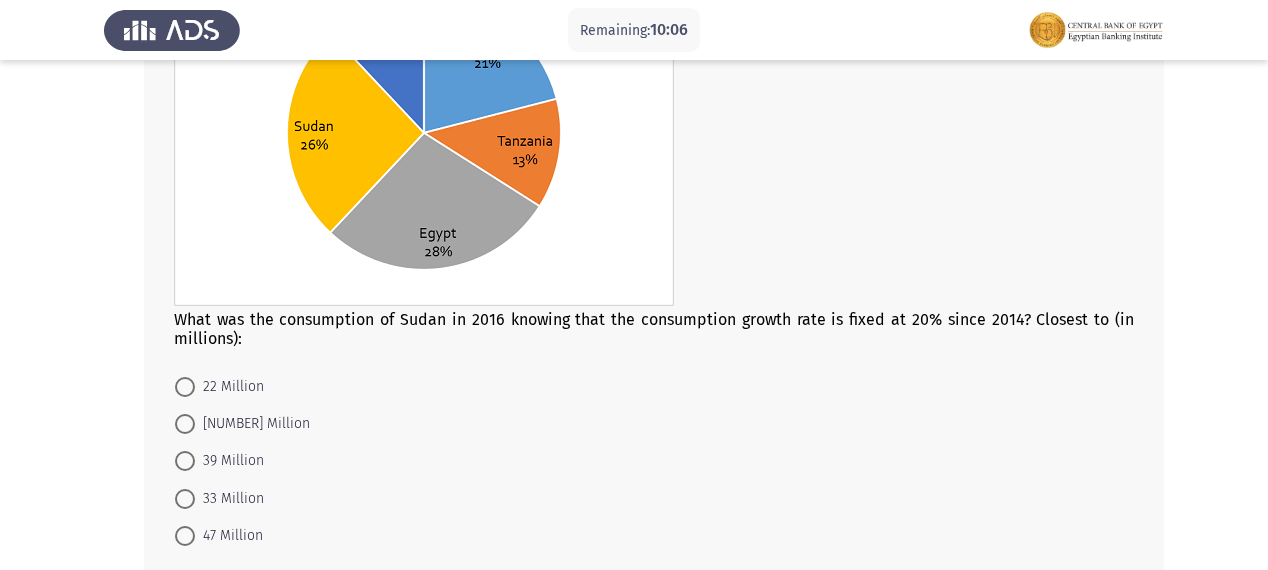 scroll, scrollTop: 1144, scrollLeft: 0, axis: vertical 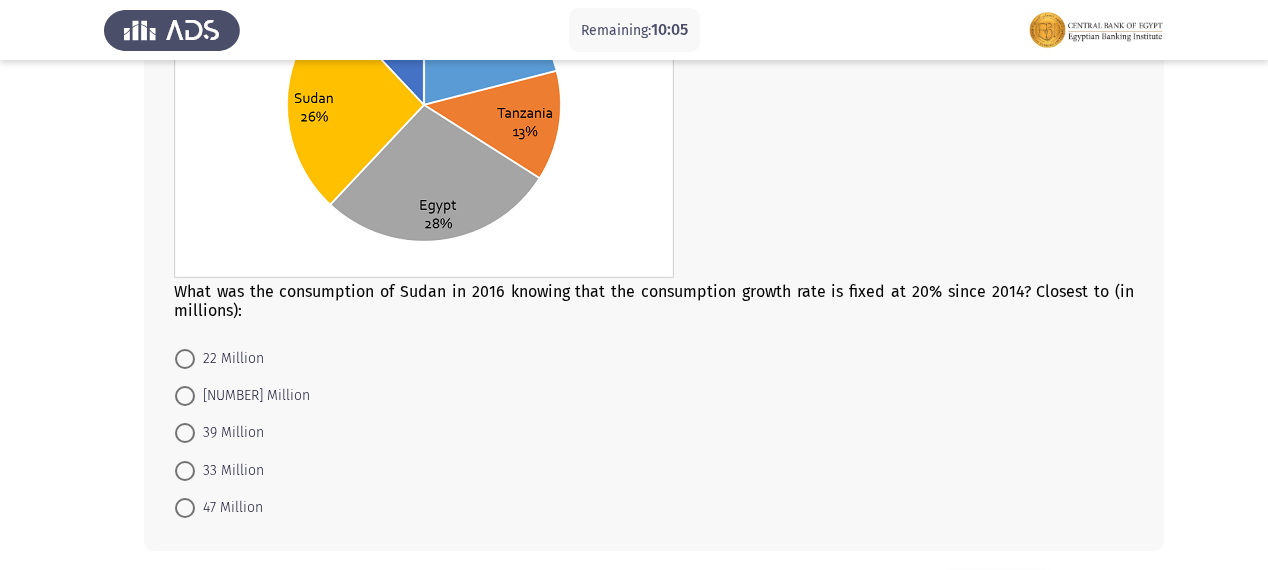 click at bounding box center (185, 471) 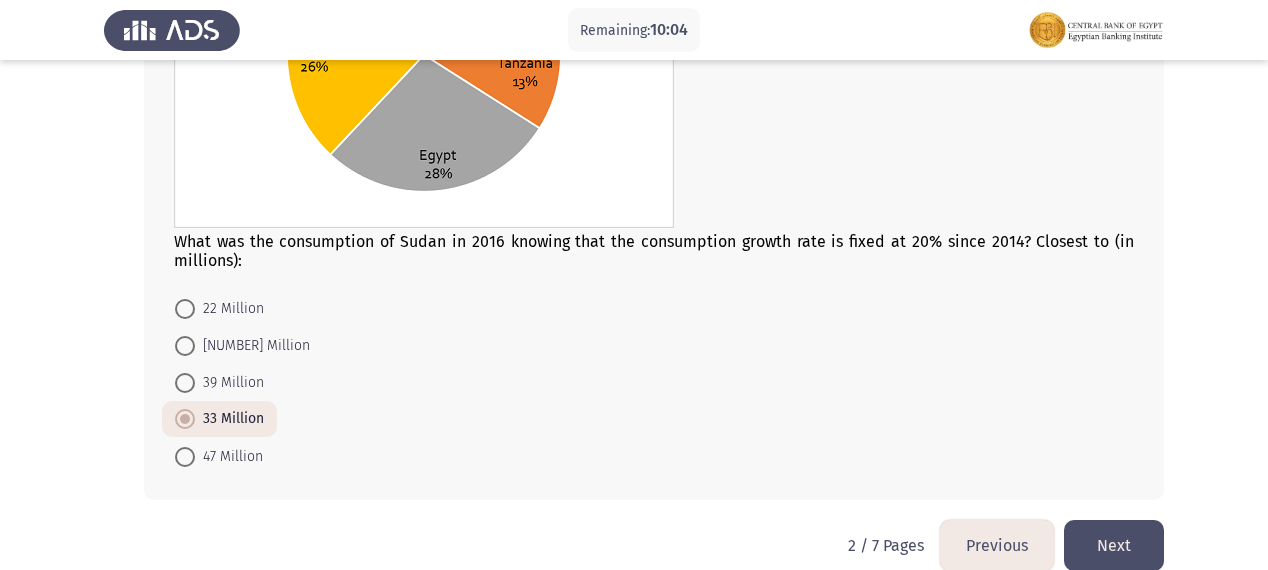scroll, scrollTop: 1222, scrollLeft: 0, axis: vertical 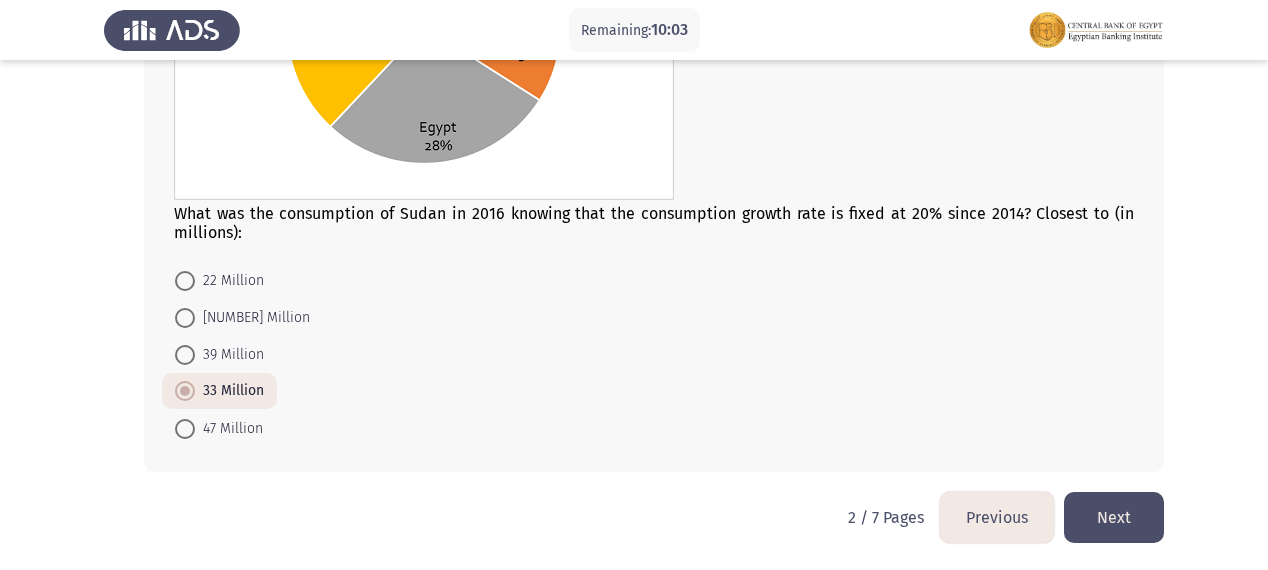 click on "Next" 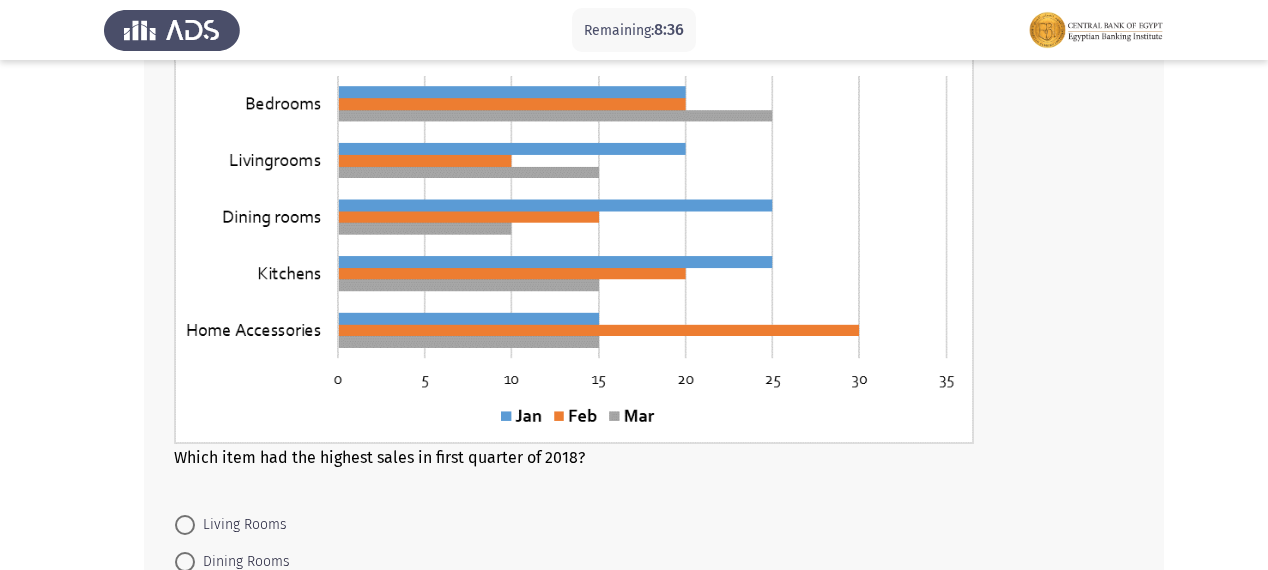 scroll, scrollTop: 1120, scrollLeft: 0, axis: vertical 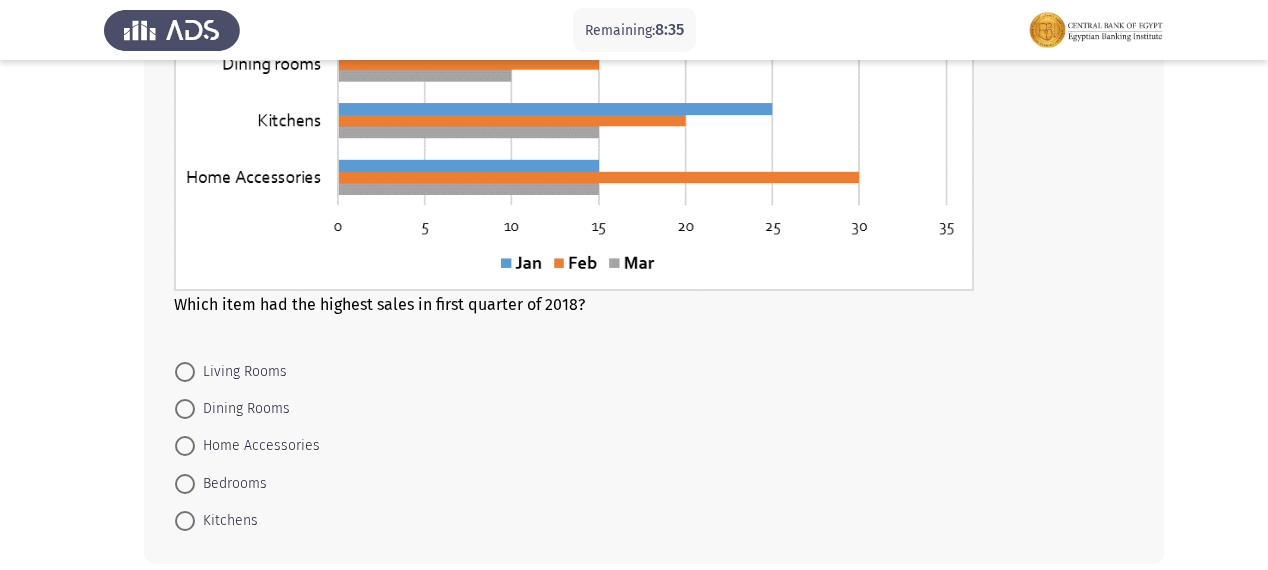 click at bounding box center [185, 484] 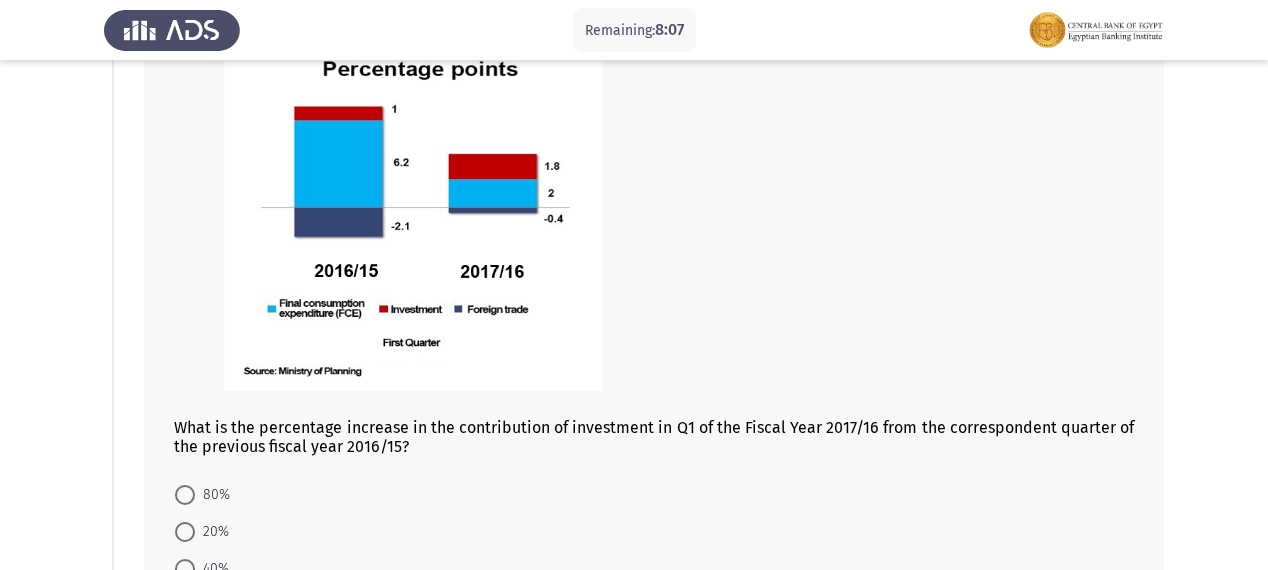 scroll, scrollTop: 251, scrollLeft: 0, axis: vertical 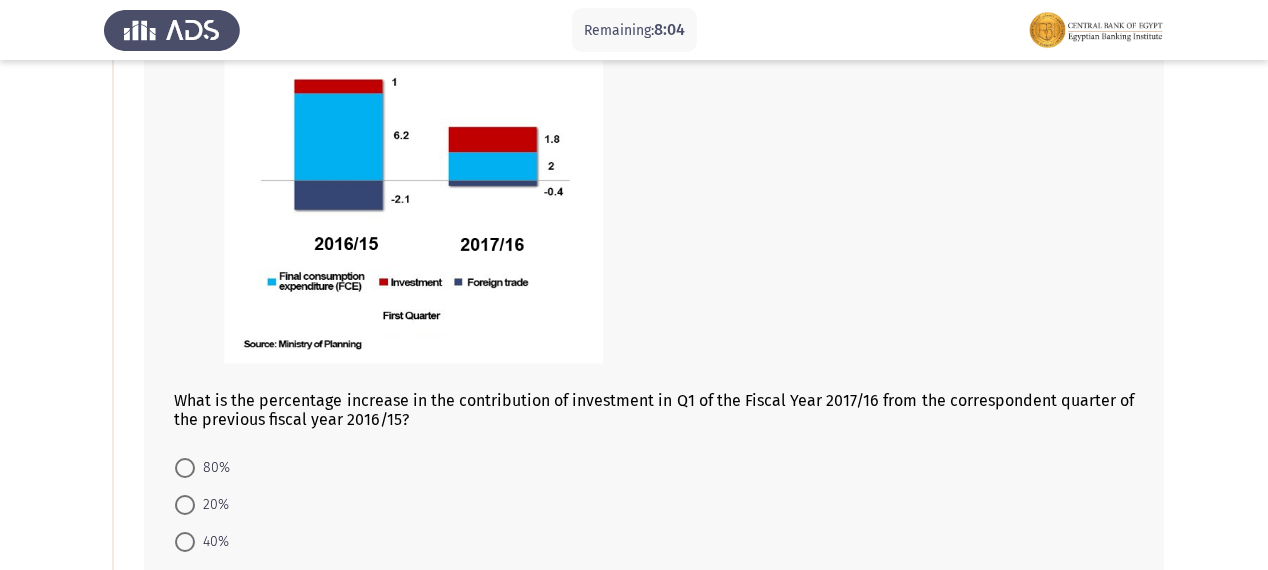 click at bounding box center [185, 468] 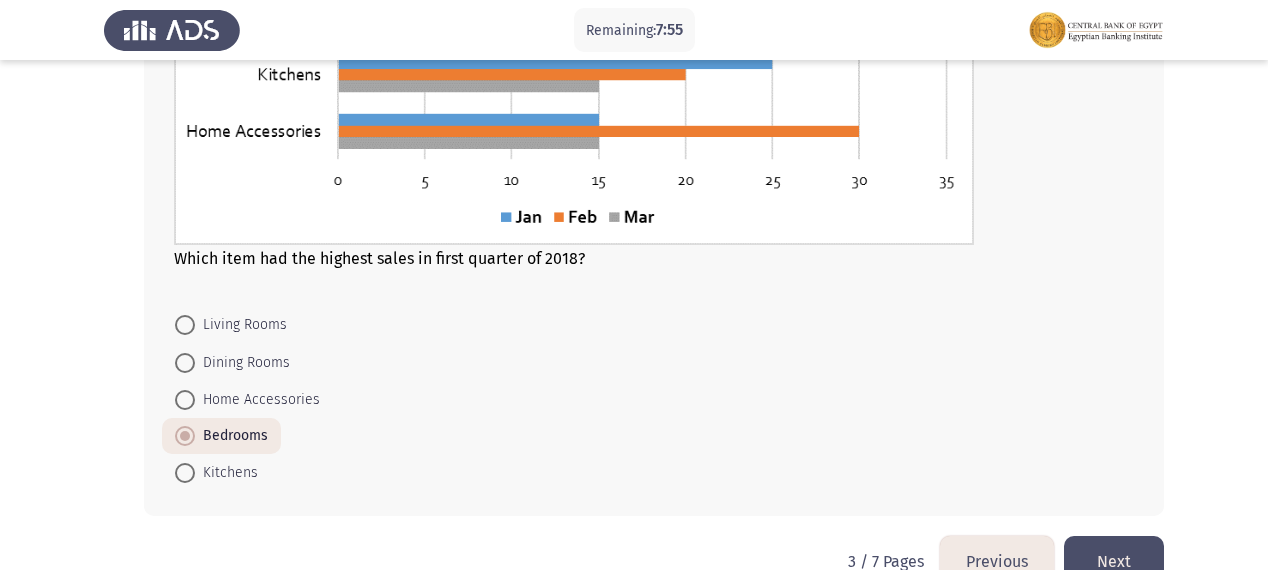 scroll, scrollTop: 1210, scrollLeft: 0, axis: vertical 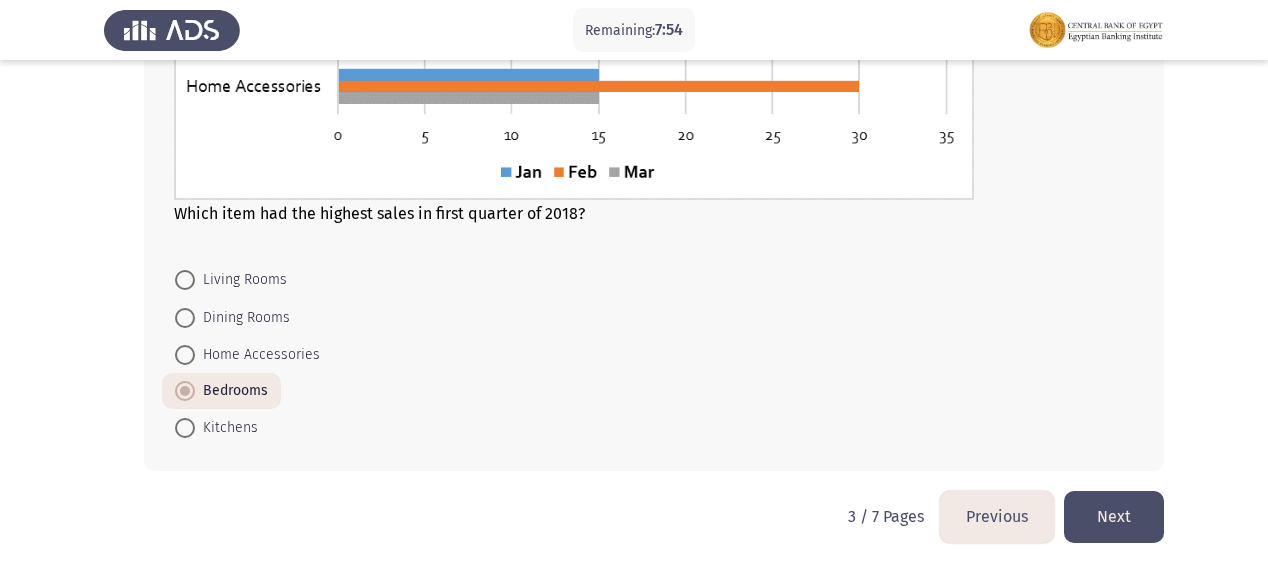 click on "Next" 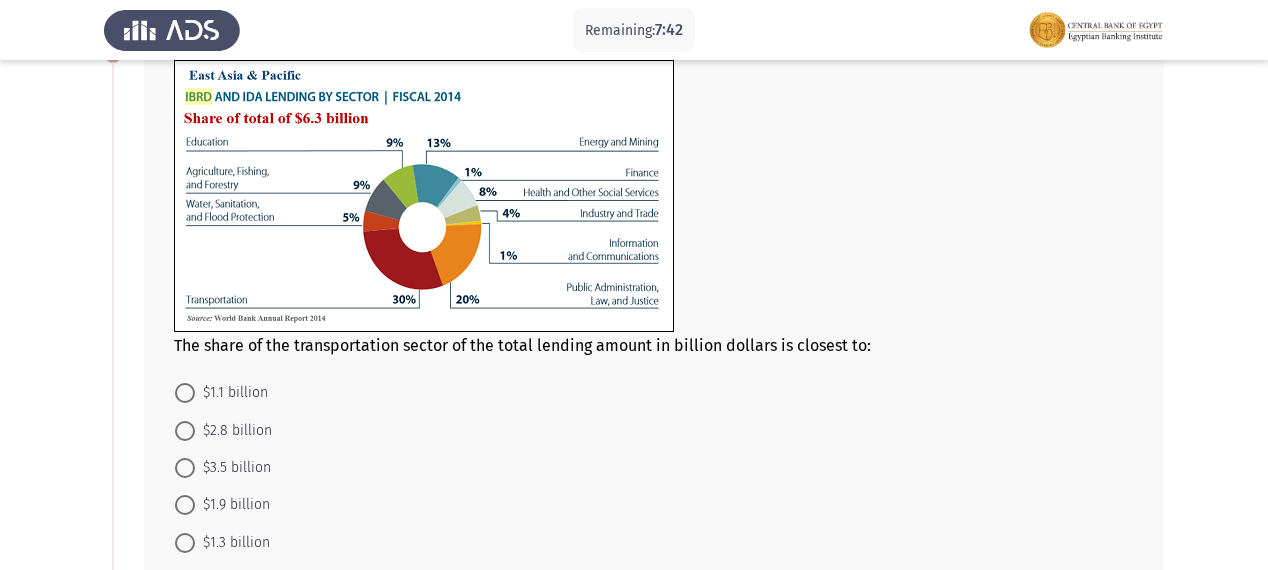 scroll, scrollTop: 160, scrollLeft: 0, axis: vertical 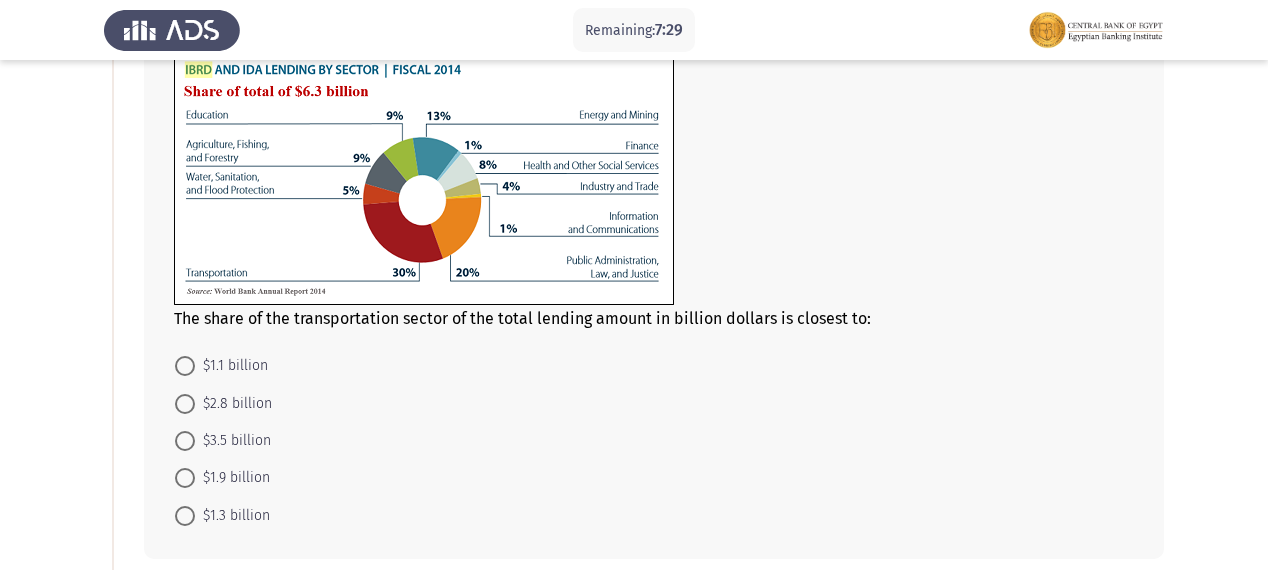 click on "$1.9 billion" at bounding box center [232, 478] 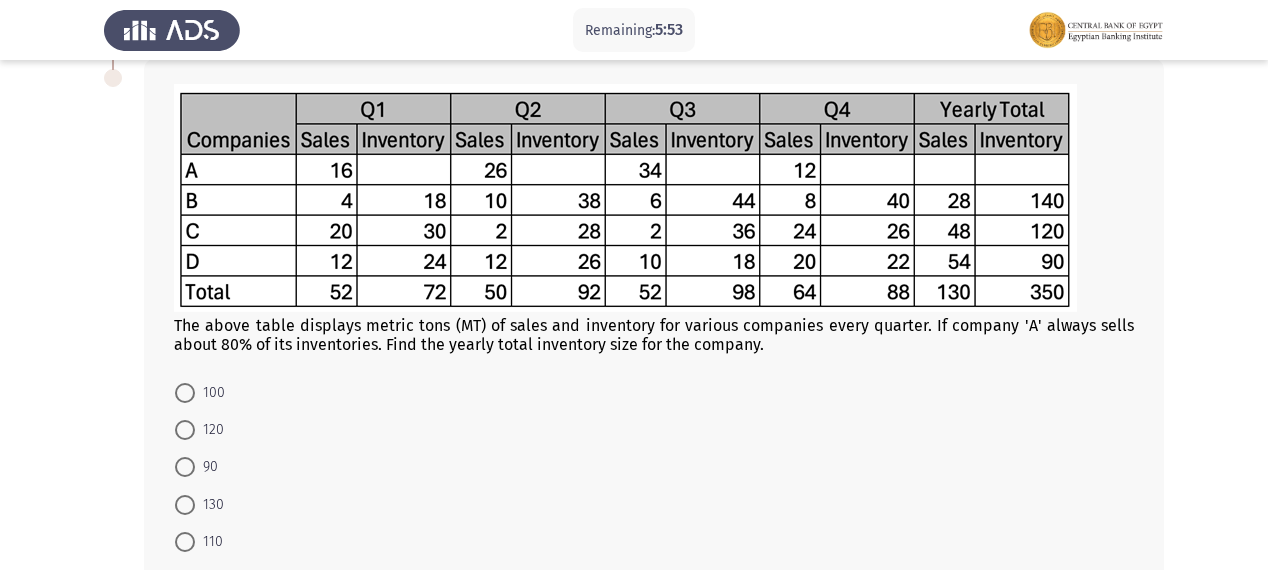 scroll, scrollTop: 720, scrollLeft: 0, axis: vertical 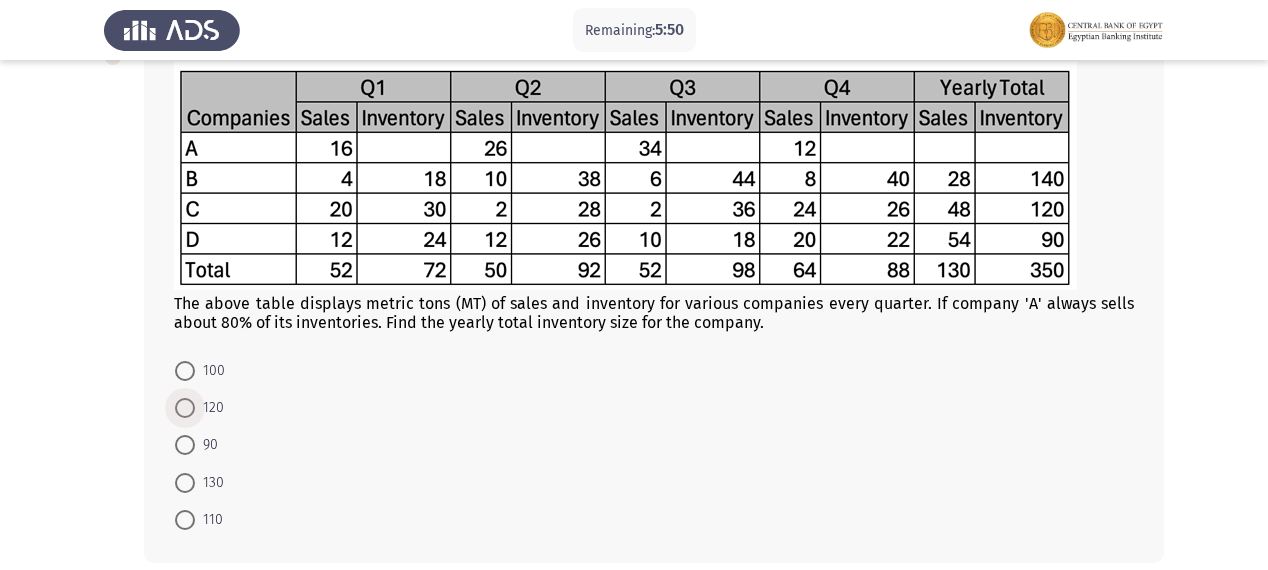 click at bounding box center [185, 408] 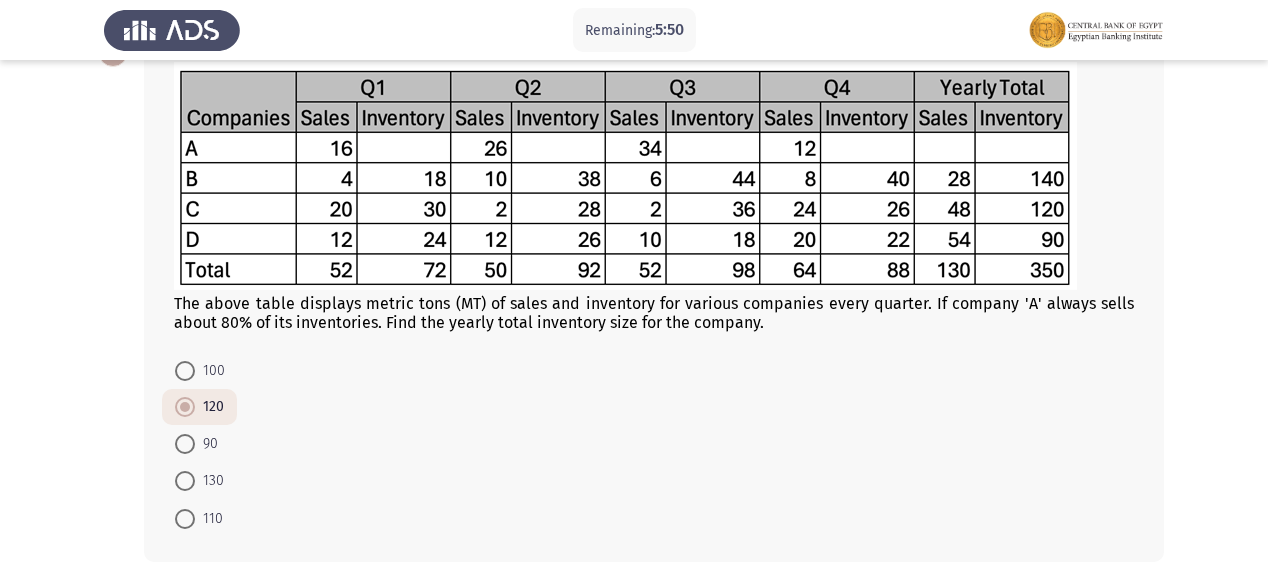 scroll, scrollTop: 810, scrollLeft: 0, axis: vertical 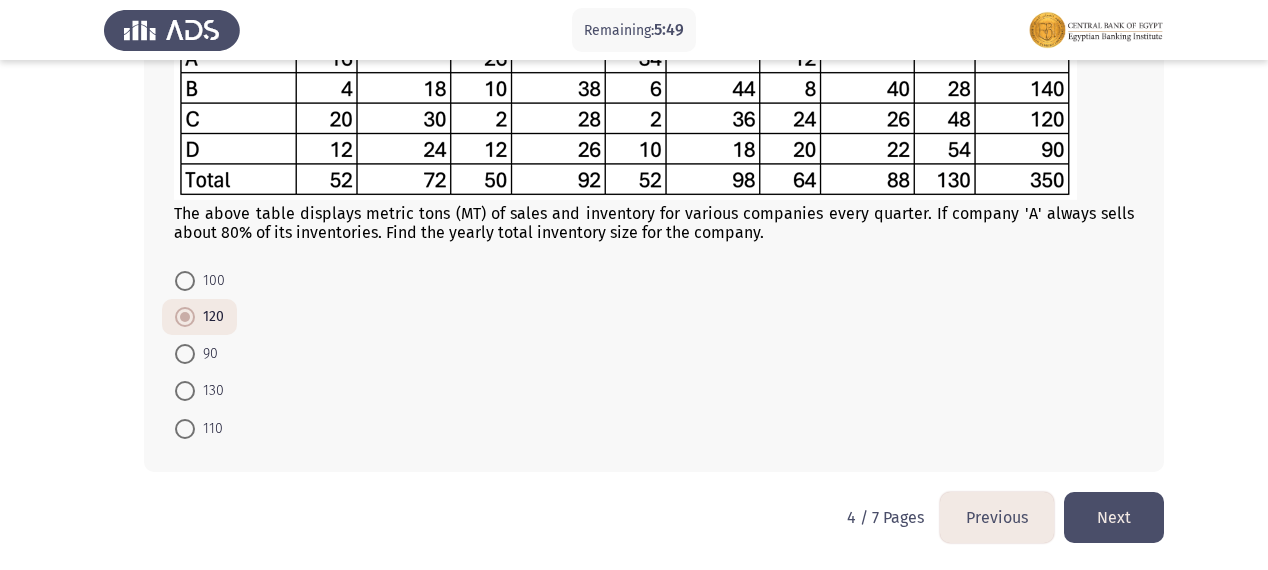 click on "Next" 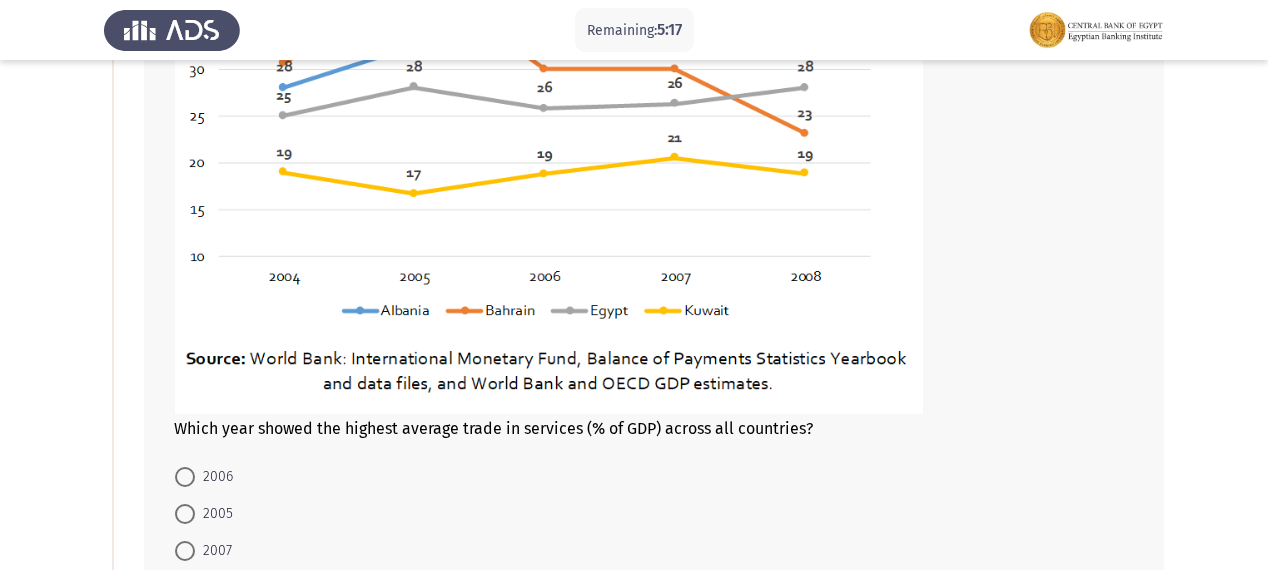 scroll, scrollTop: 560, scrollLeft: 0, axis: vertical 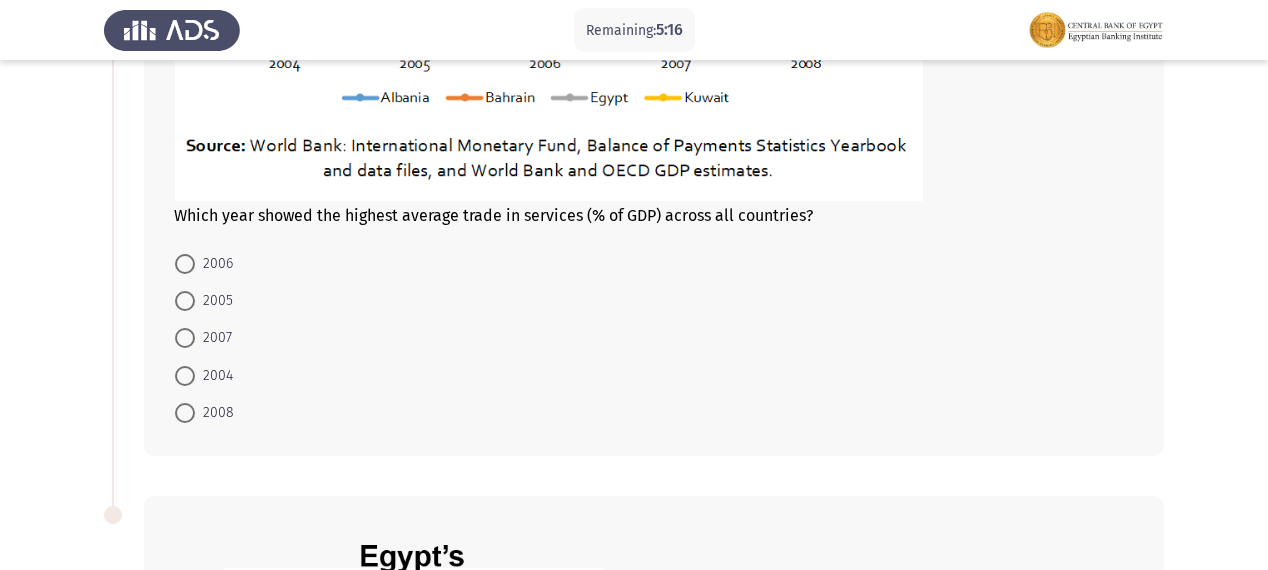 click at bounding box center [185, 338] 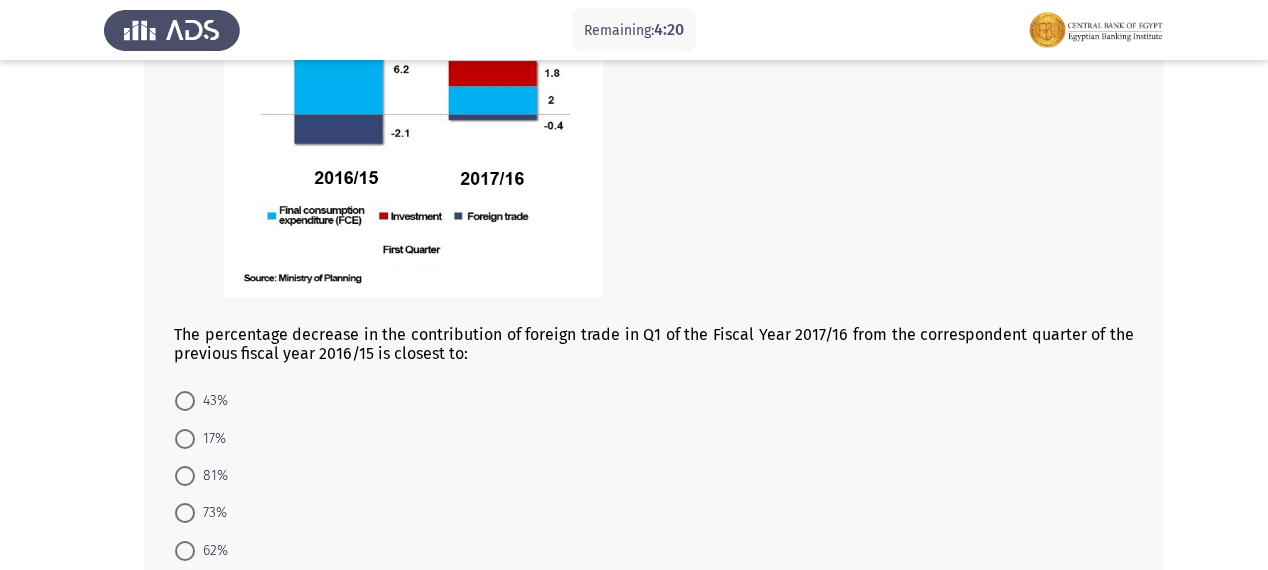 scroll, scrollTop: 1166, scrollLeft: 0, axis: vertical 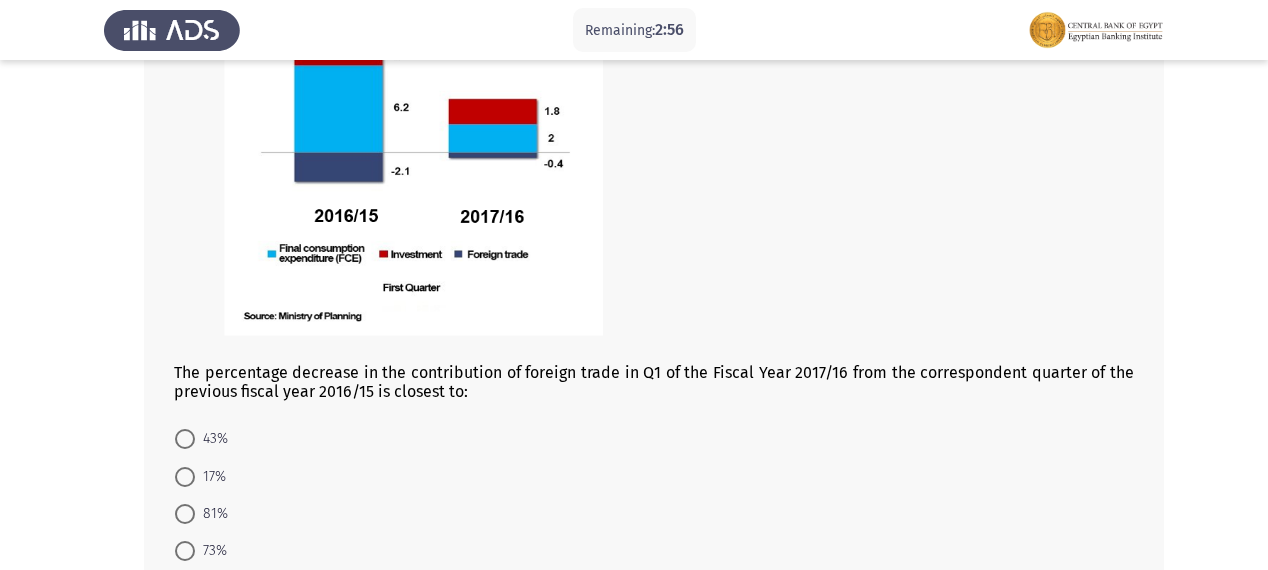 click on "81%" at bounding box center [211, 514] 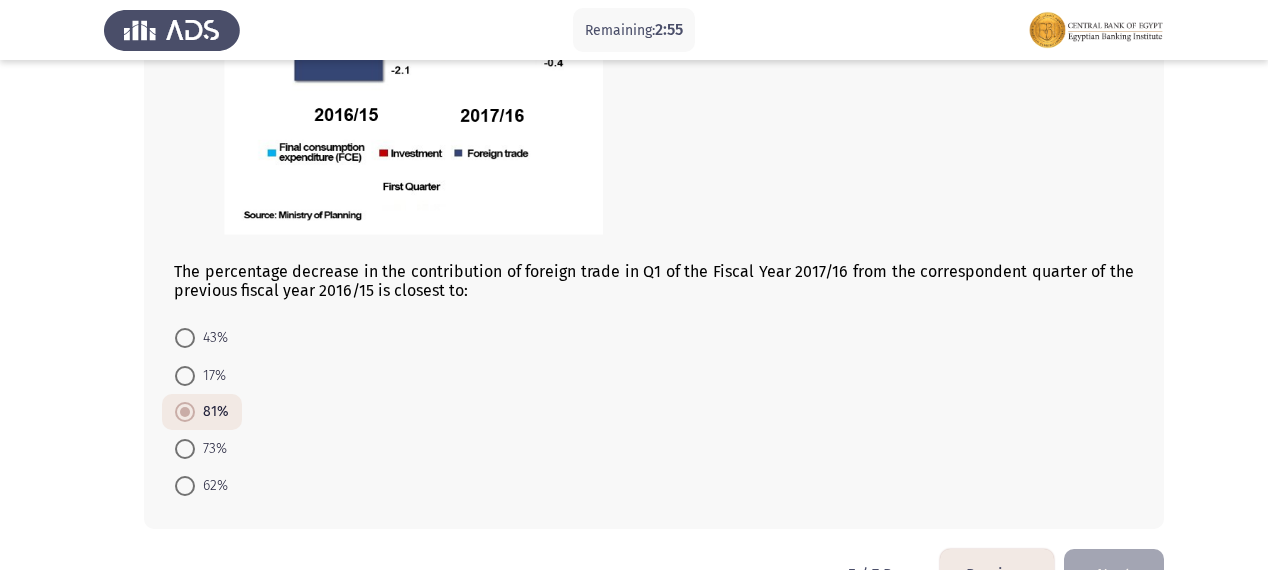 scroll, scrollTop: 1325, scrollLeft: 0, axis: vertical 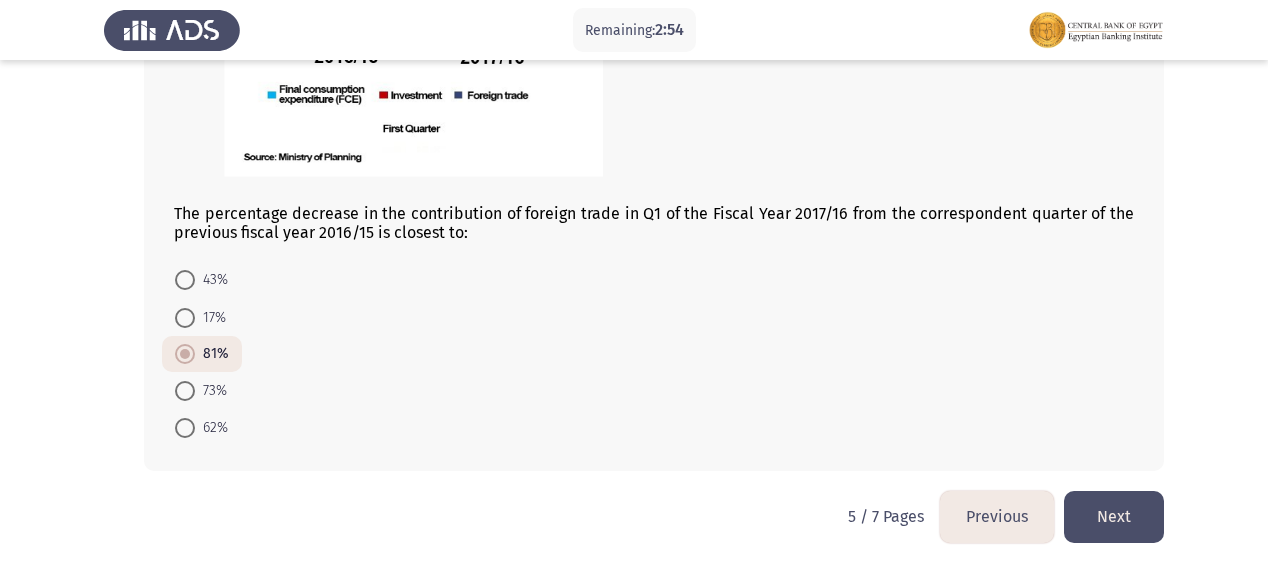 click on "Next" 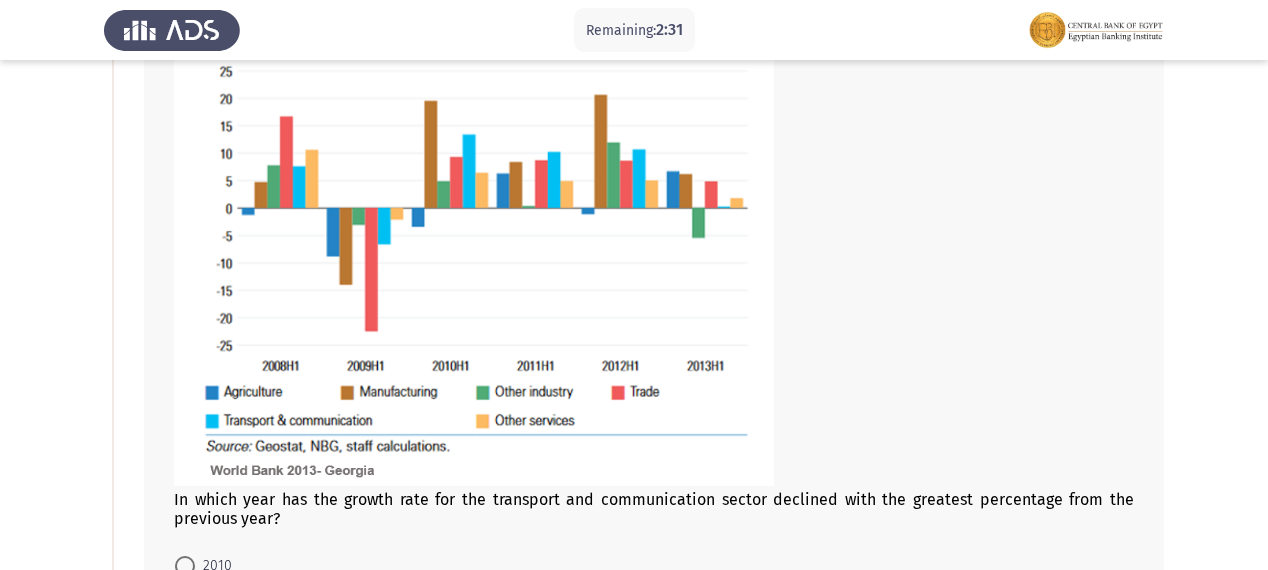 scroll, scrollTop: 480, scrollLeft: 0, axis: vertical 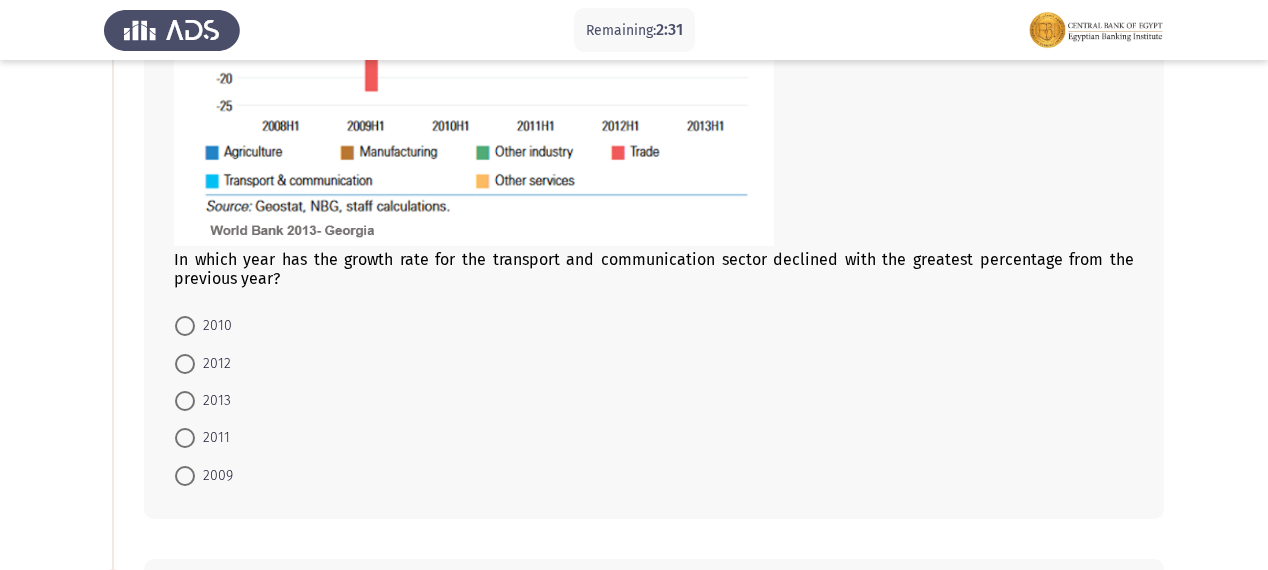 click at bounding box center [185, 326] 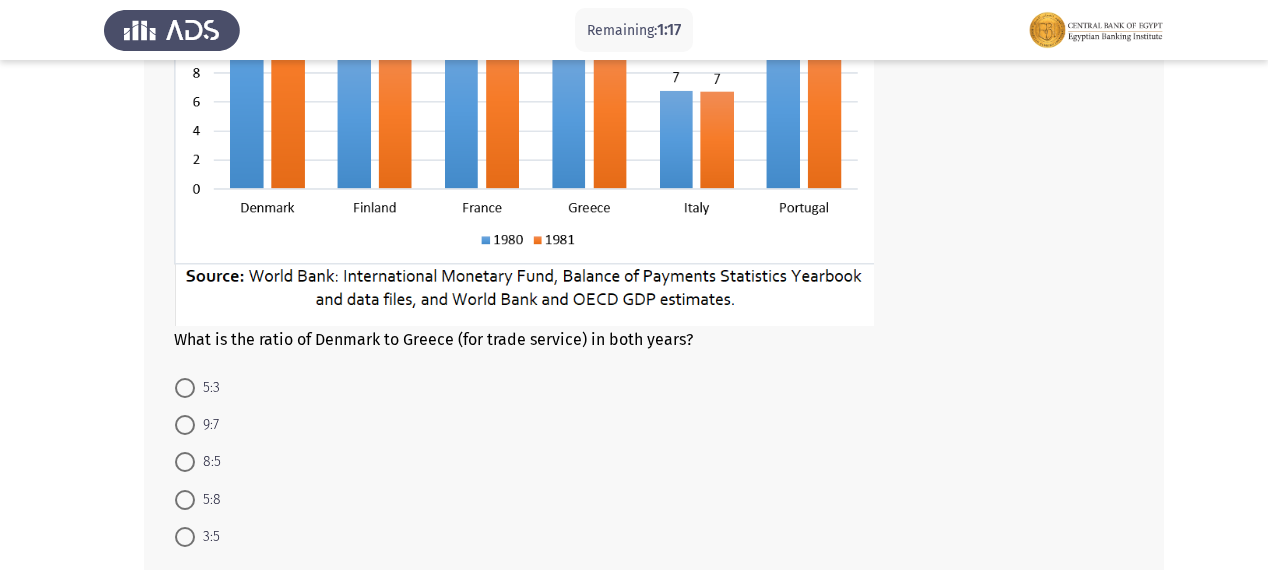 scroll, scrollTop: 1225, scrollLeft: 0, axis: vertical 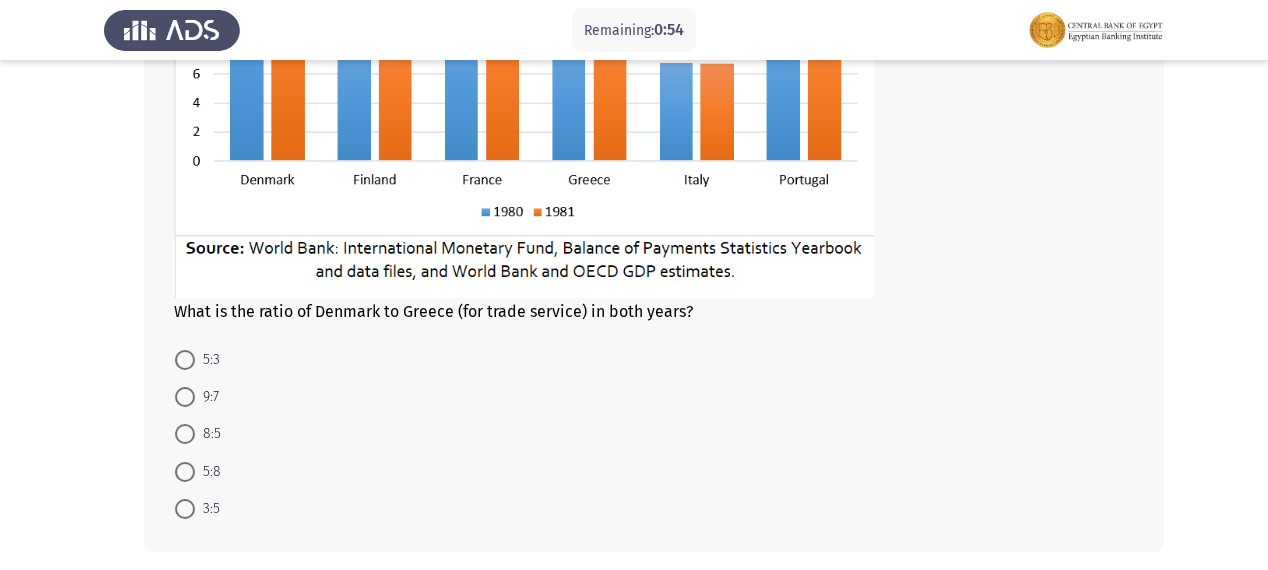 click at bounding box center [185, 360] 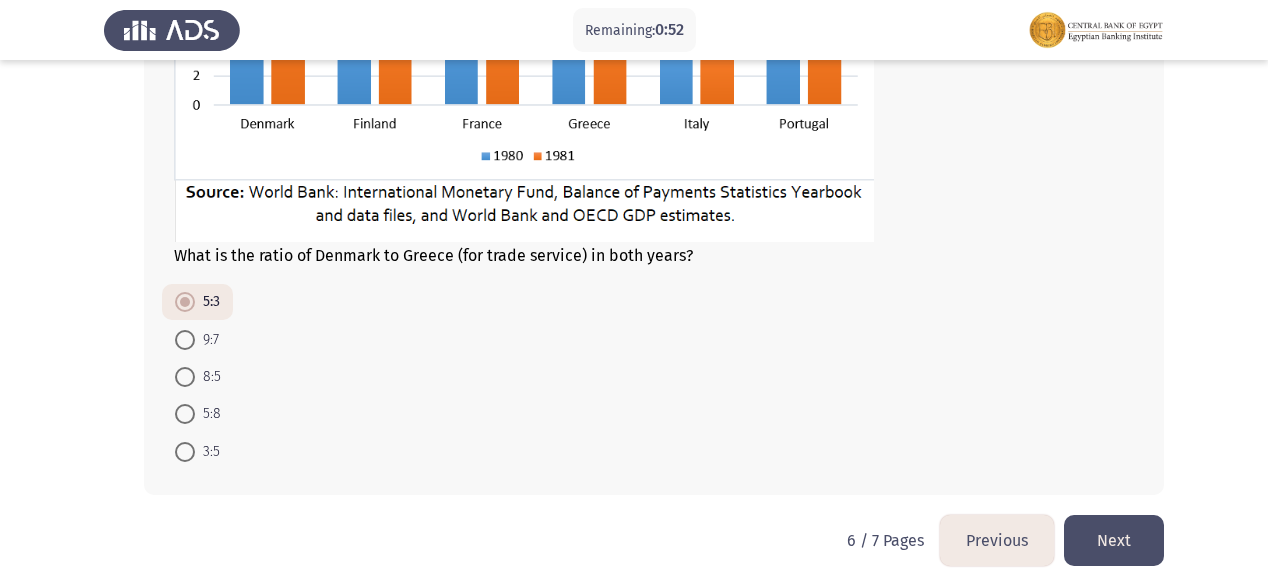 scroll, scrollTop: 1304, scrollLeft: 0, axis: vertical 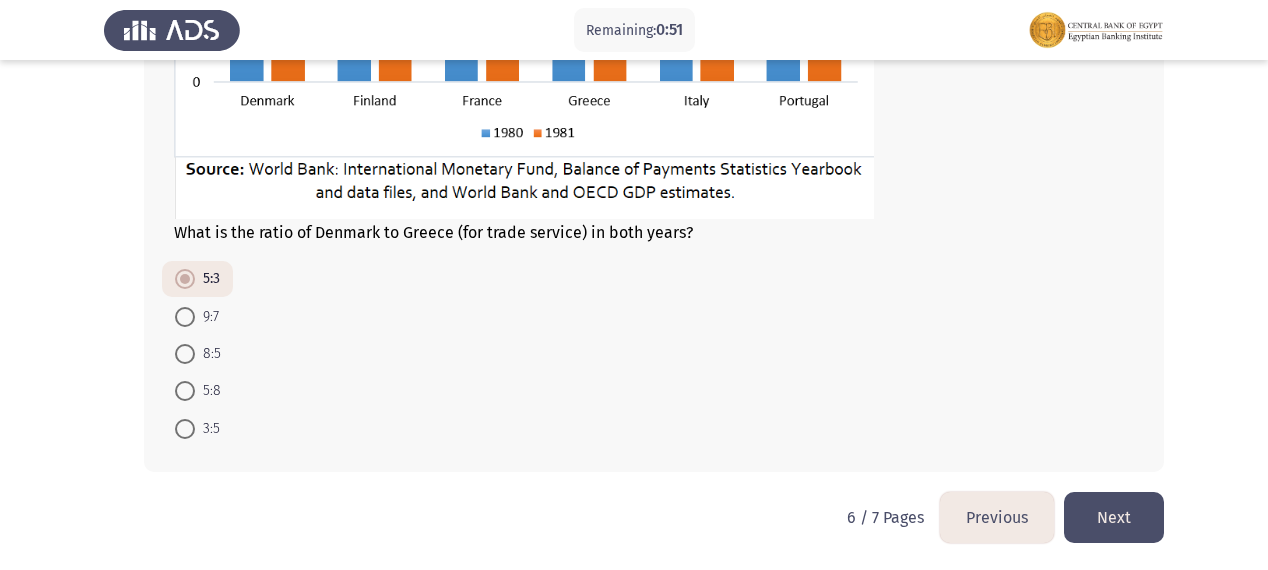 click on "Next" 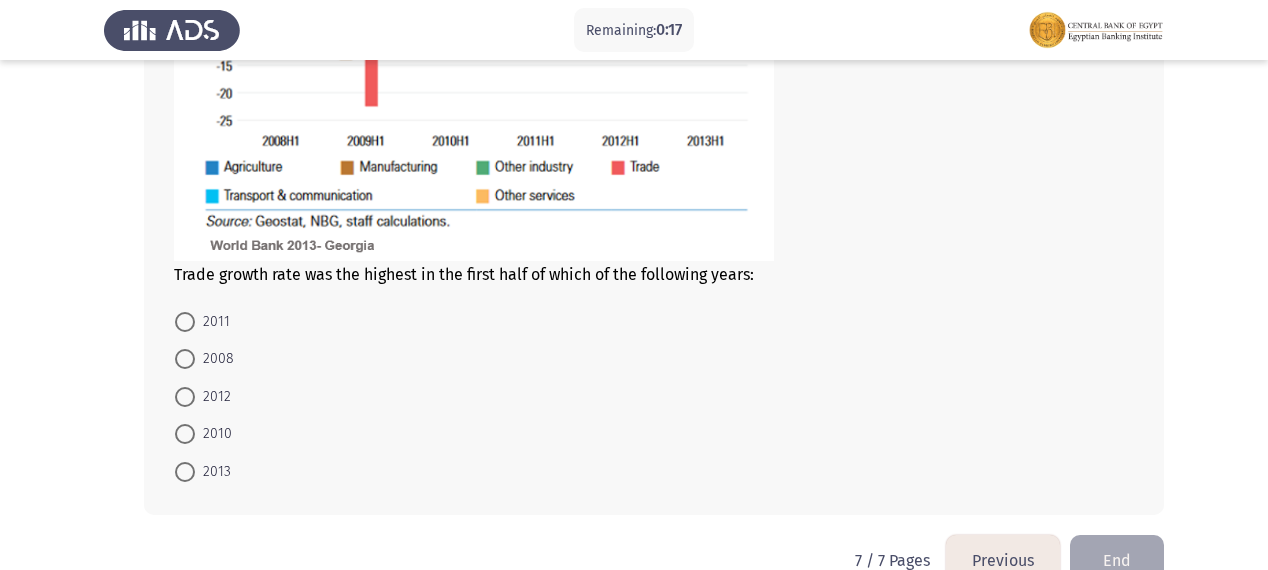 scroll, scrollTop: 1176, scrollLeft: 0, axis: vertical 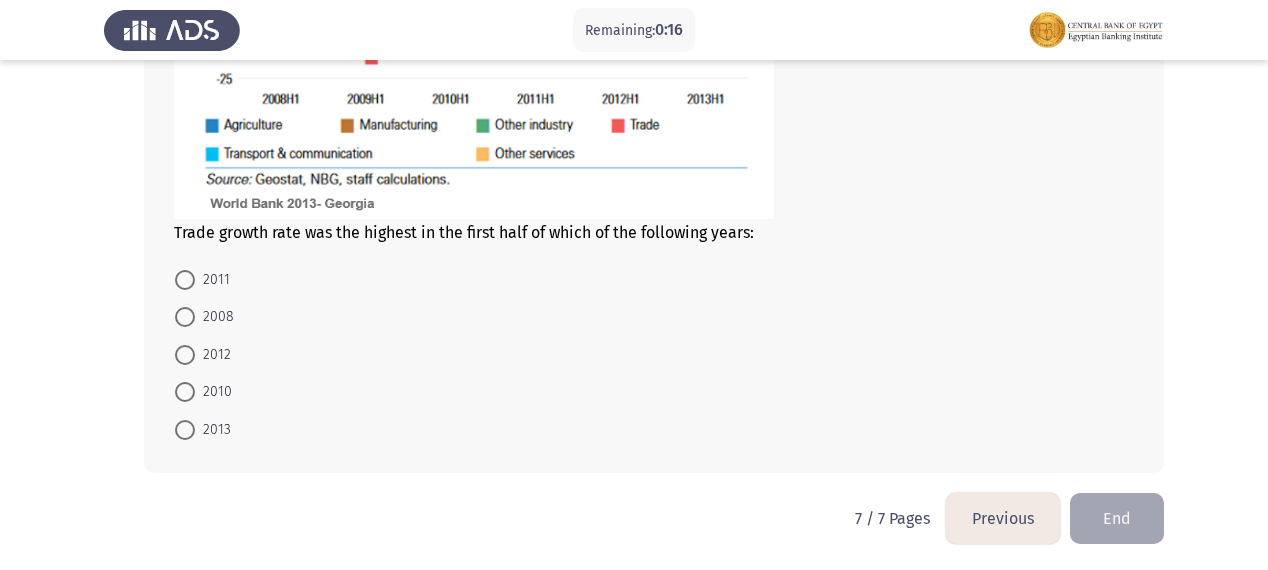 click at bounding box center (185, 317) 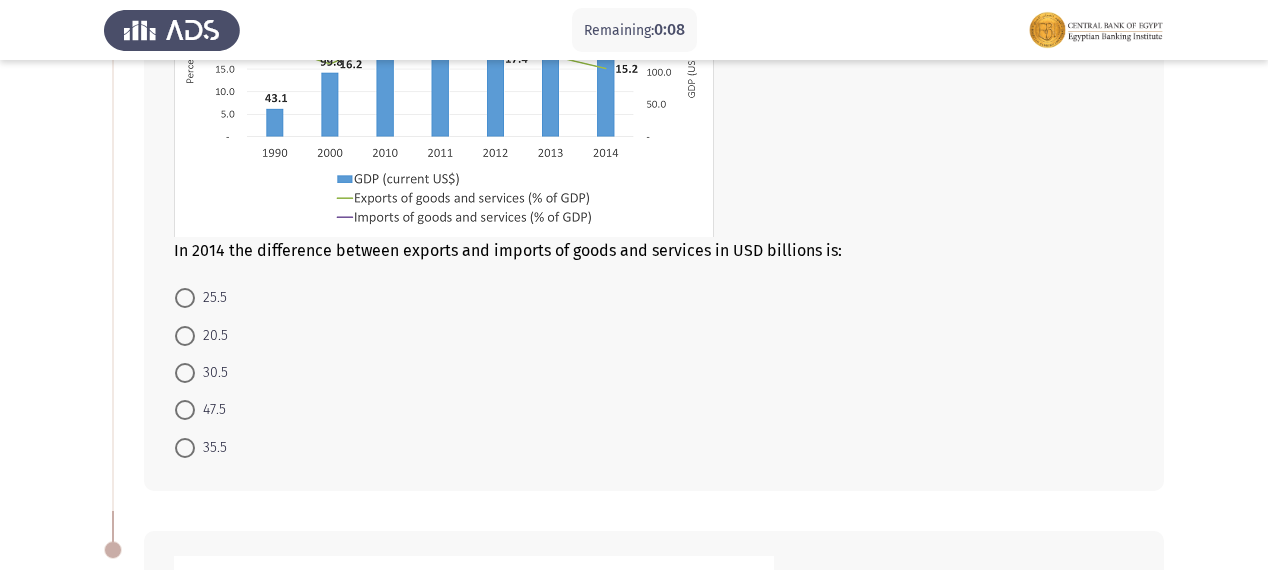 scroll, scrollTop: 216, scrollLeft: 0, axis: vertical 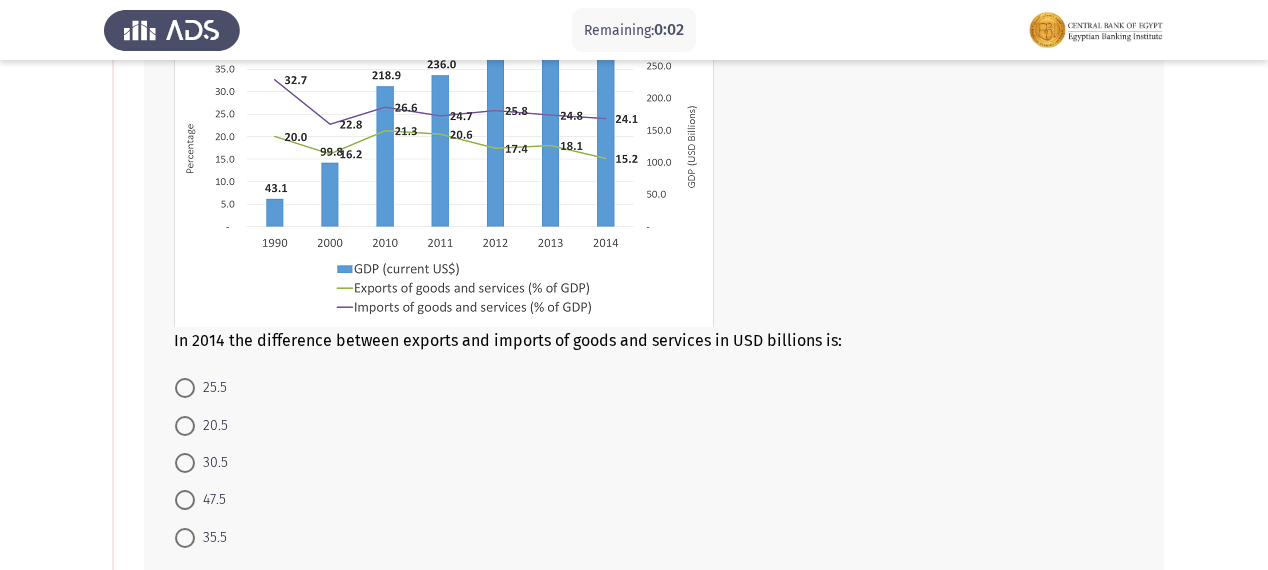 click at bounding box center [185, 426] 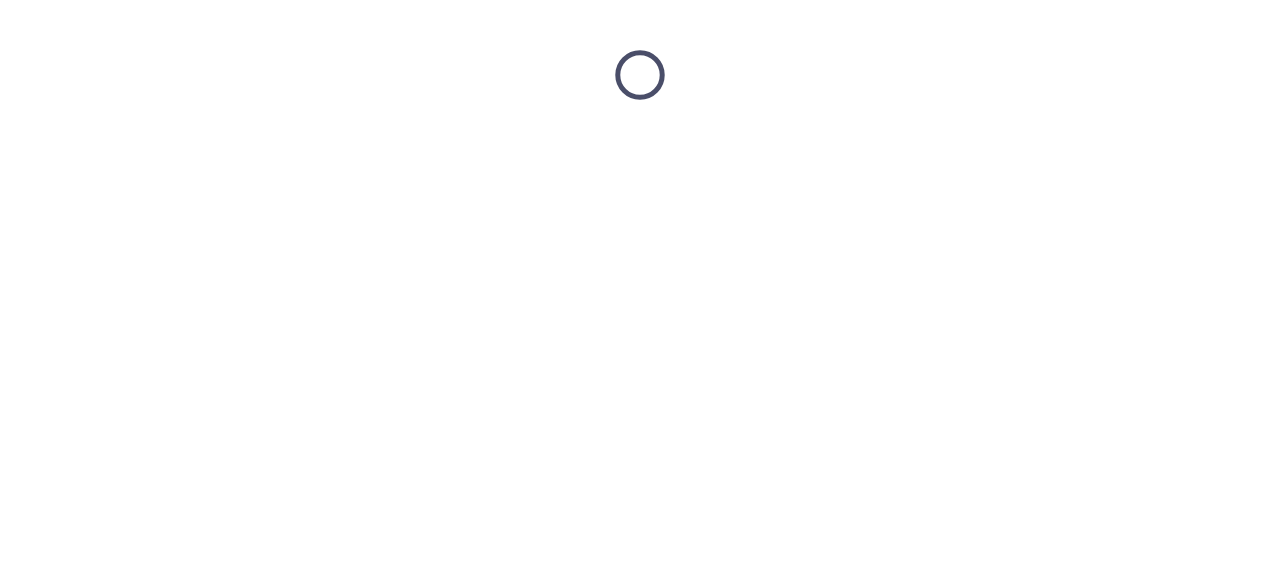 scroll, scrollTop: 0, scrollLeft: 0, axis: both 